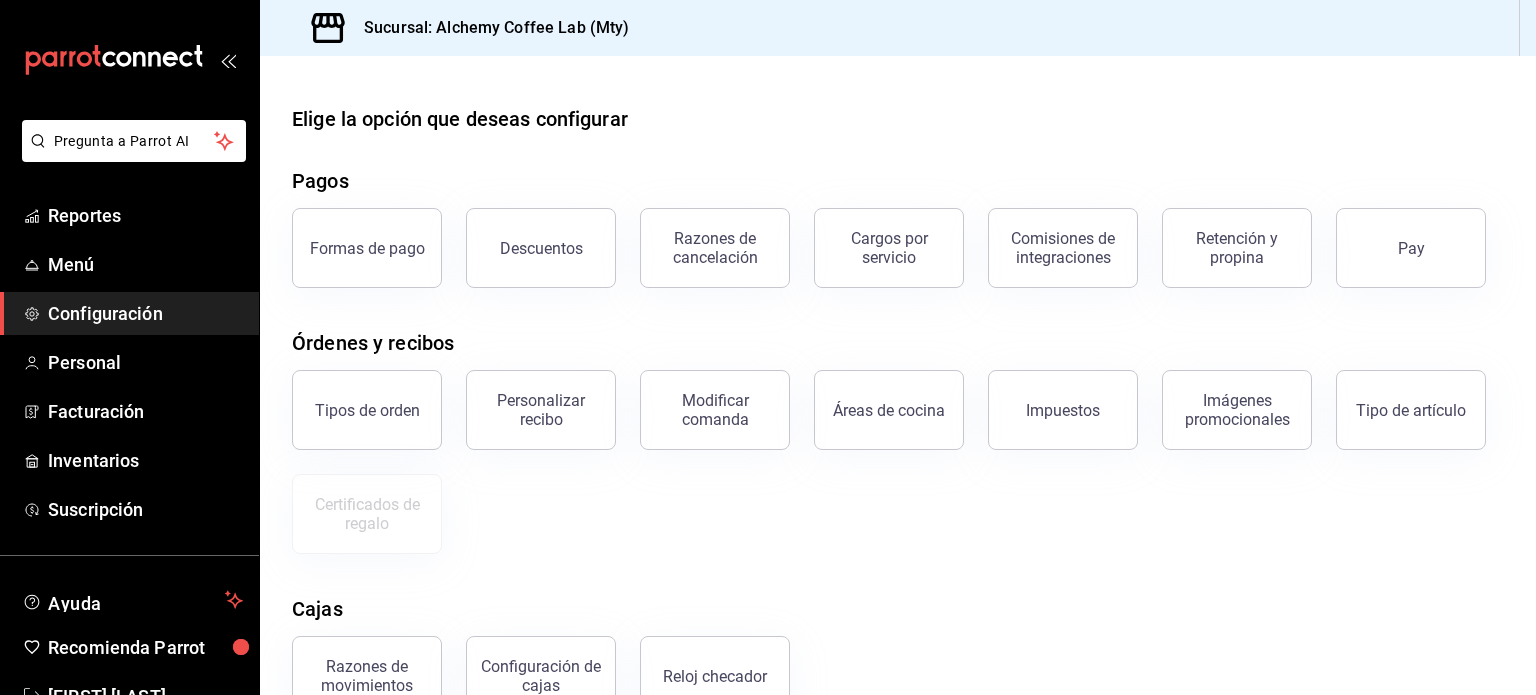 scroll, scrollTop: 0, scrollLeft: 0, axis: both 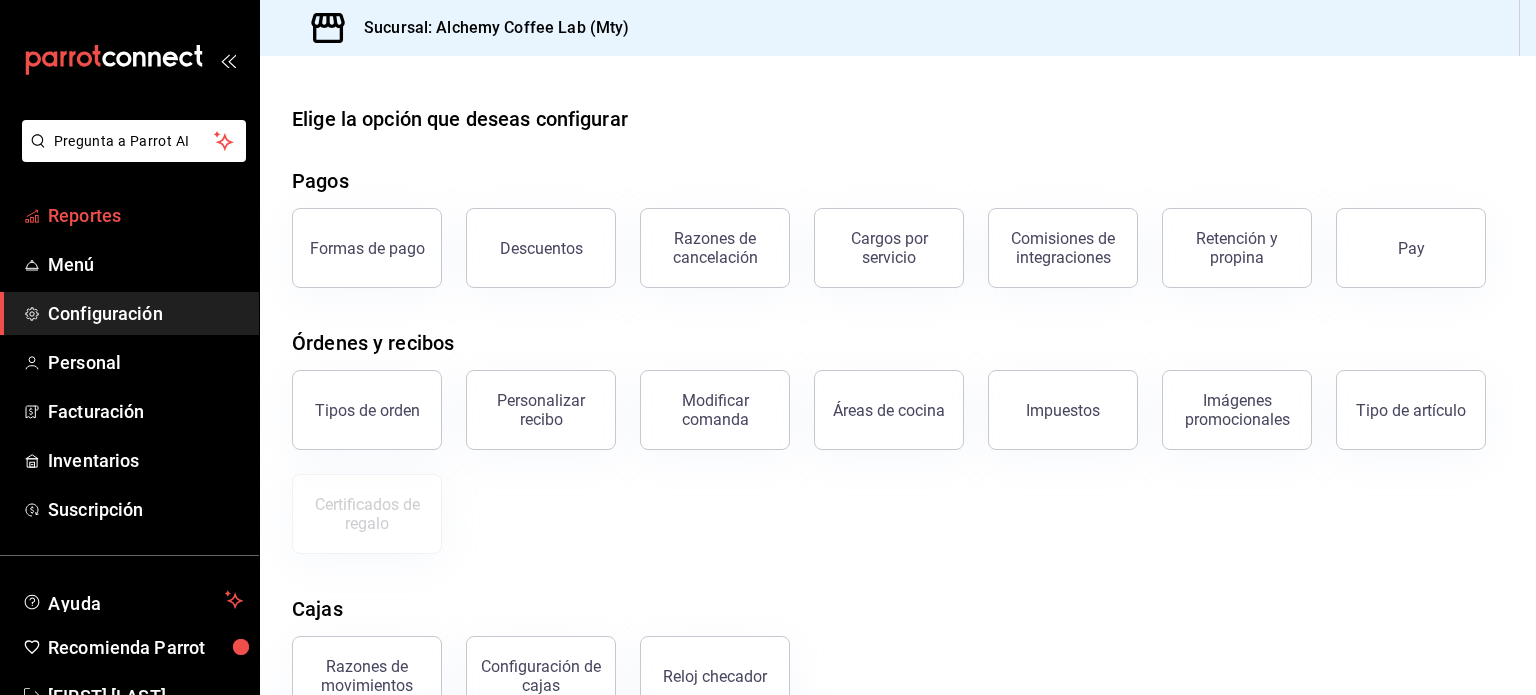 click on "Reportes" at bounding box center [145, 215] 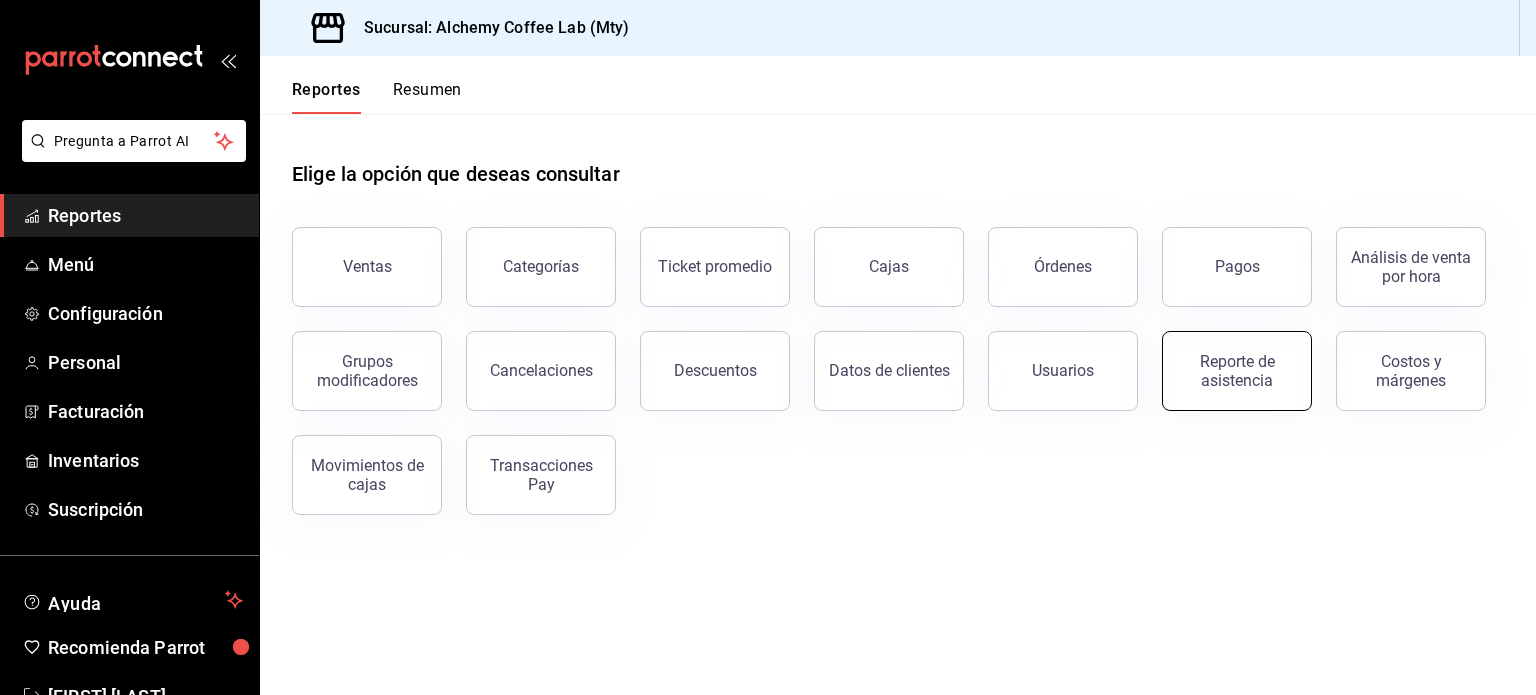 click on "Reporte de asistencia" at bounding box center (1237, 371) 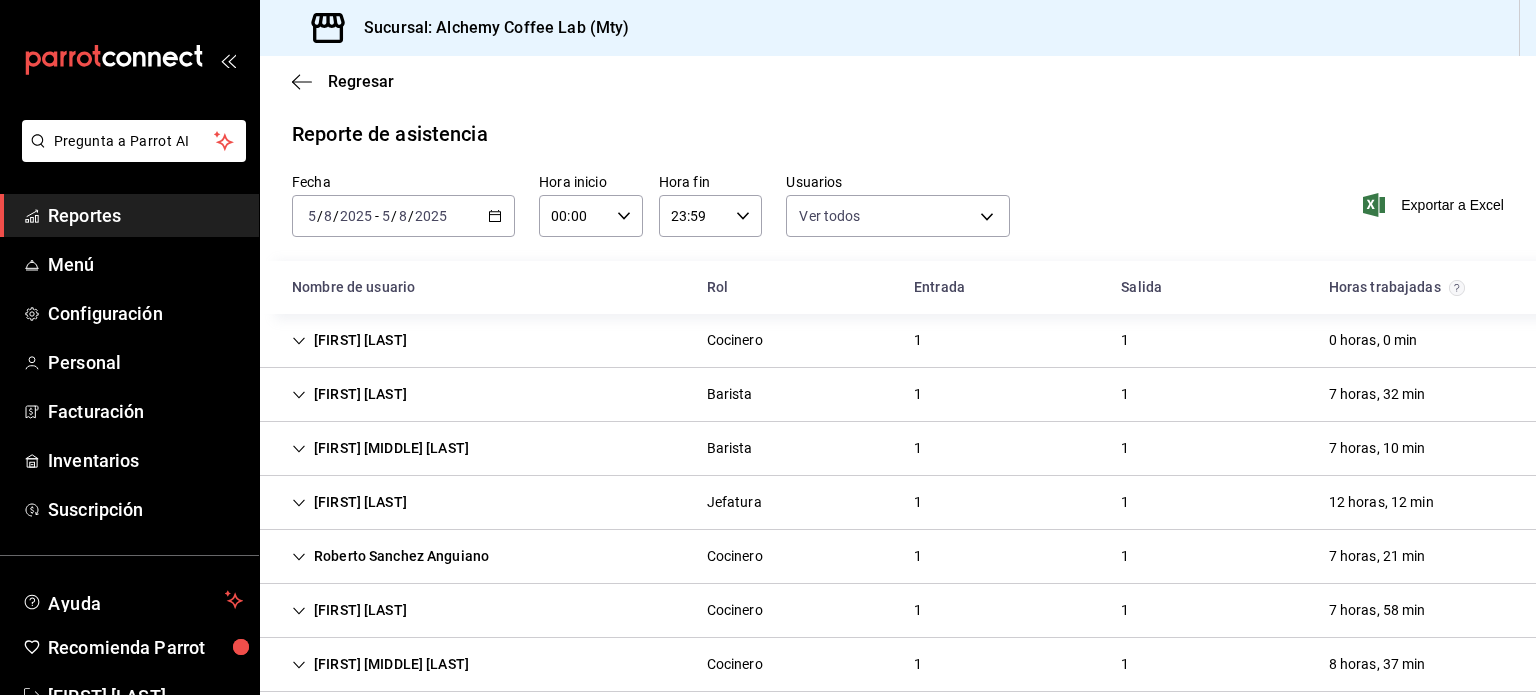 scroll, scrollTop: 2, scrollLeft: 0, axis: vertical 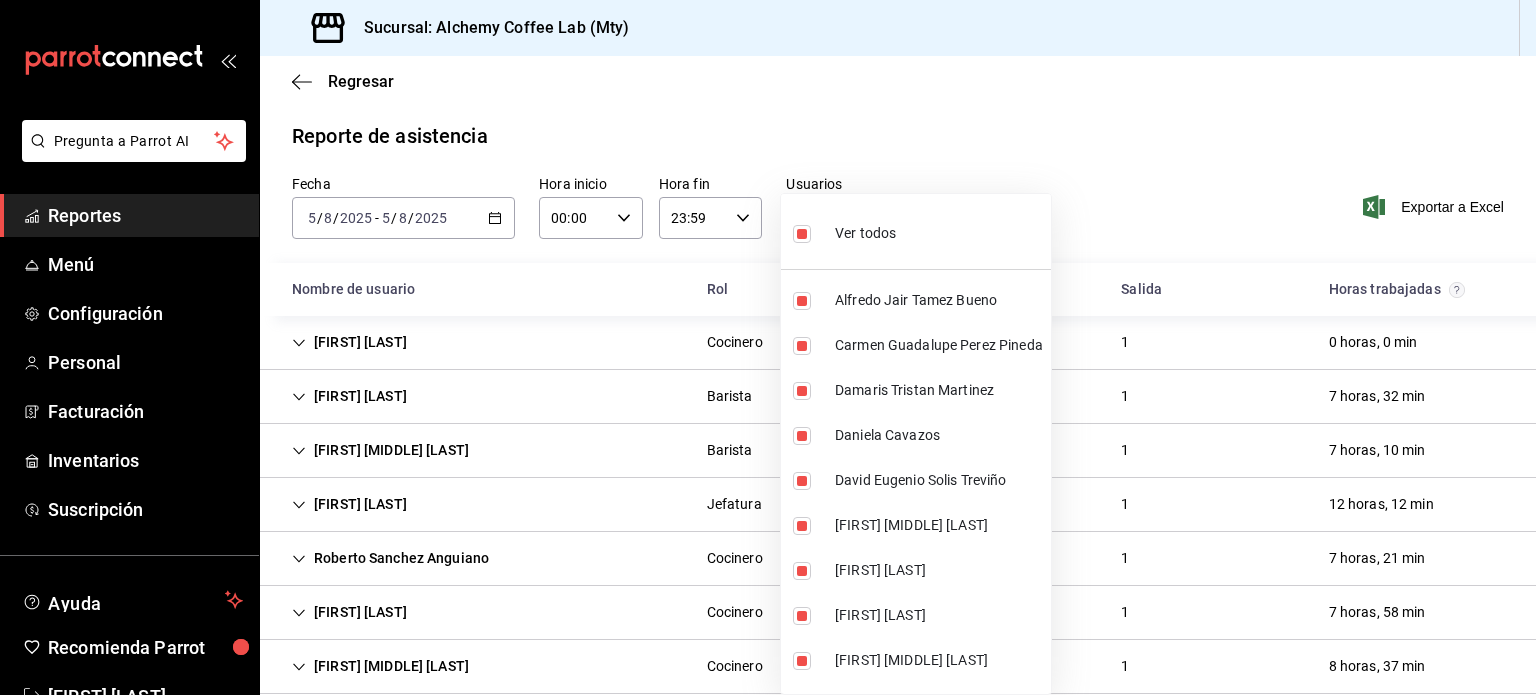click on "Pregunta a Parrot AI Reportes   Menú   Configuración   Personal   Facturación   Inventarios   Suscripción   Ayuda Recomienda Parrot   [FIRST] [LAST]   Sugerir nueva función   Sucursal: Alchemy Coffee Lab (Mty) Regresar Reporte de asistencia Fecha 2025-08-05 5 / 8 / 2025 - 2025-08-05 5 / 8 / 2025 Hora inicio 00:00 Hora inicio Hora fin 23:59 Hora fin Usuarios Ver todos Exportar a Excel Nombre de usuario Rol Entrada Salida Horas trabajadas   [FIRST] [LAST] Cocinero 1 1 0 horas, 0 min [FIRST] [LAST] Barista 1 1 7 horas, 32 min [FIRST] [LAST] Barista 1 1 7 horas, 10 min [FIRST] [LAST] Jefatura 1 1 12 horas, 12 min [FIRST] [LAST] Cocinero 1 1 7 horas, 21 min [FIRST] [LAST] Cocinero 1 1 7 horas, 58 min [FIRST] [LAST] Cocinero 1 1 8 horas, 37 min [FIRST] [LAST] Cocinero 1 1 8 horas, 12 min [FIRST] [LAST] Barista 1 1 4 horas, 34 min [FIRST] [LAST] Cocinero 1 1 8 horas, 23 min [FIRST] [LAST] Anfitrion" at bounding box center [768, 347] 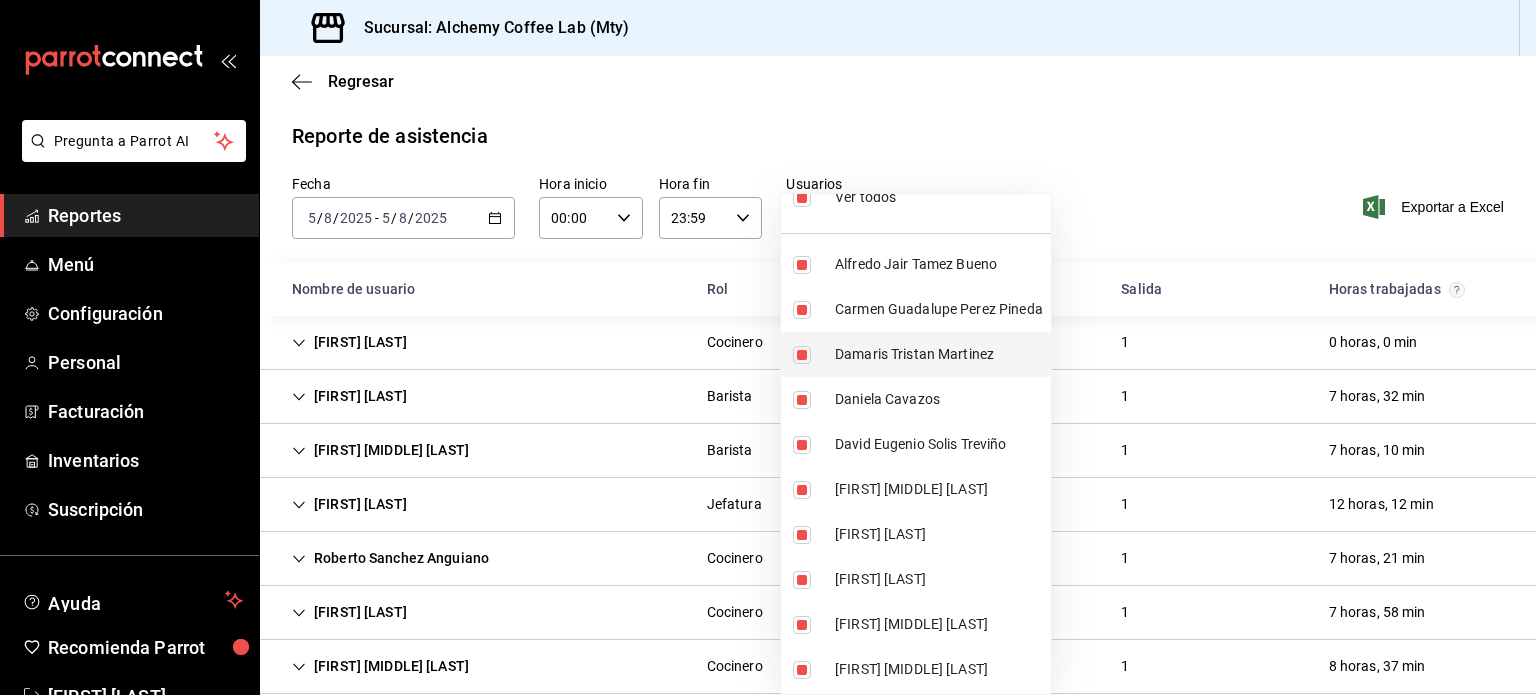 scroll, scrollTop: 0, scrollLeft: 0, axis: both 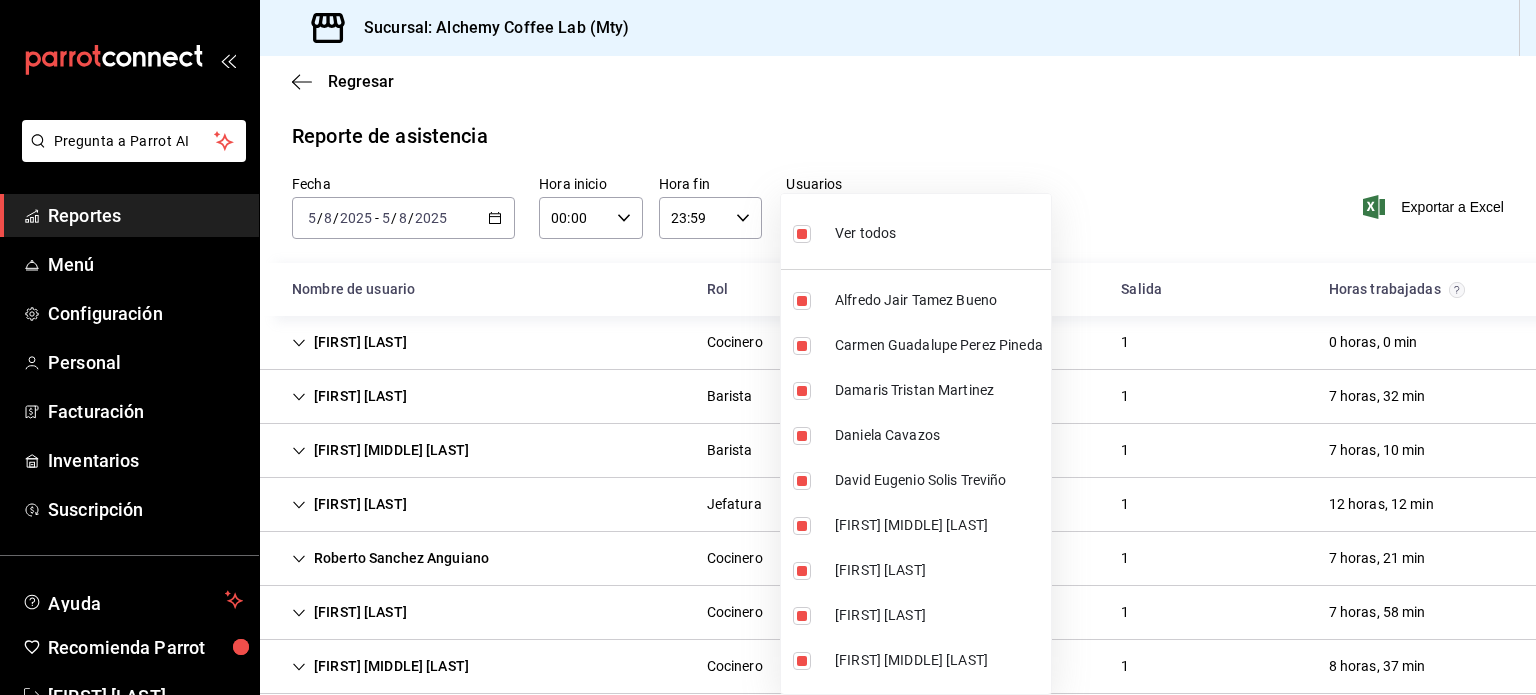 click at bounding box center (768, 347) 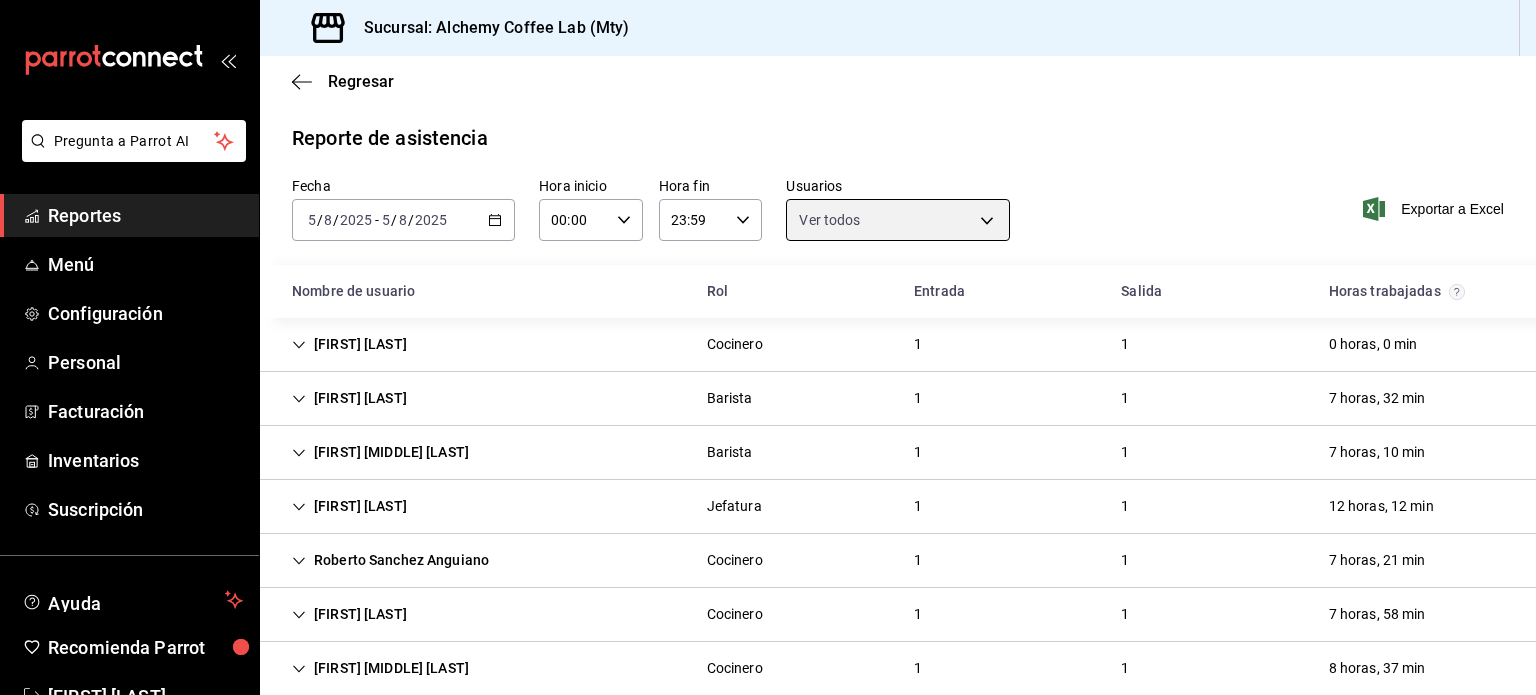 scroll, scrollTop: 0, scrollLeft: 0, axis: both 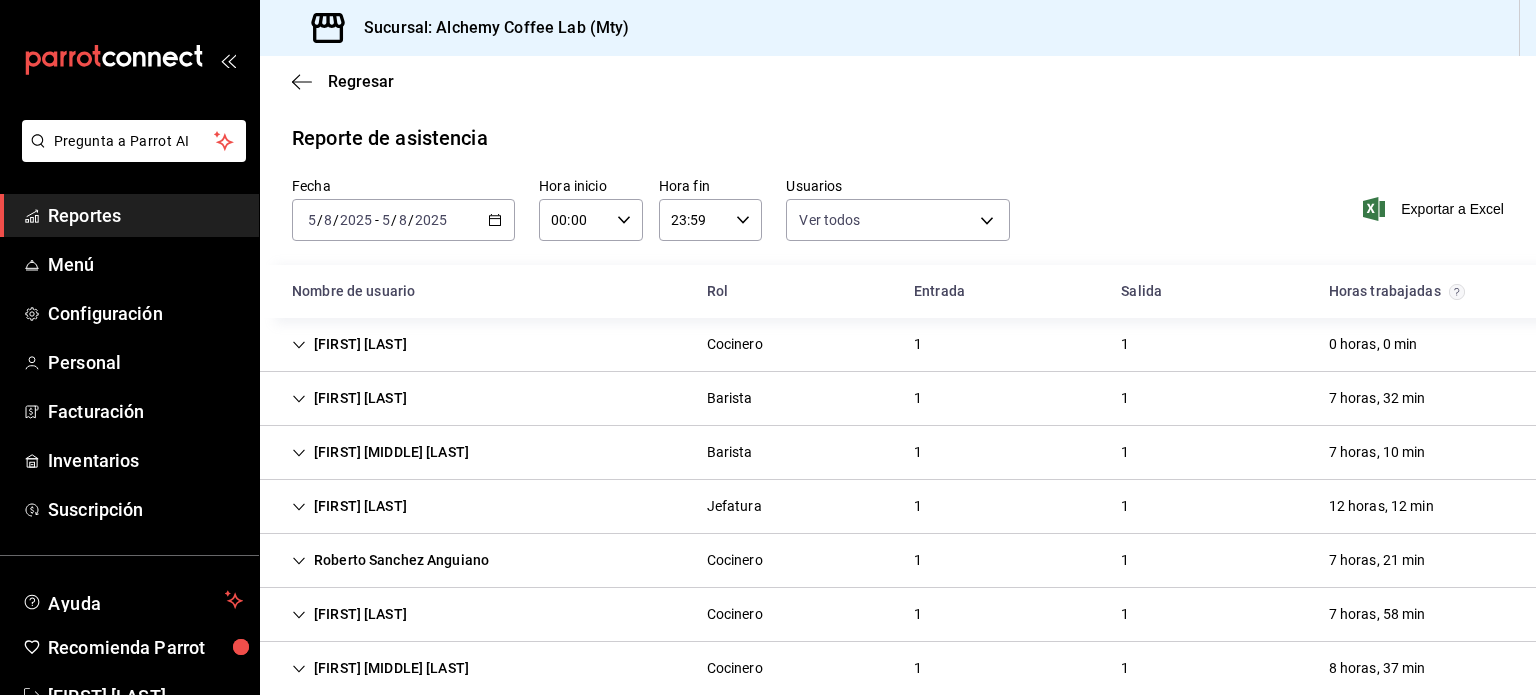 click on "Reporte de asistencia" at bounding box center [898, 138] 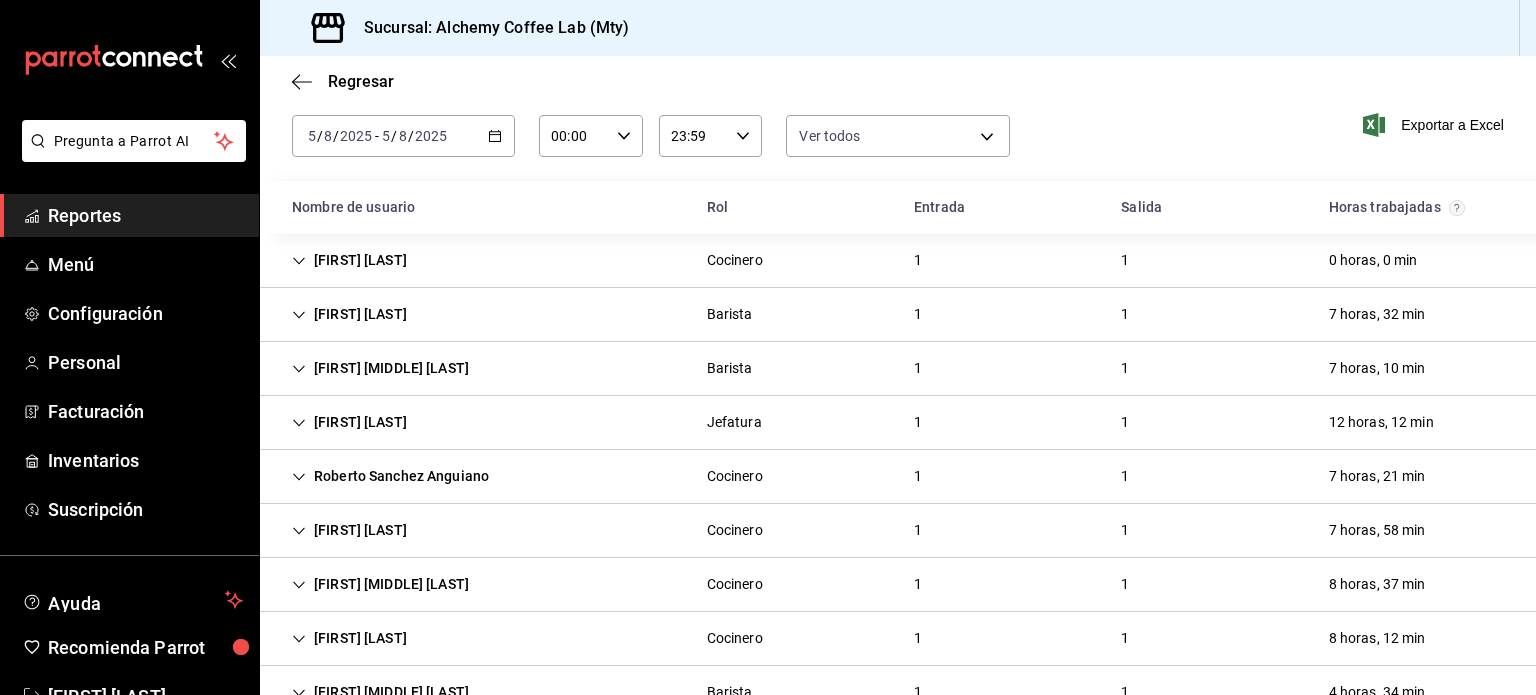 scroll, scrollTop: 84, scrollLeft: 0, axis: vertical 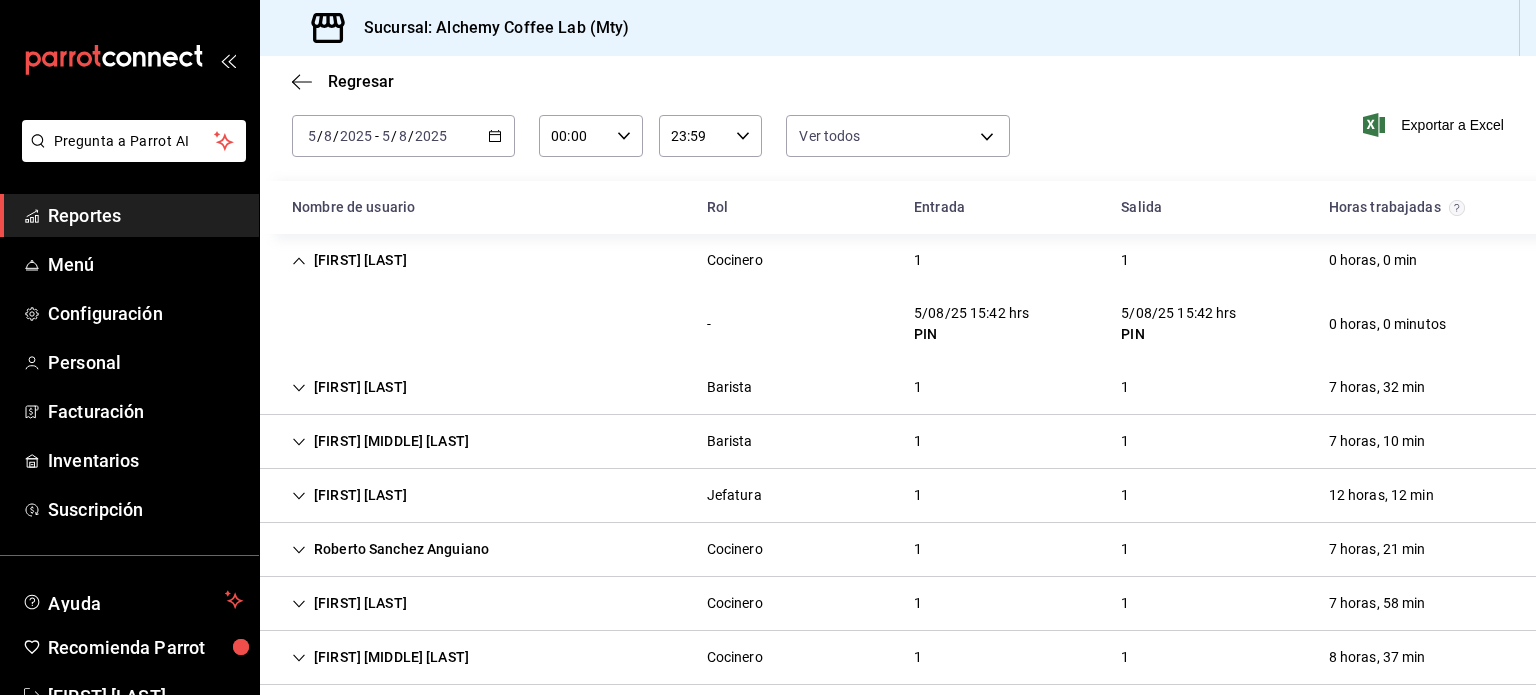 click 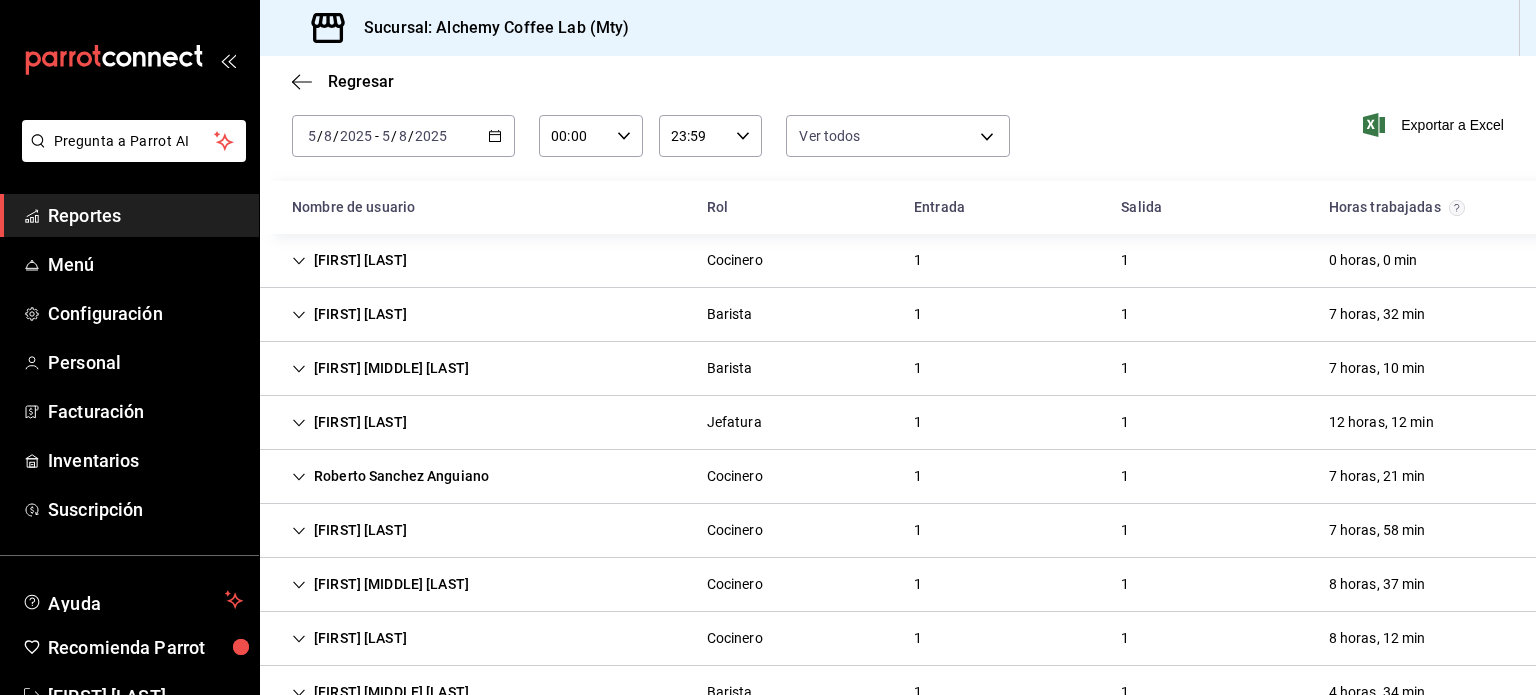 click on "Regresar" at bounding box center [898, 81] 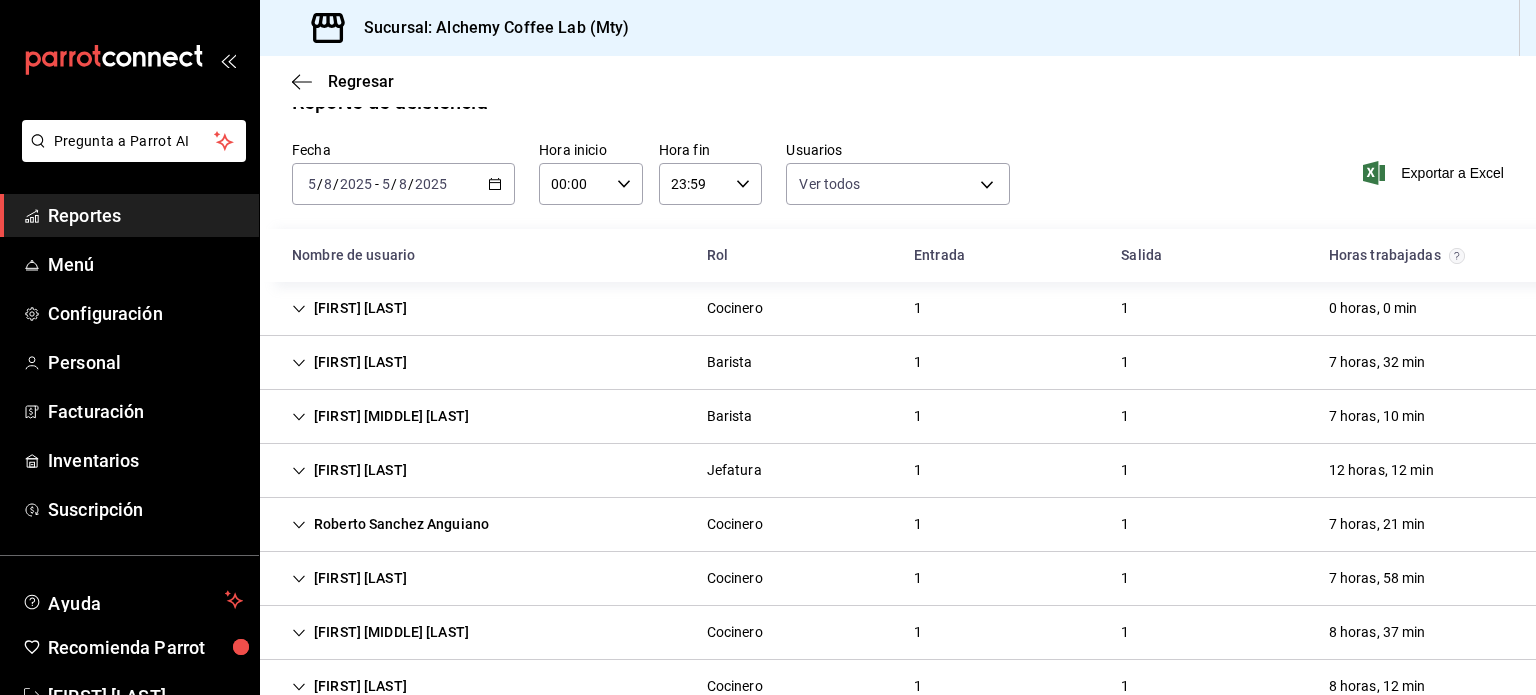 scroll, scrollTop: 0, scrollLeft: 0, axis: both 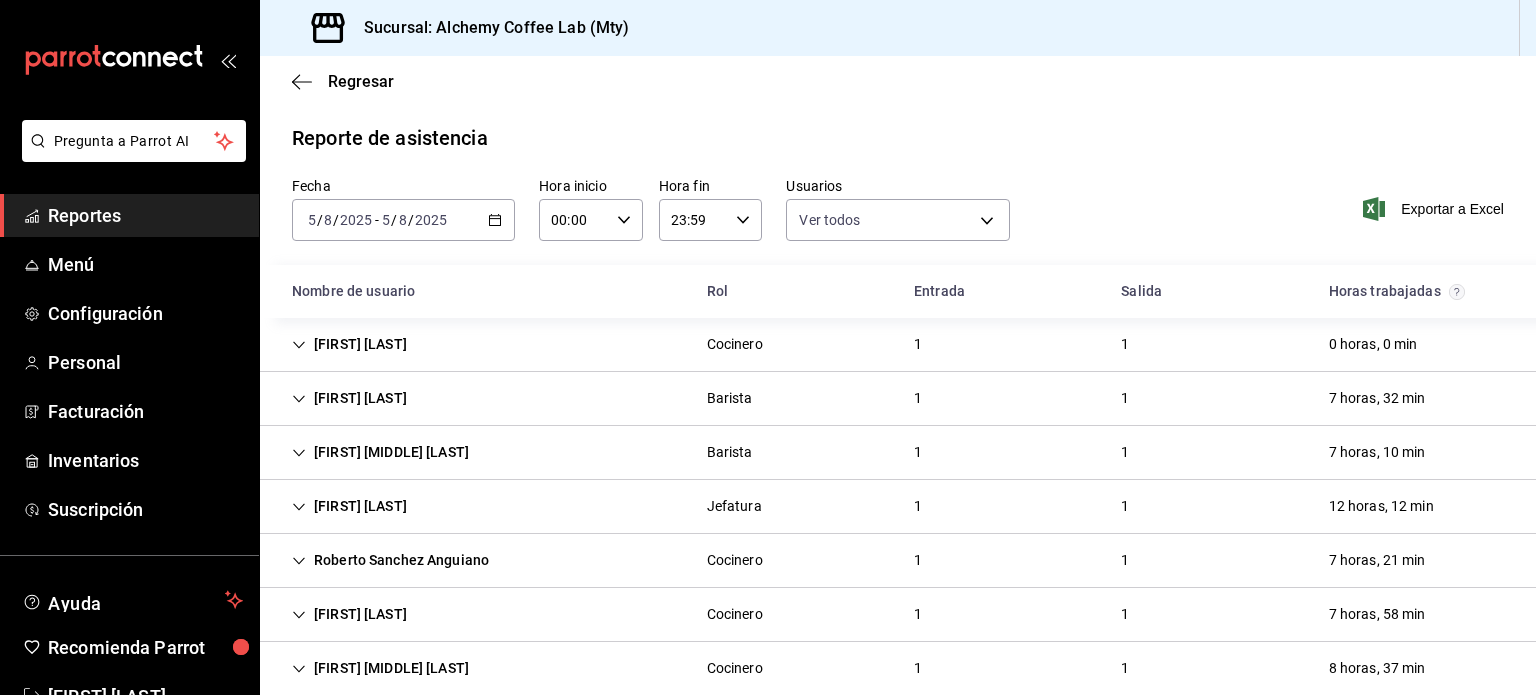 click on "Reportes" at bounding box center (145, 215) 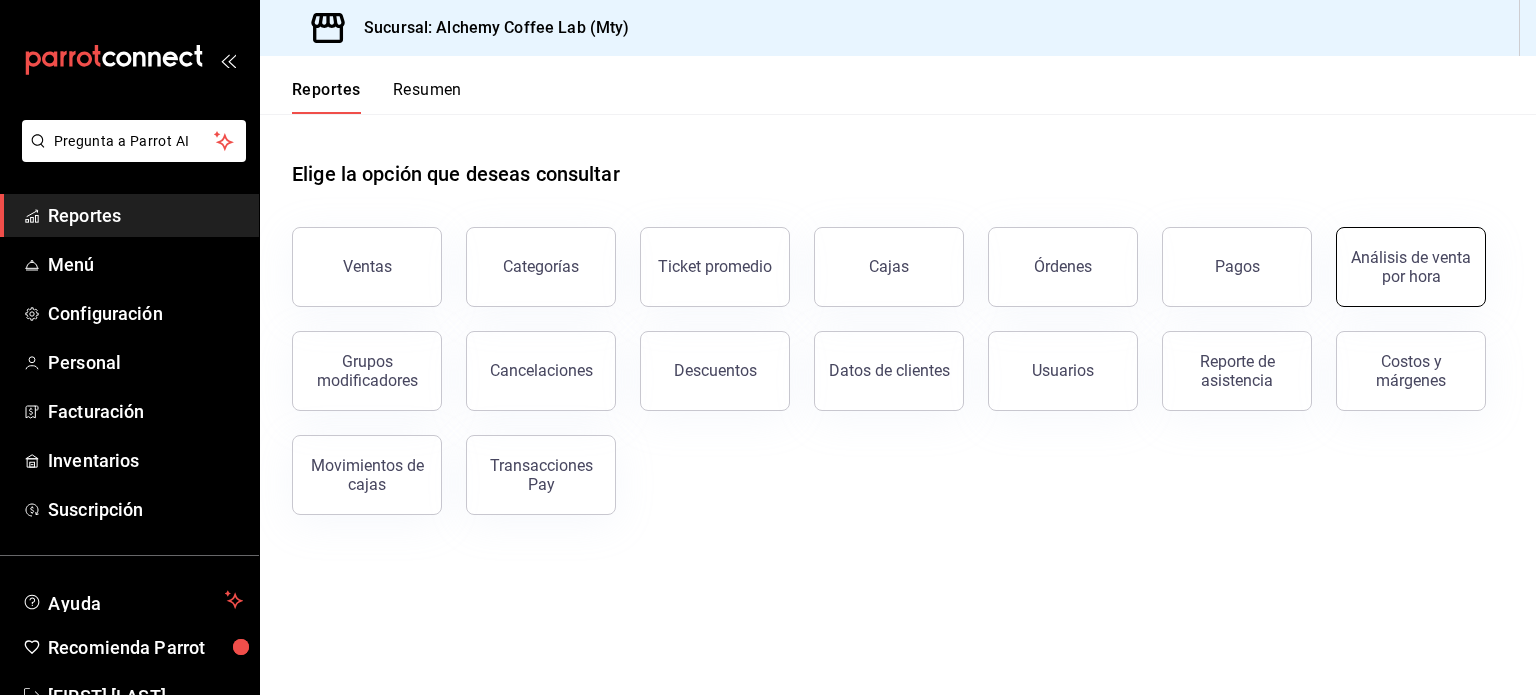 click on "Análisis de venta por hora" at bounding box center [1411, 267] 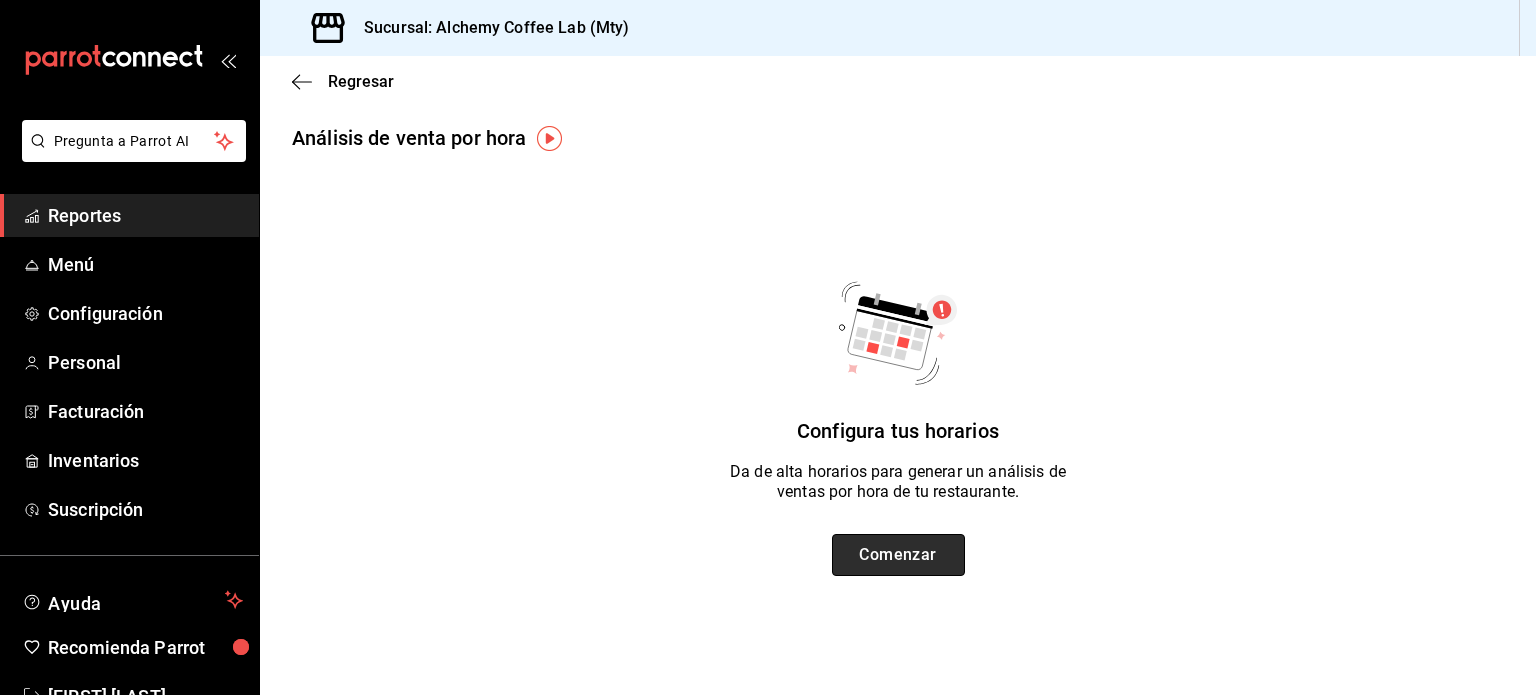 click on "Comenzar" at bounding box center (898, 555) 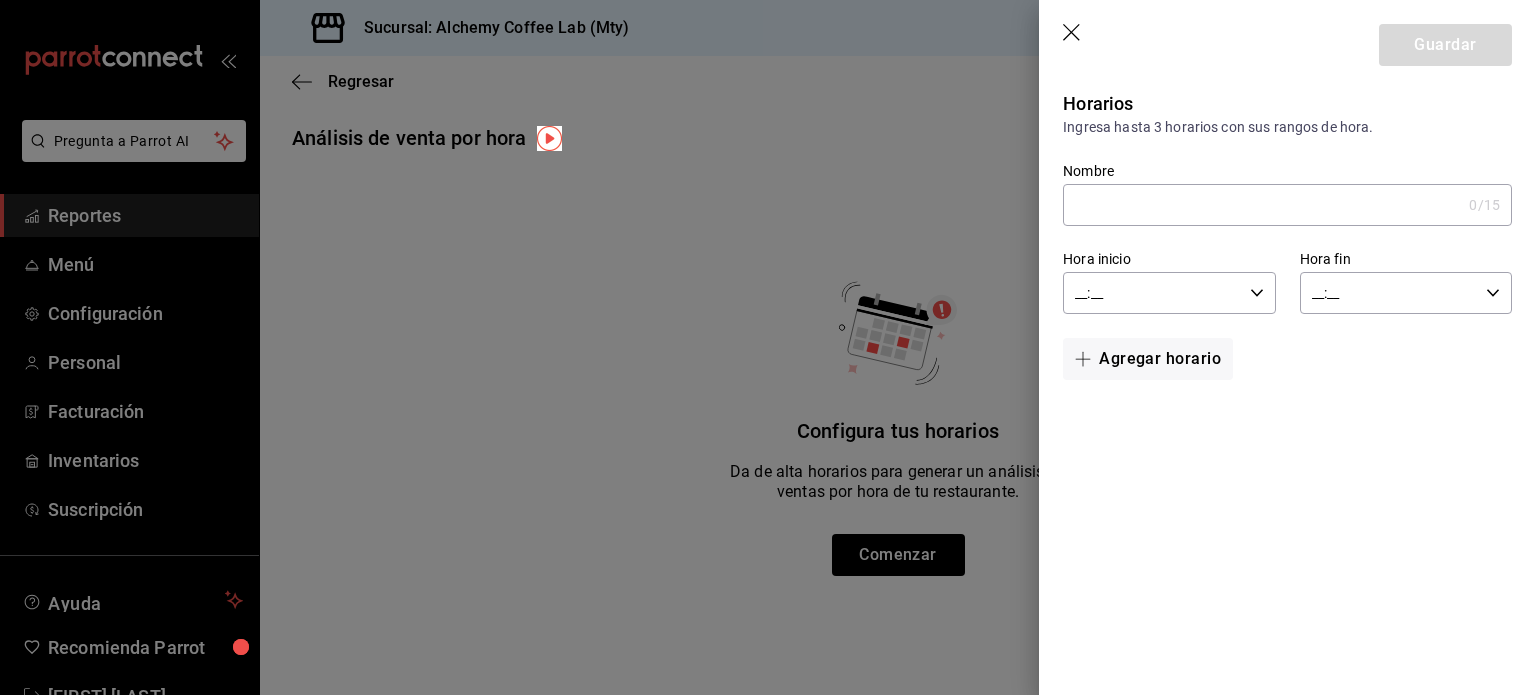 click on "Nombre" at bounding box center (1262, 205) 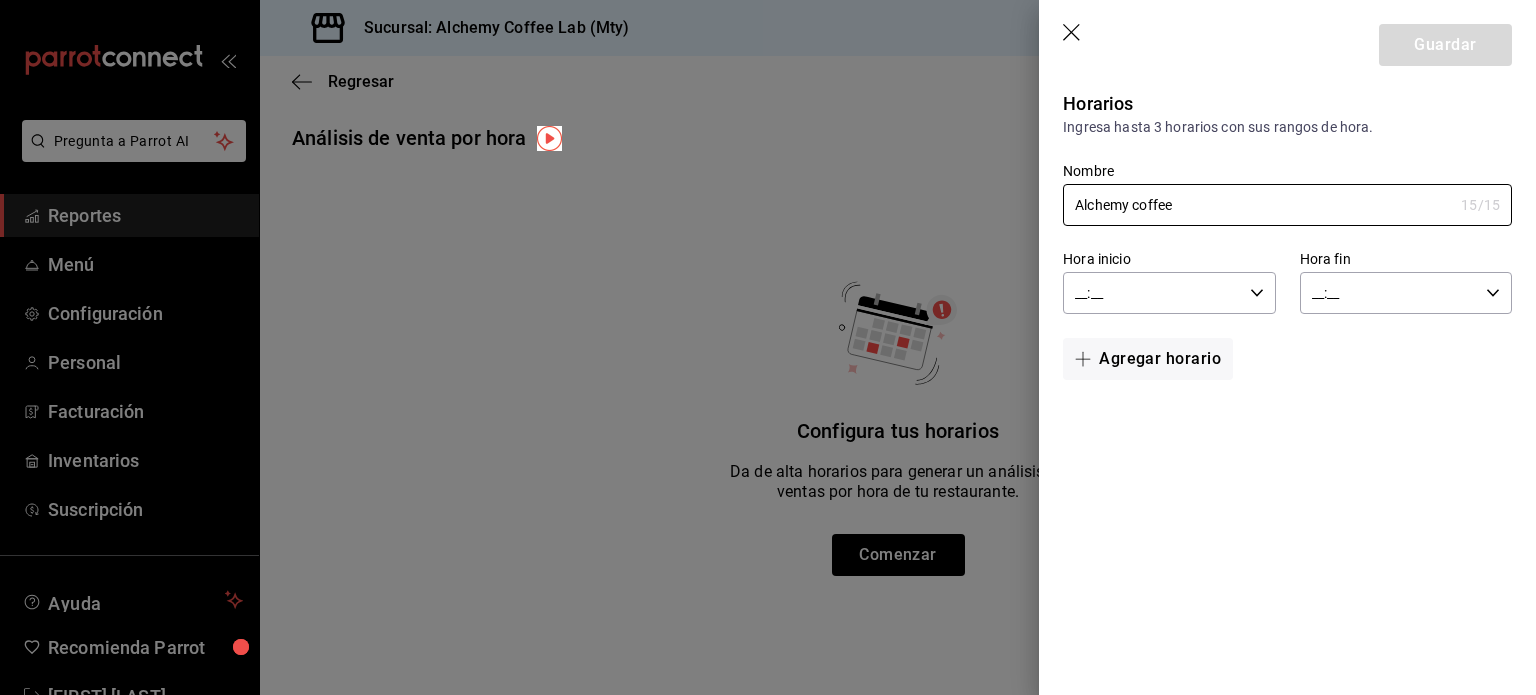 type on "Alchemy coffee" 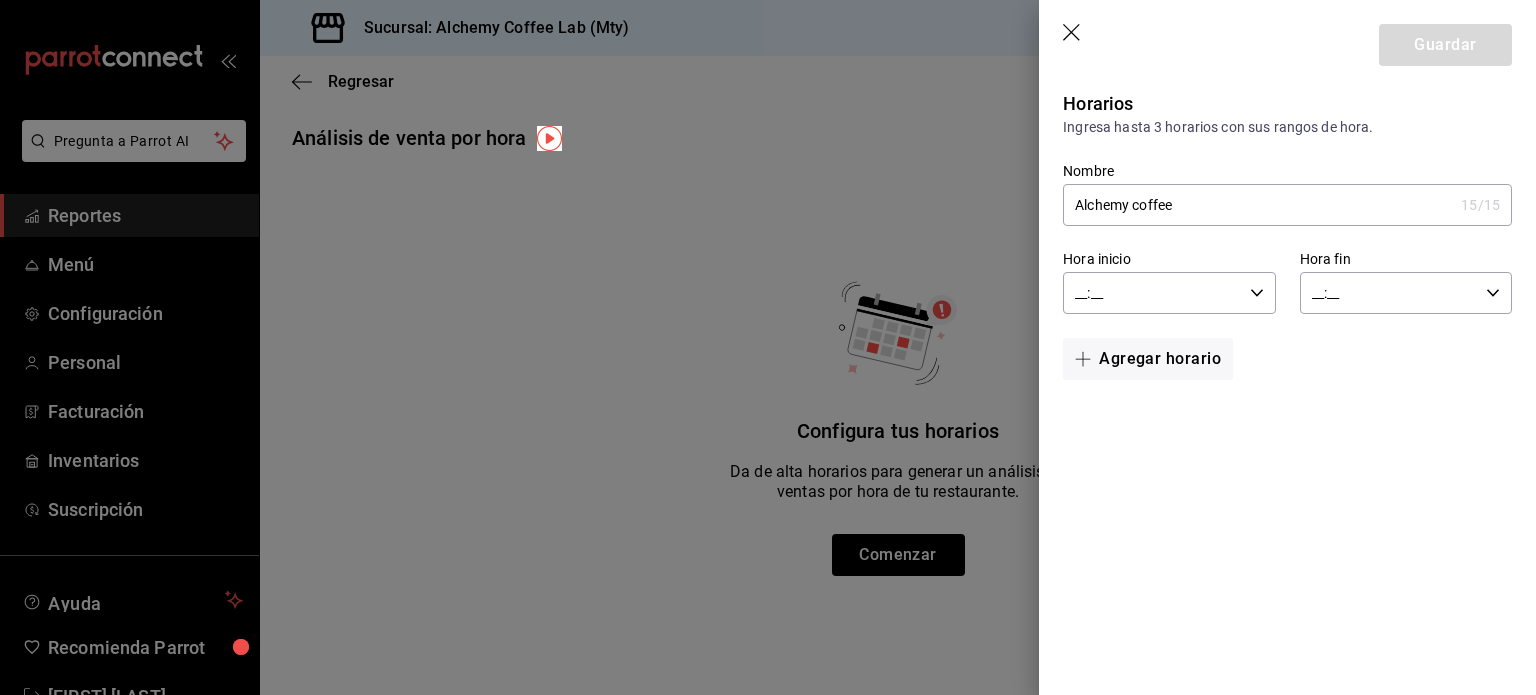 click on "__:__" at bounding box center (1152, 293) 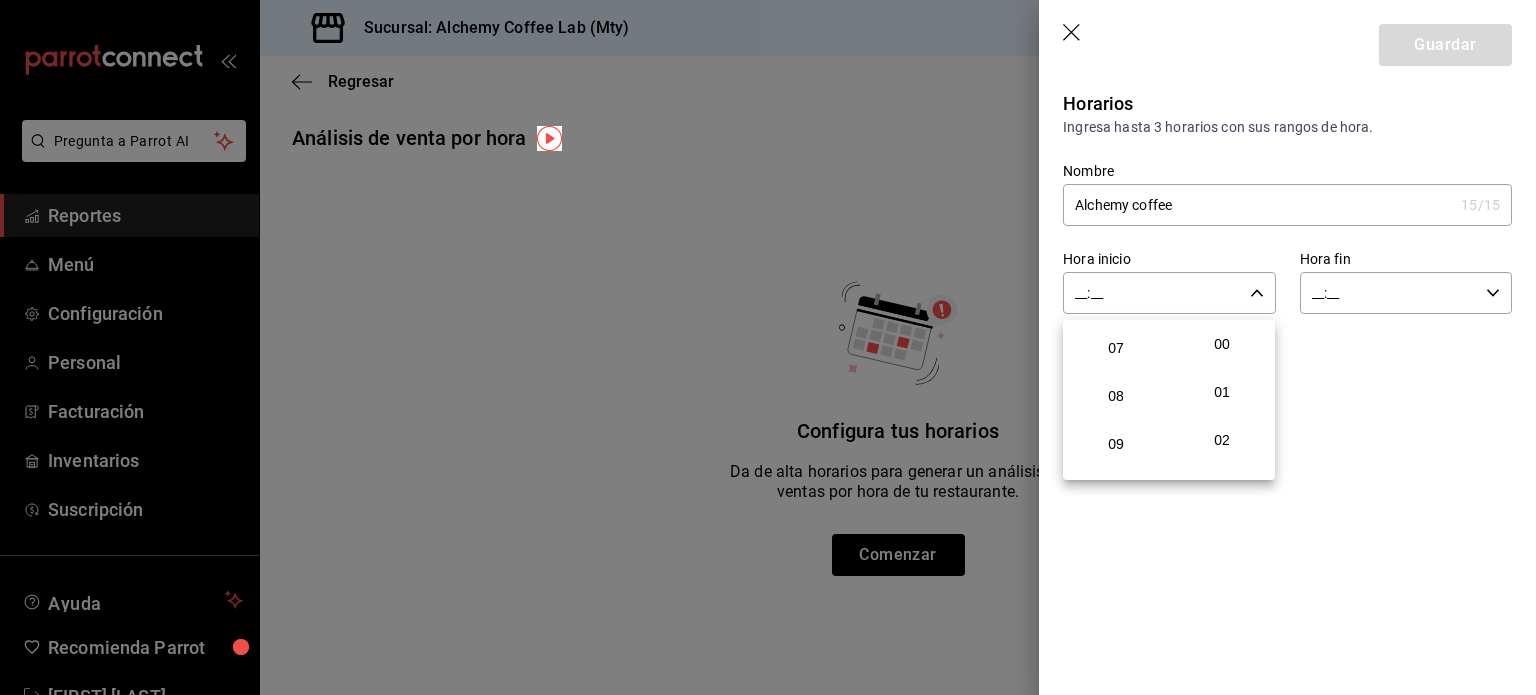 scroll, scrollTop: 332, scrollLeft: 0, axis: vertical 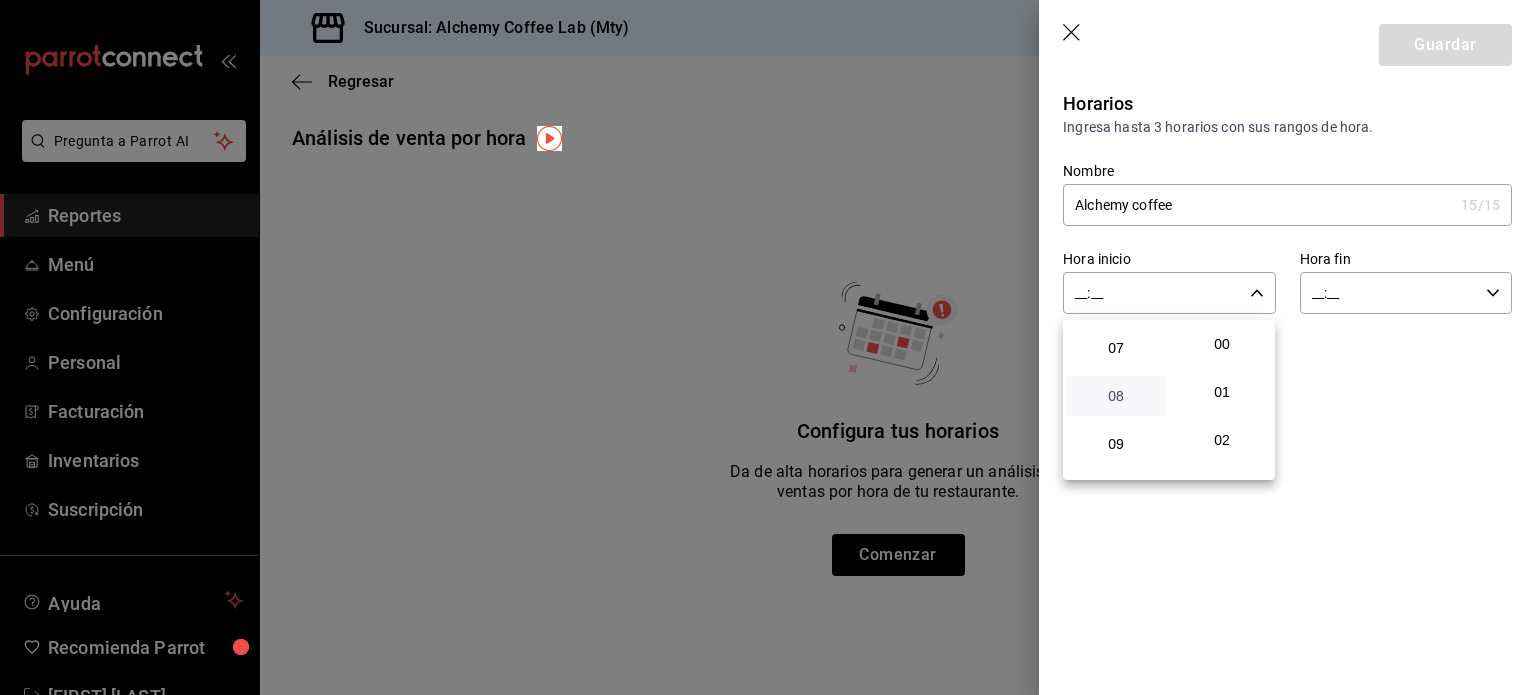 click on "08" at bounding box center [1116, 396] 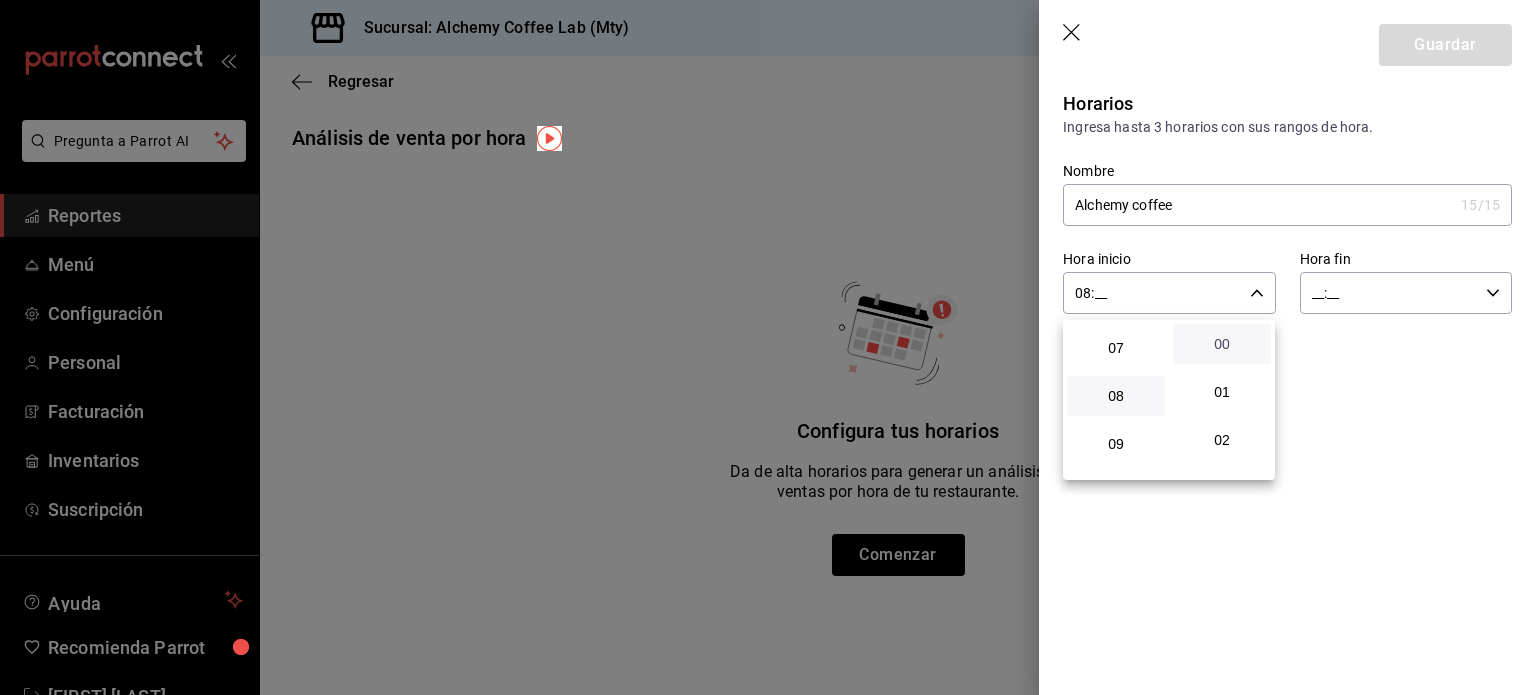 click on "00" at bounding box center (1222, 344) 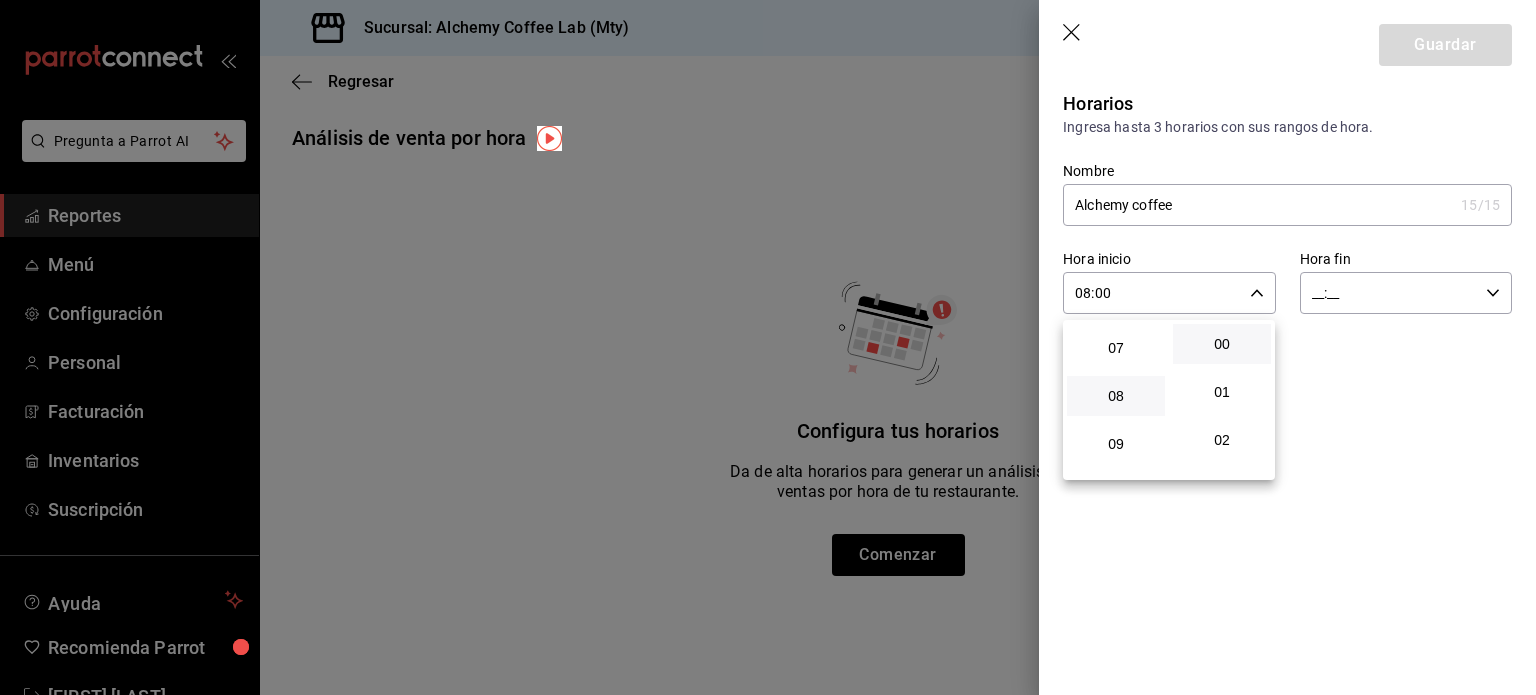 click at bounding box center [768, 347] 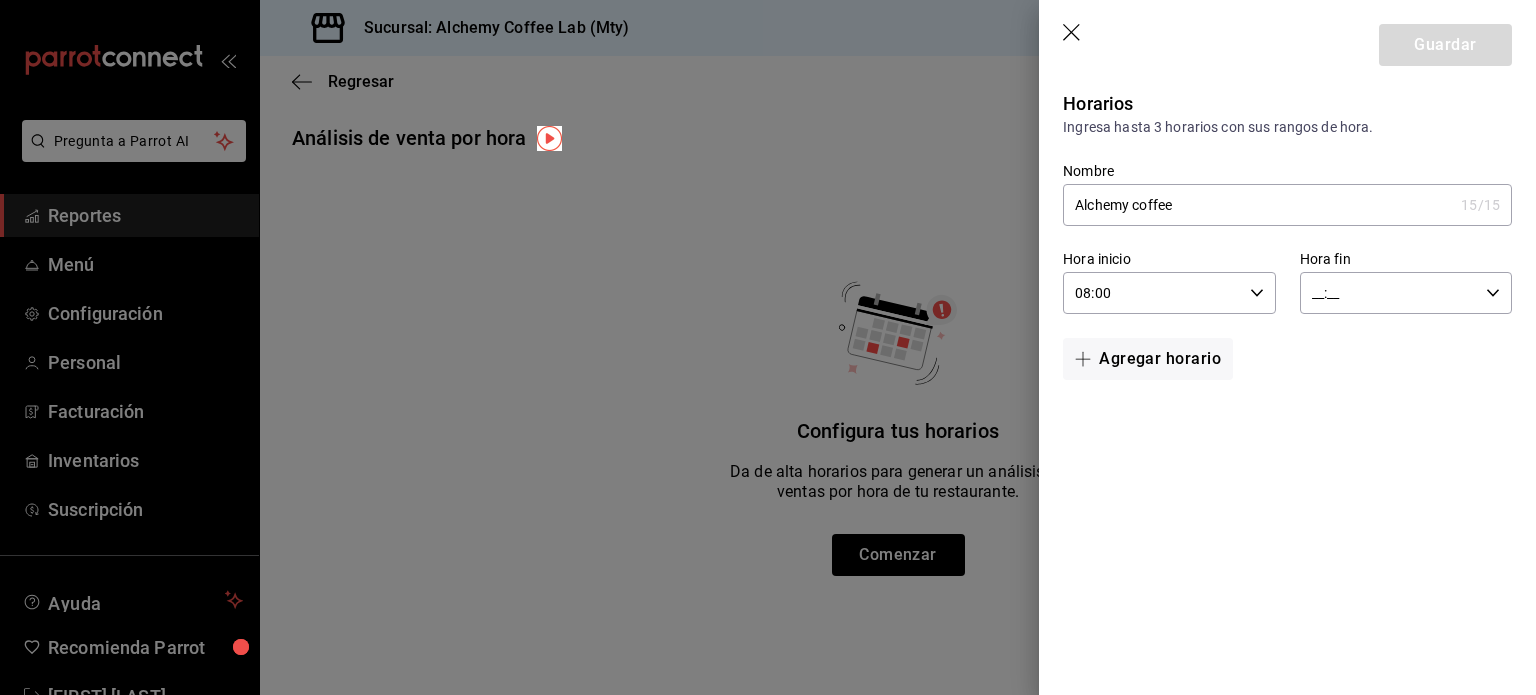 click on "__:__" at bounding box center (1389, 293) 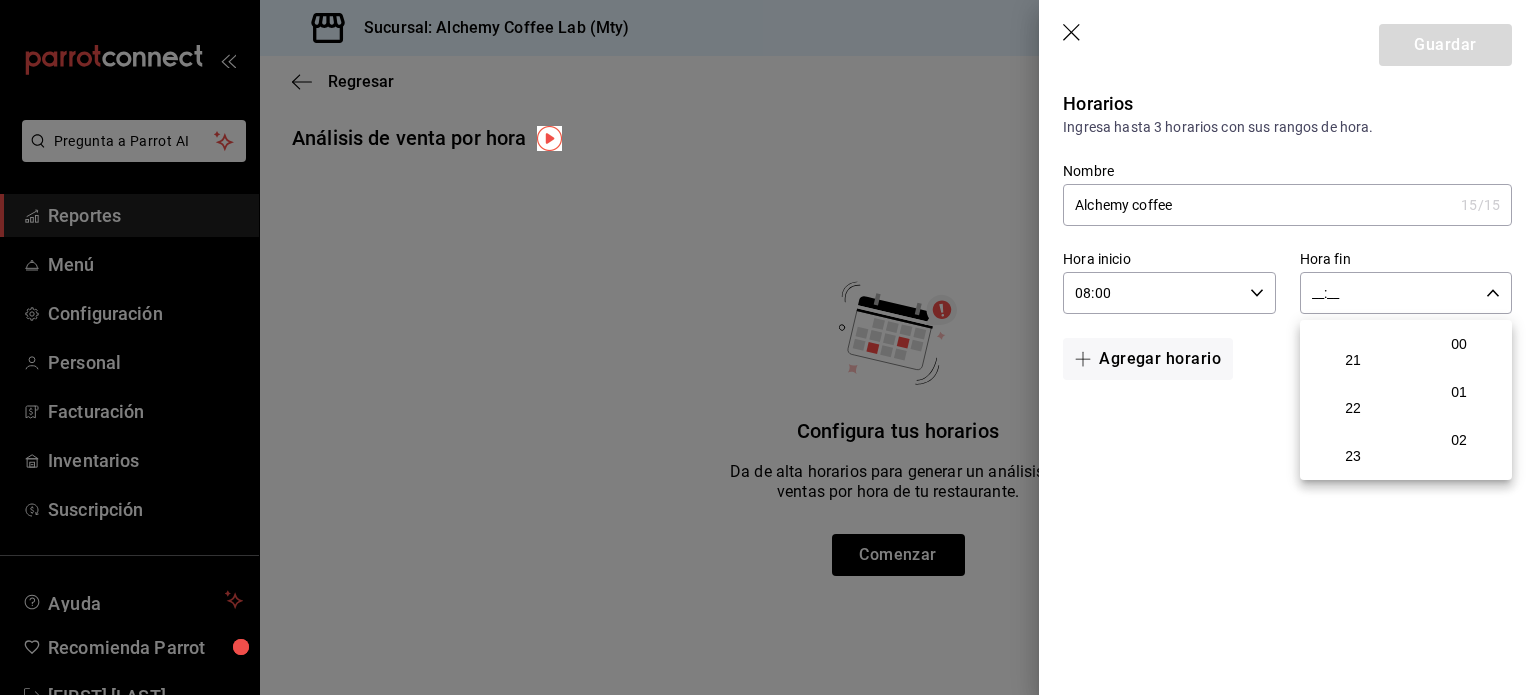 scroll, scrollTop: 1011, scrollLeft: 0, axis: vertical 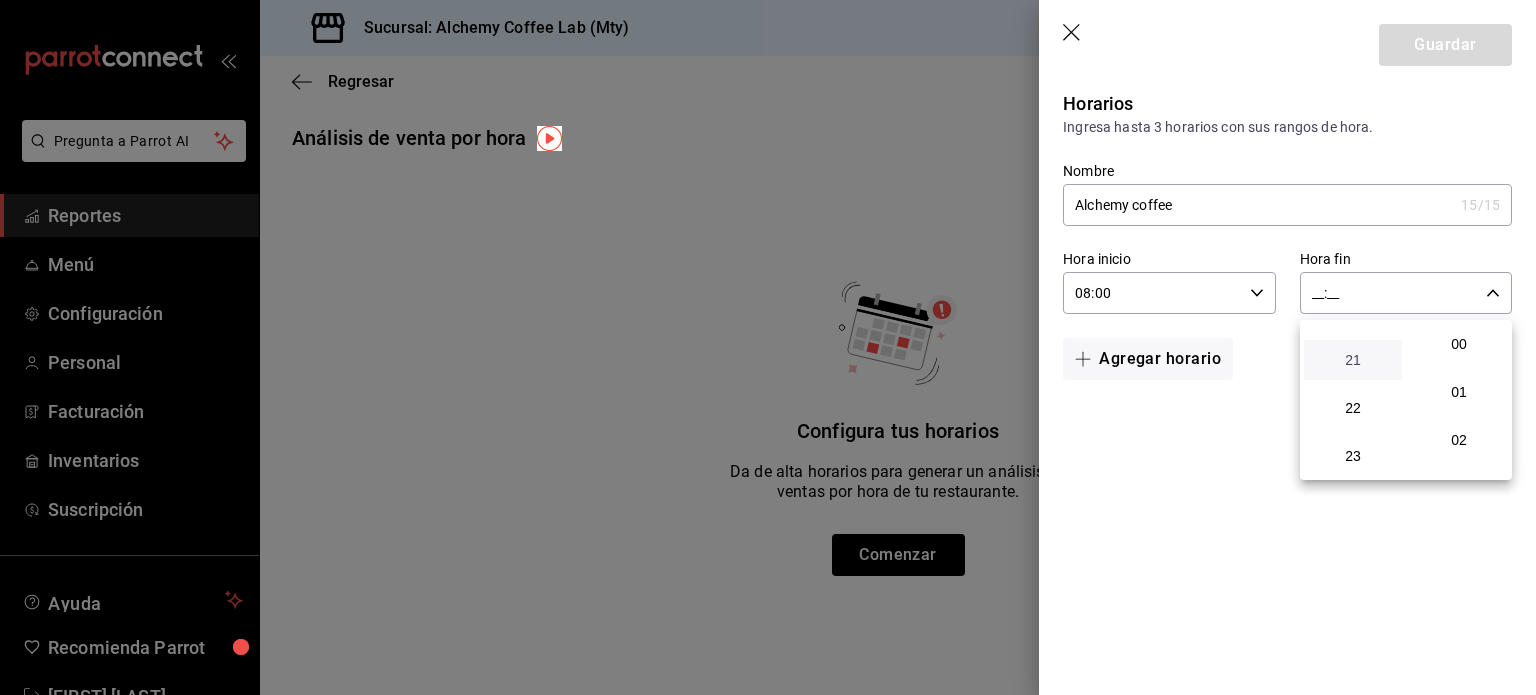 click on "21" at bounding box center (1353, 360) 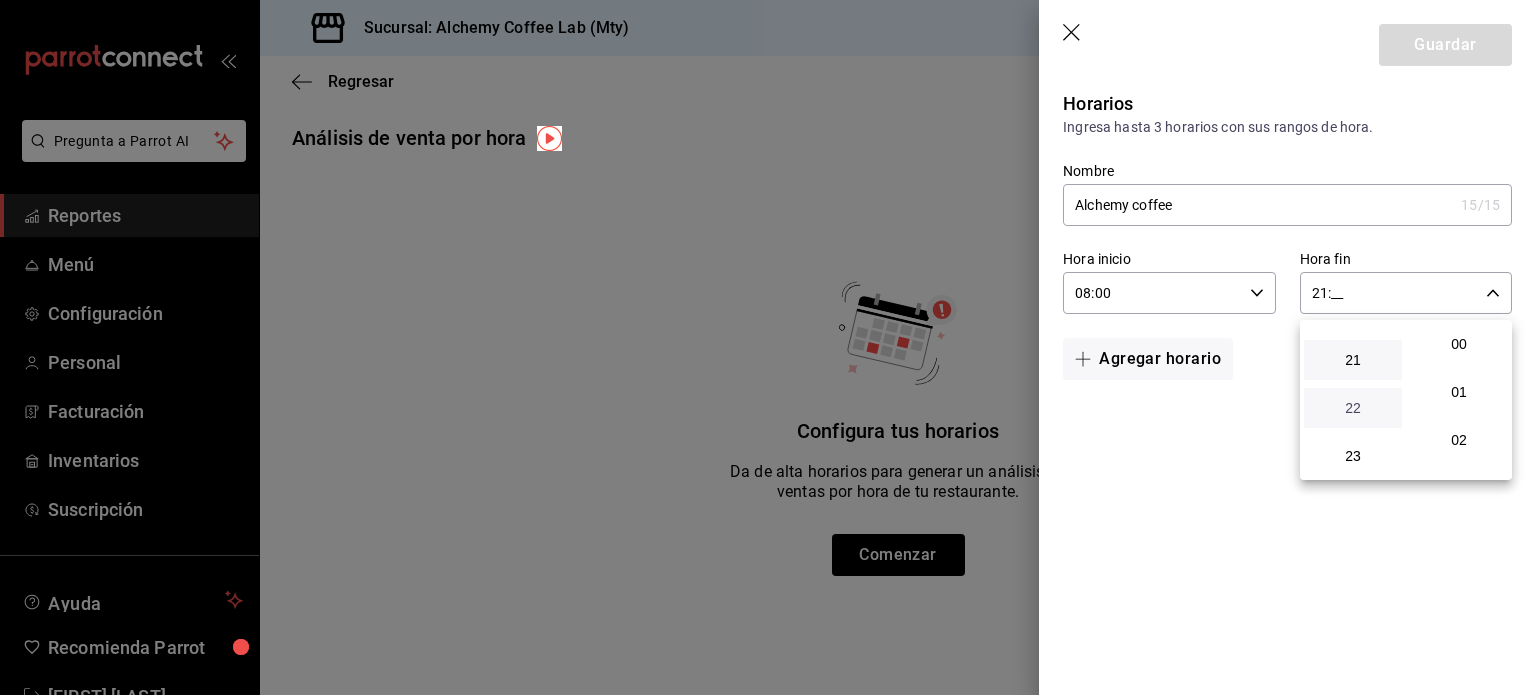 click on "22" at bounding box center [1353, 408] 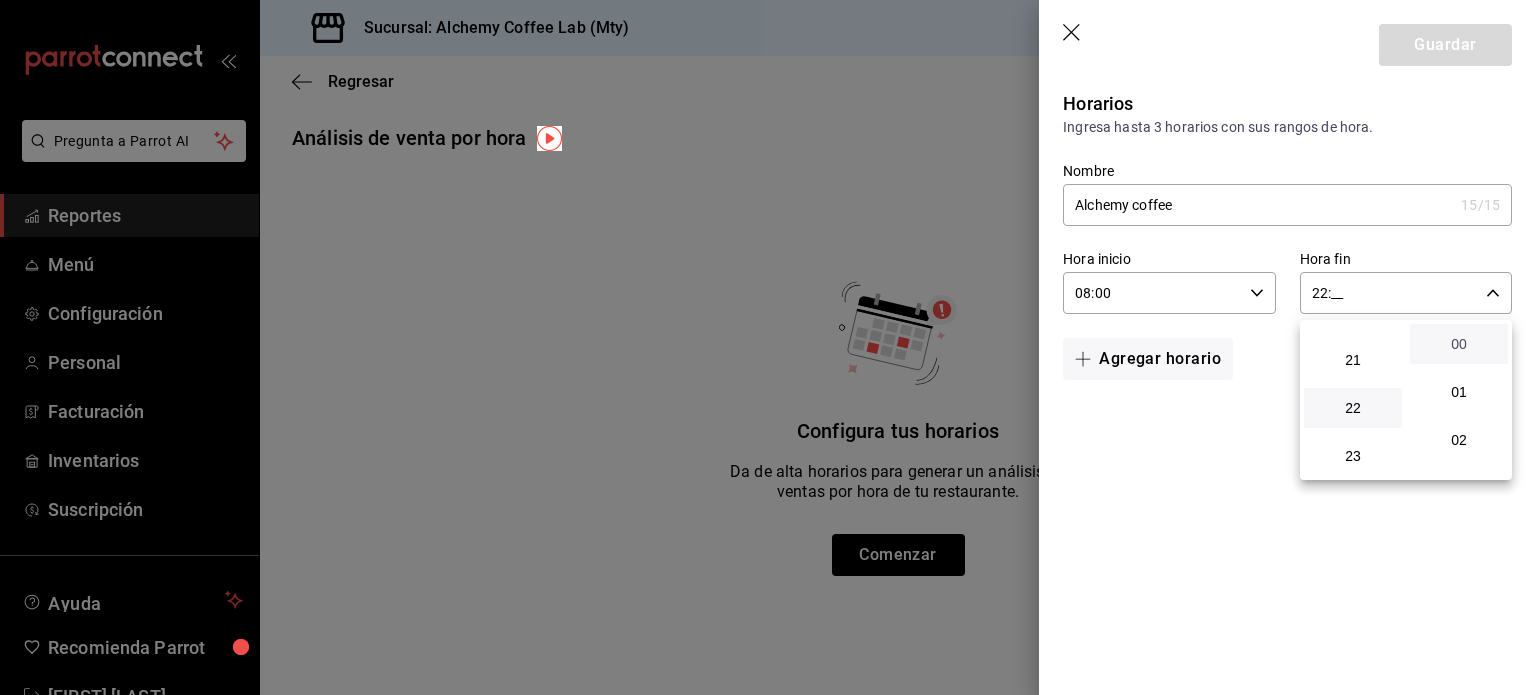 click on "00" at bounding box center [1459, 344] 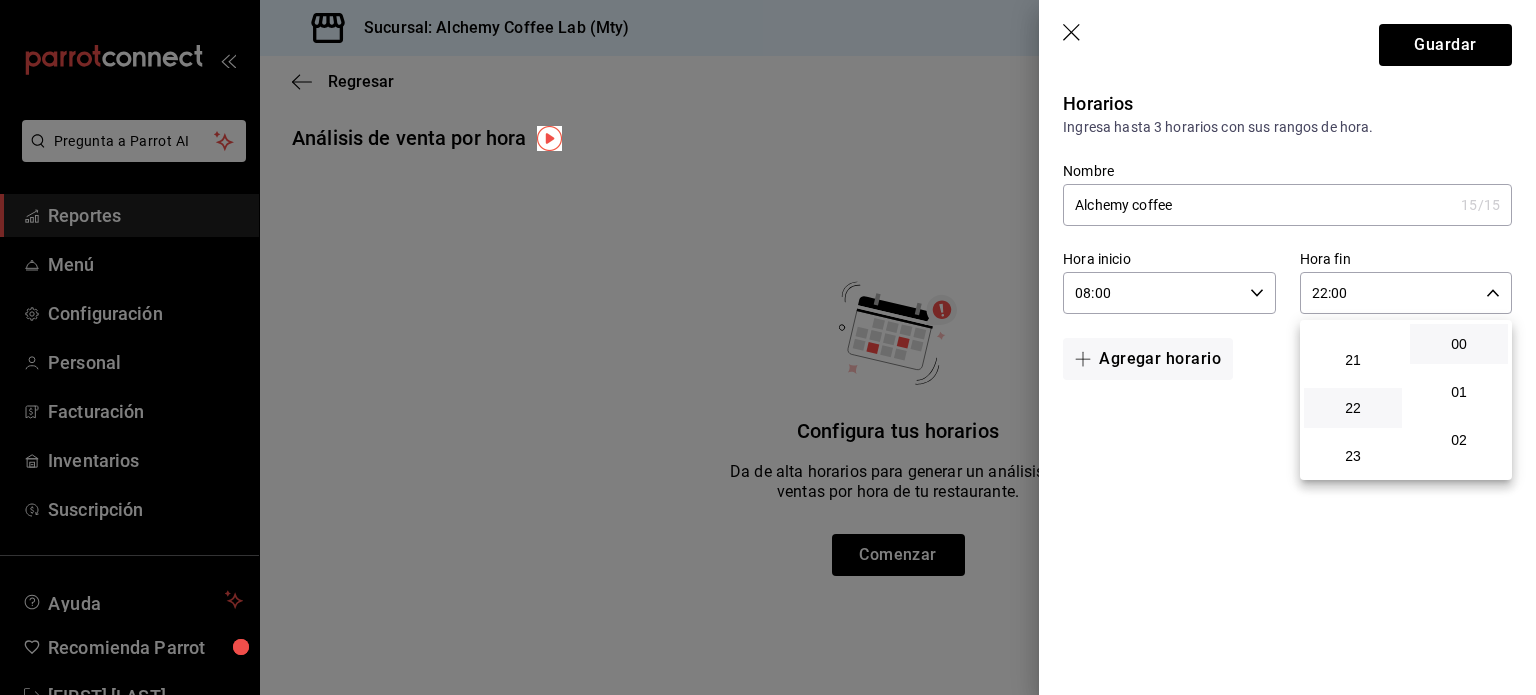 click at bounding box center [768, 347] 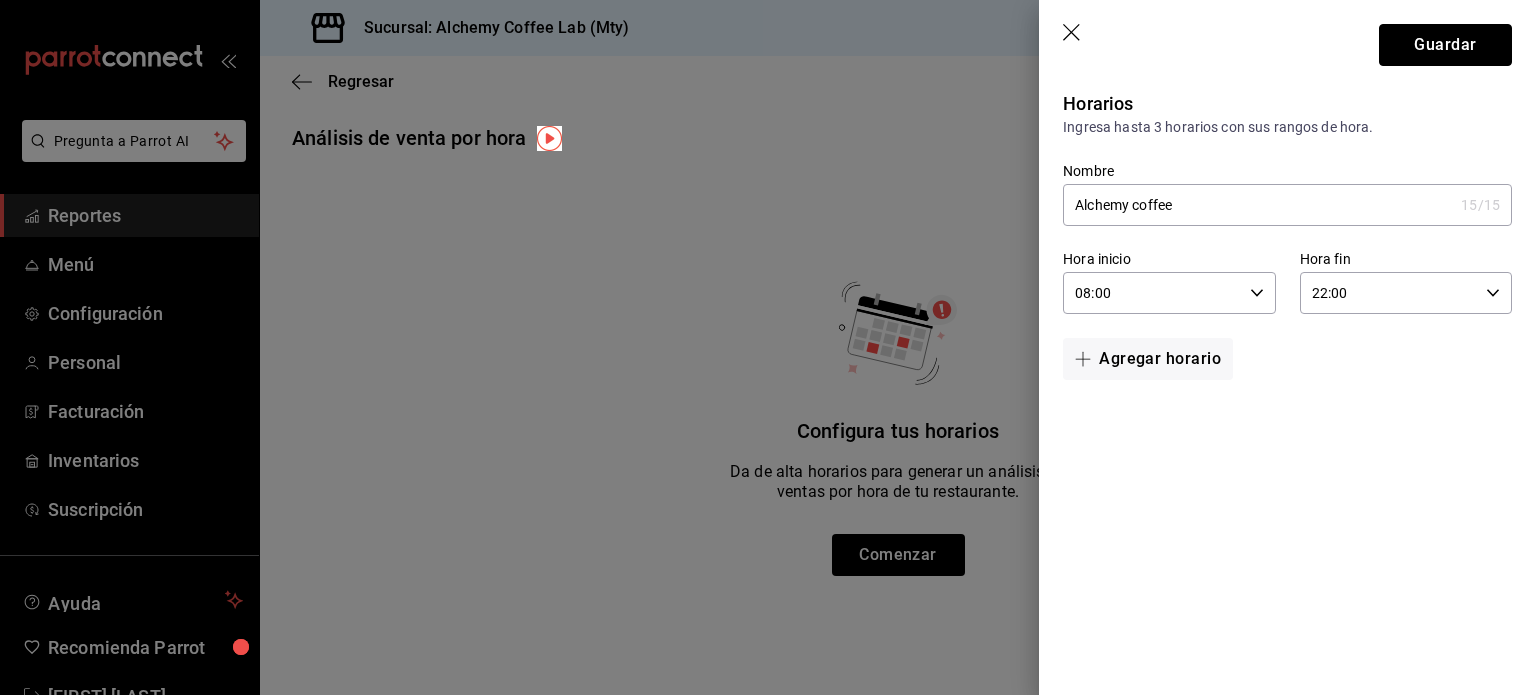 click on "Guardar" at bounding box center [1445, 45] 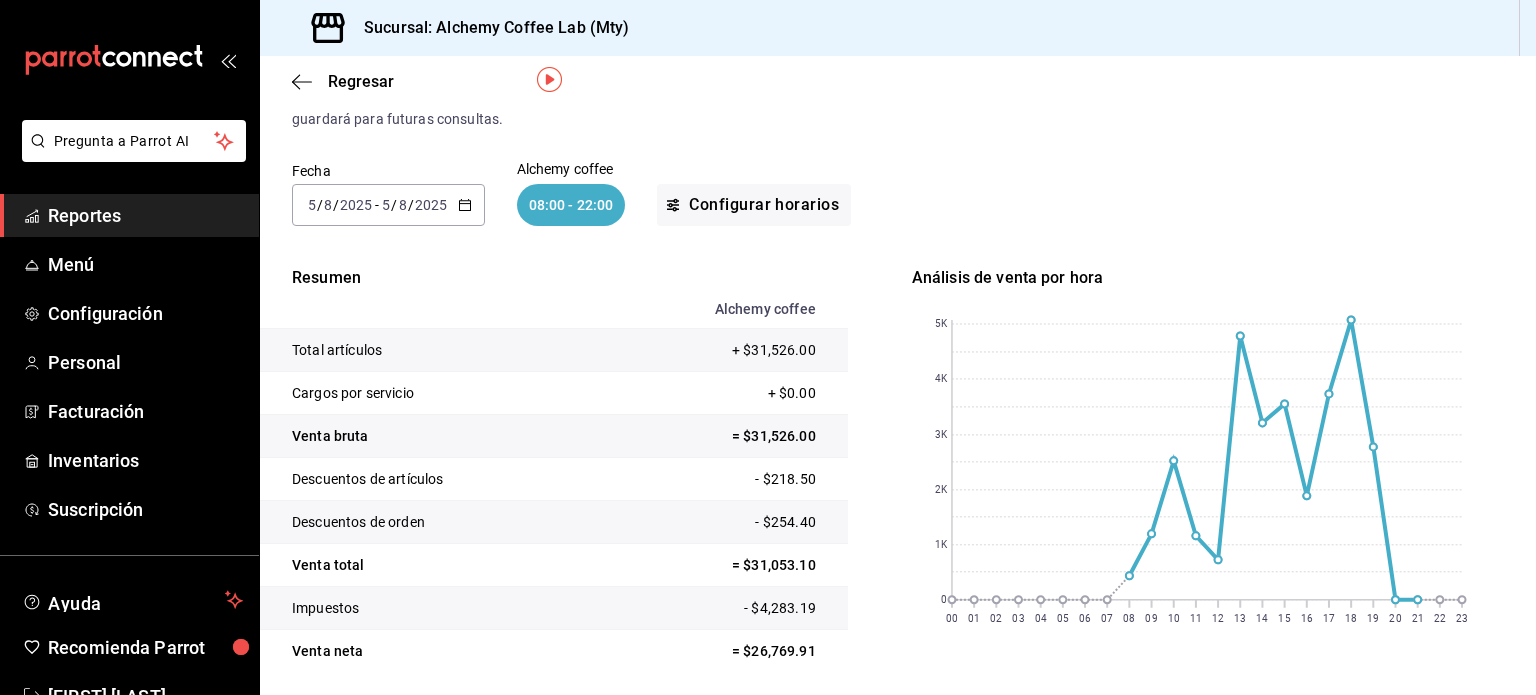 scroll, scrollTop: 0, scrollLeft: 0, axis: both 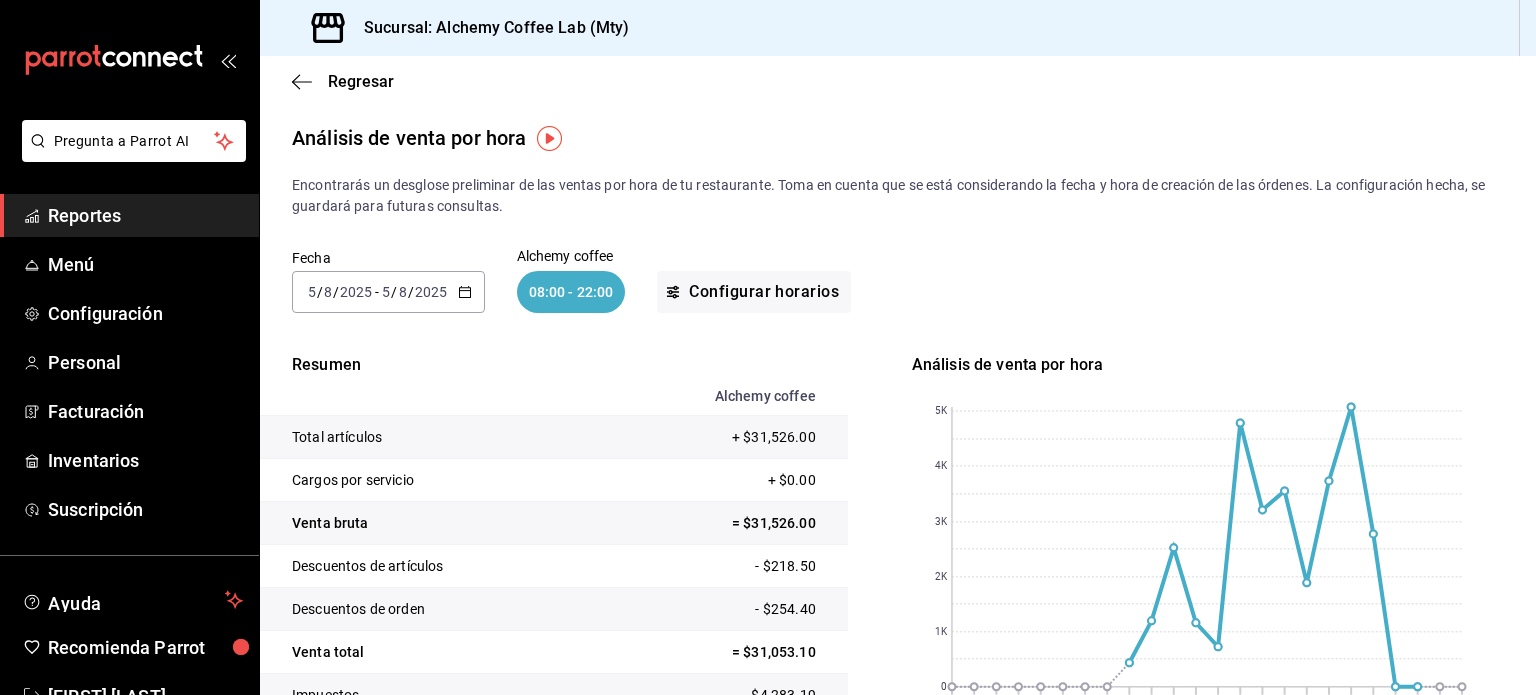 click on "Reportes" at bounding box center (145, 215) 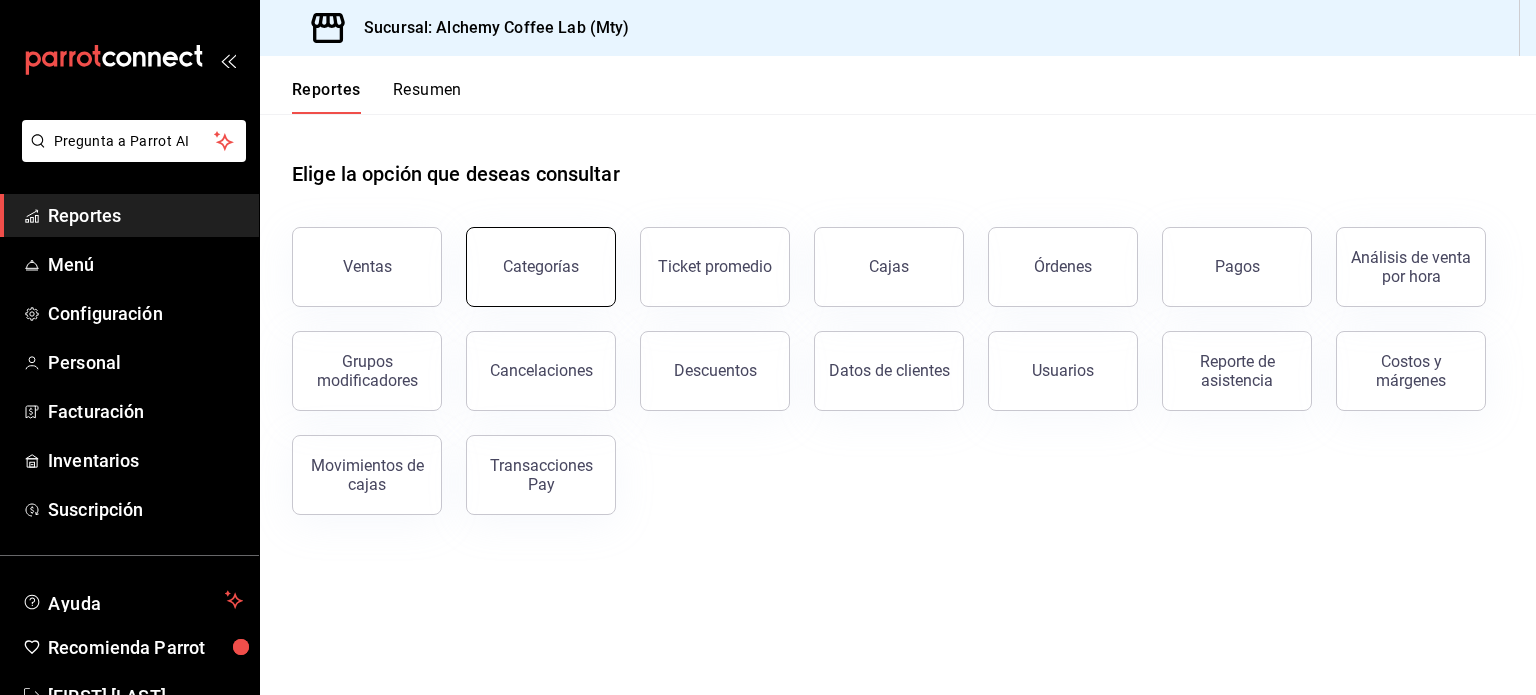 click on "Categorías" at bounding box center [541, 267] 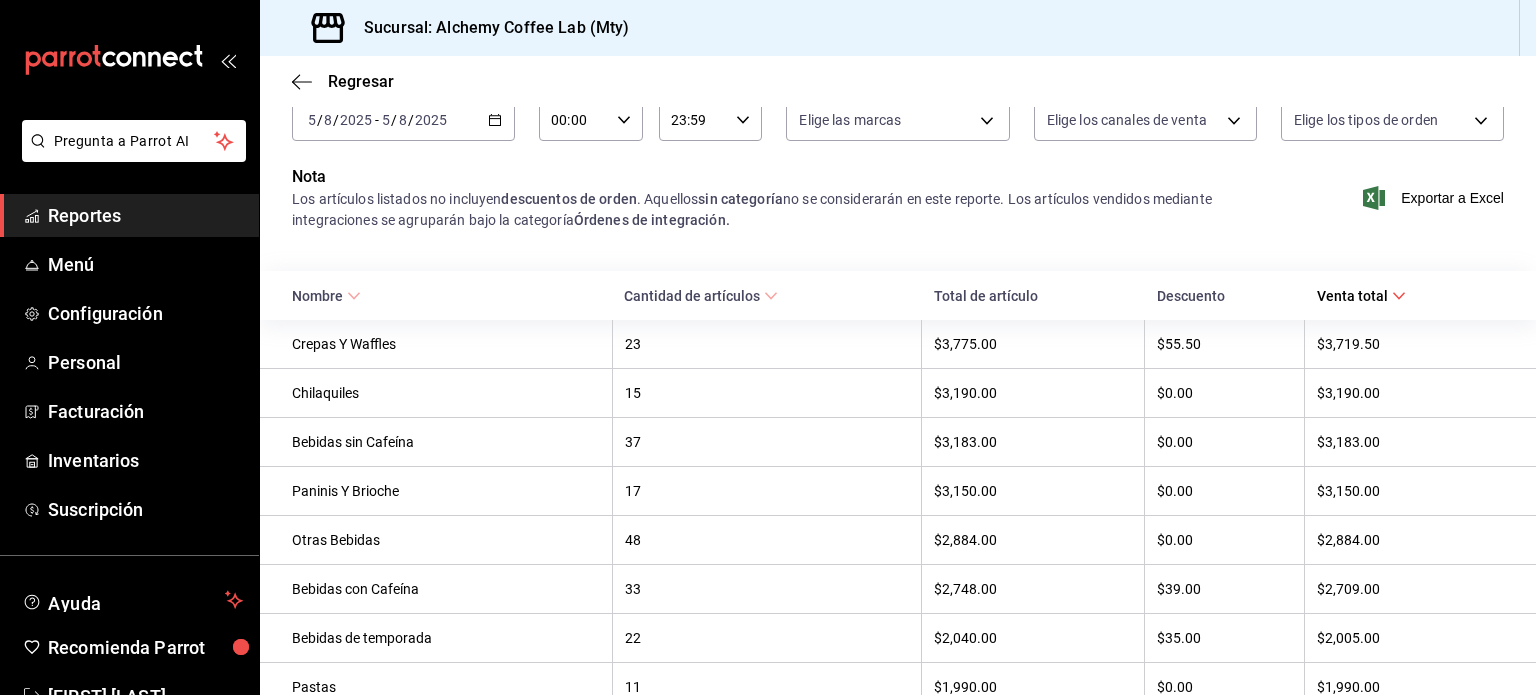 scroll, scrollTop: 114, scrollLeft: 0, axis: vertical 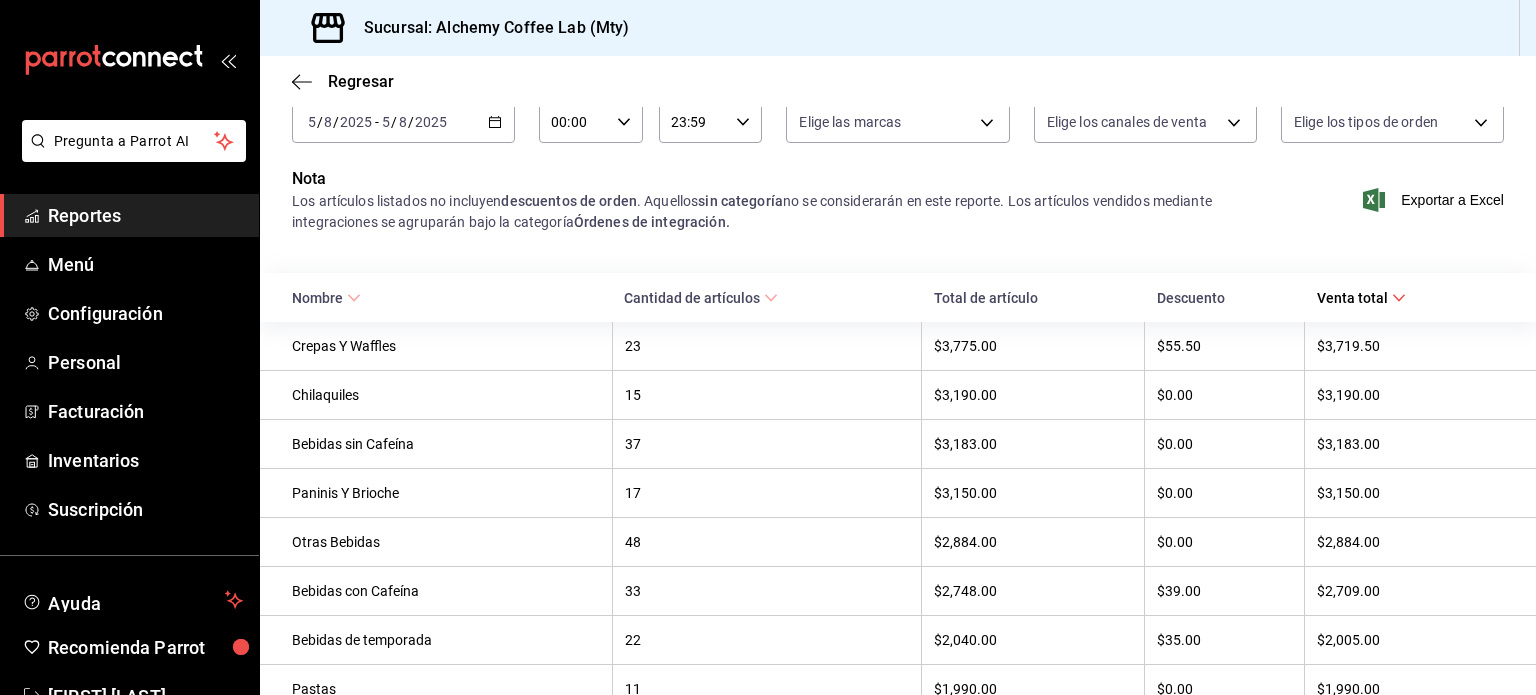 click on "Reportes" at bounding box center (145, 215) 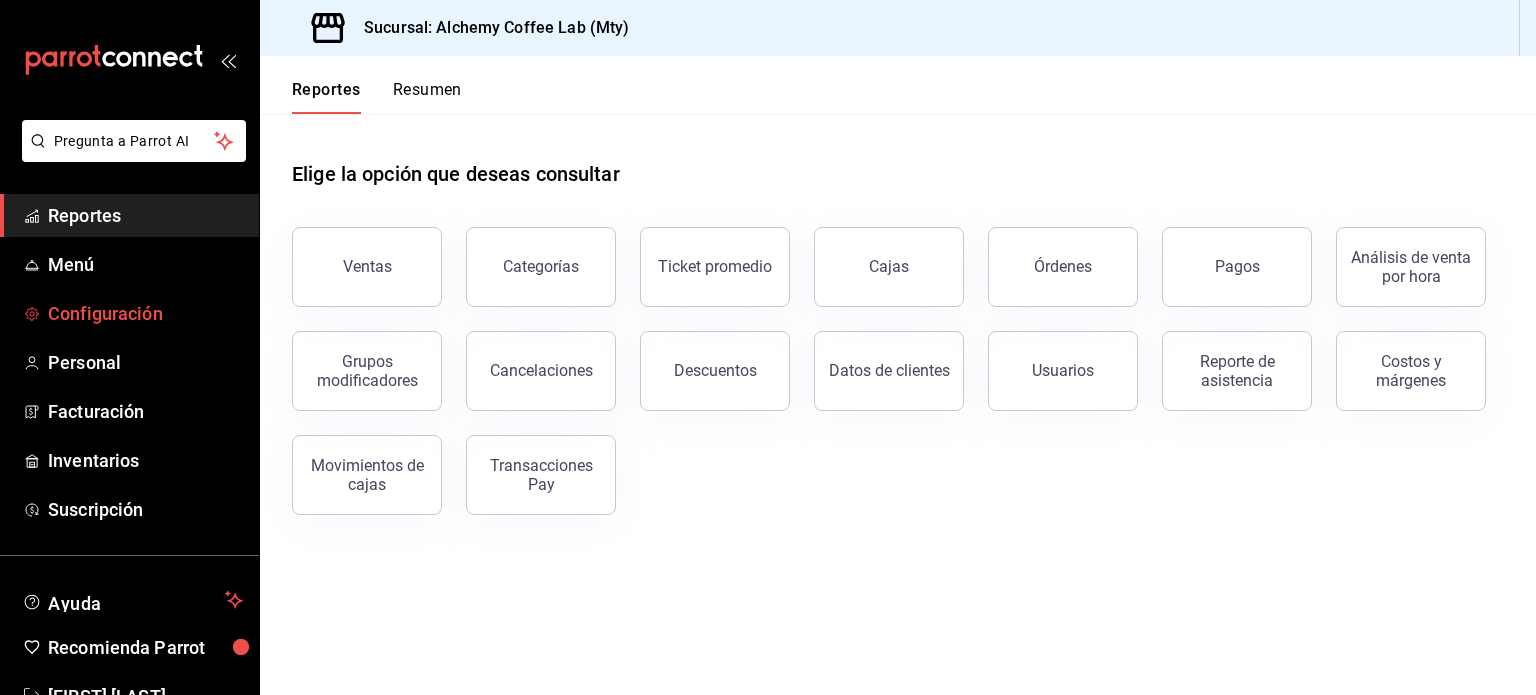 click on "Configuración" at bounding box center [145, 313] 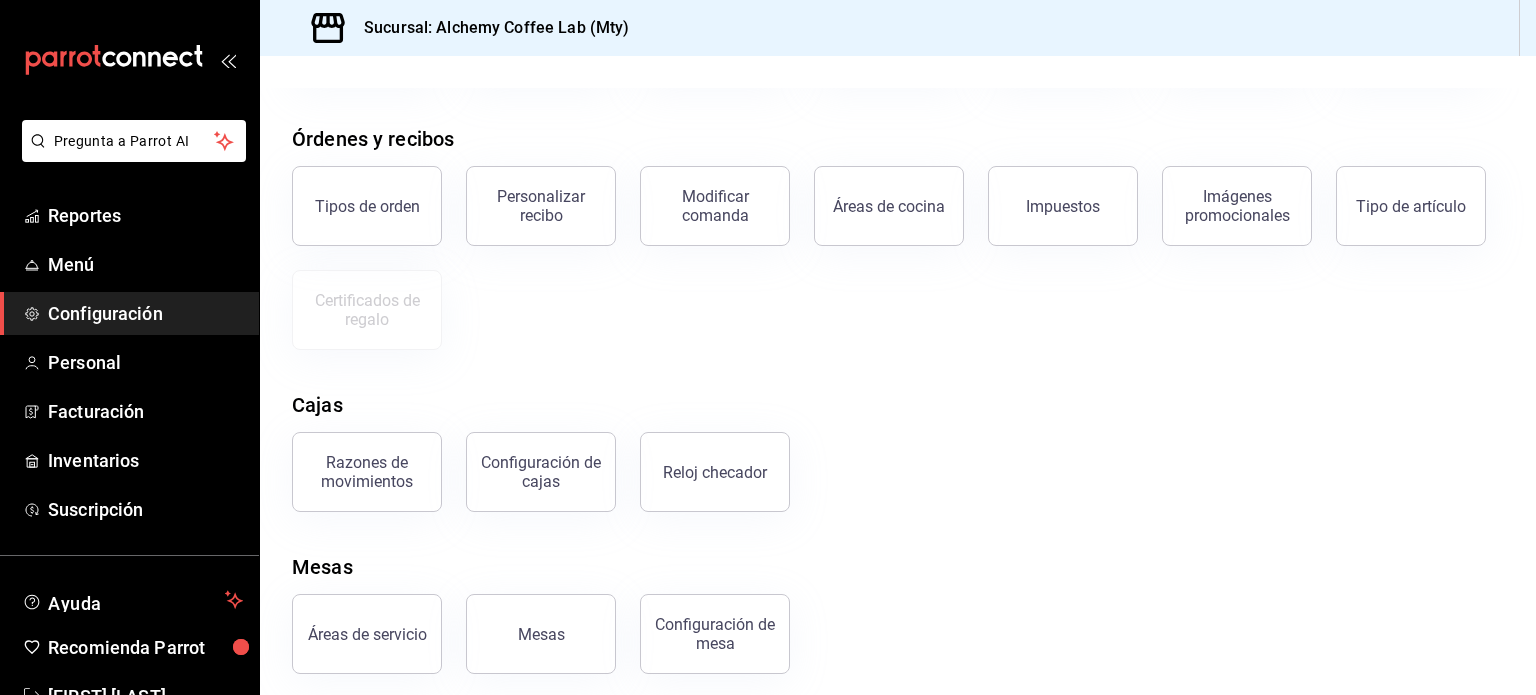 scroll, scrollTop: 215, scrollLeft: 0, axis: vertical 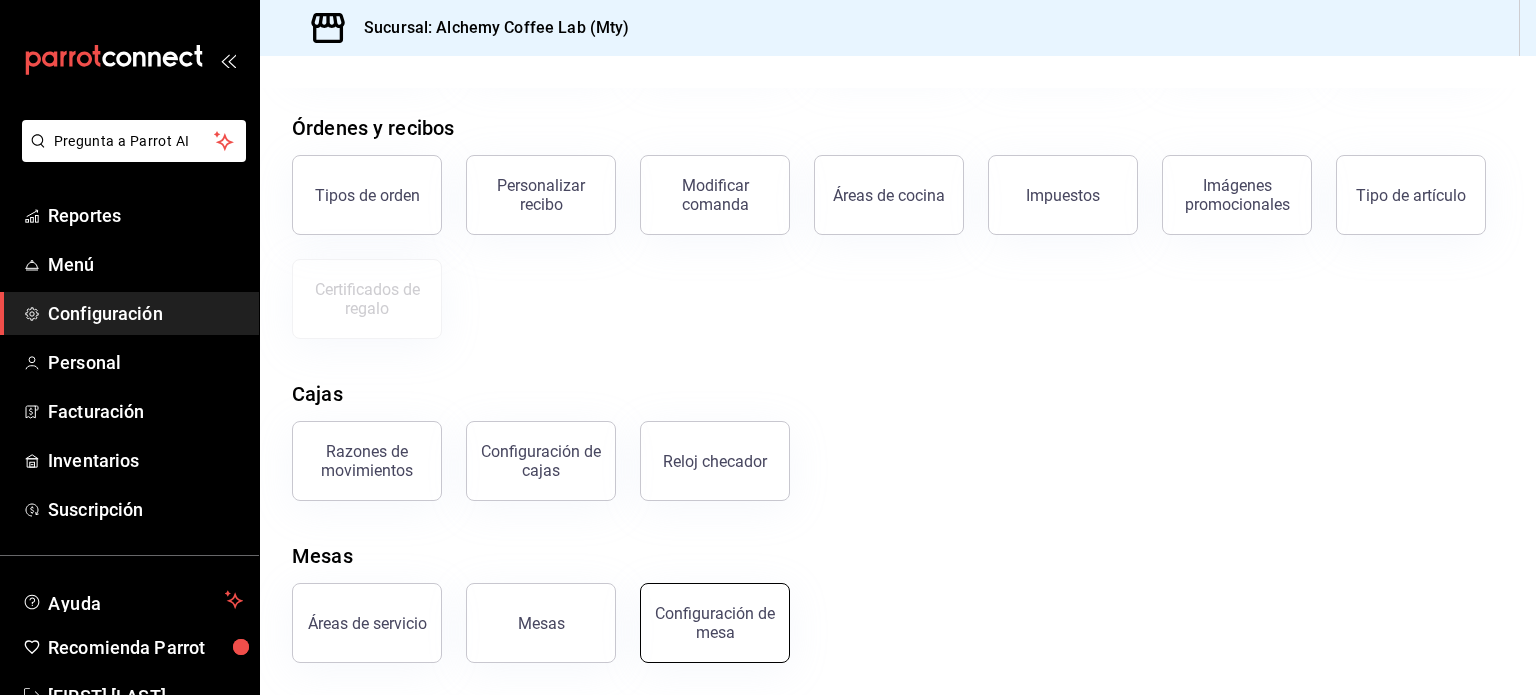 click on "Configuración de mesa" at bounding box center [715, 623] 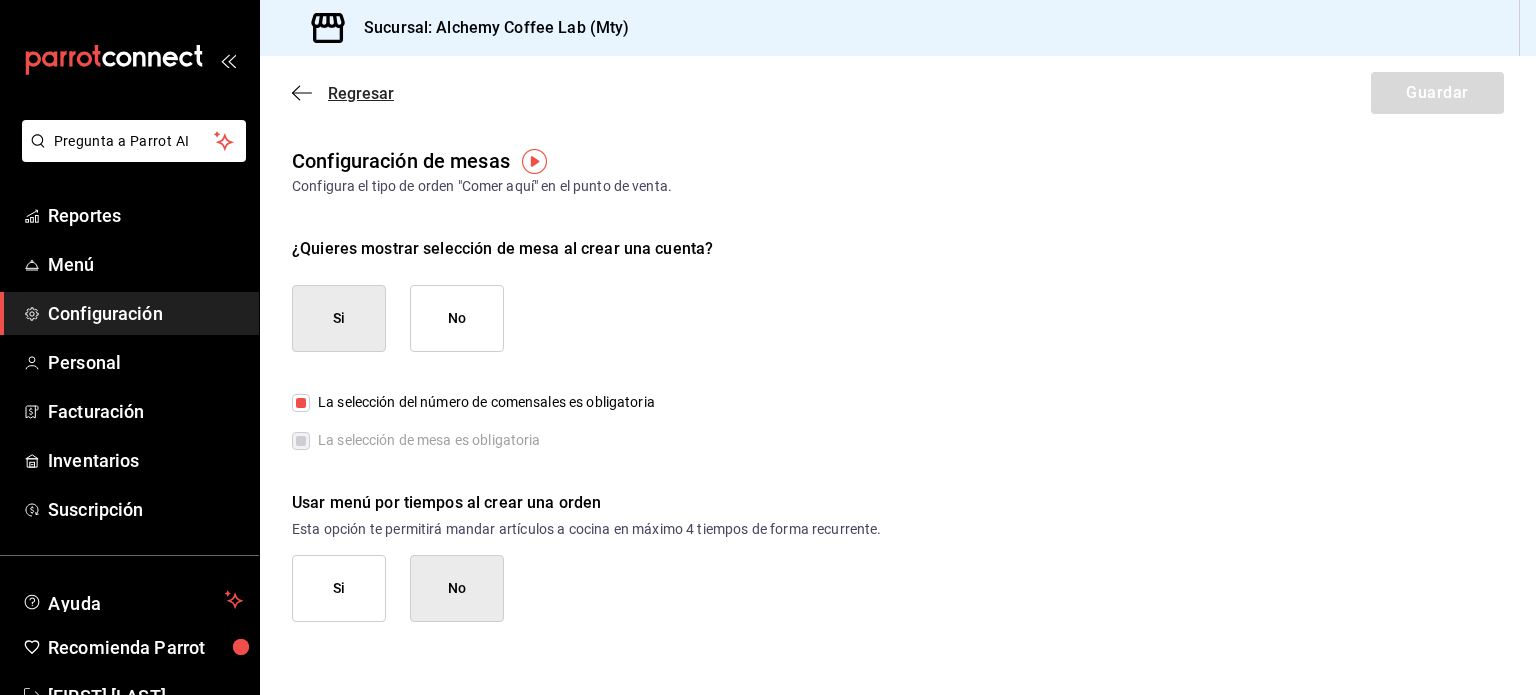click 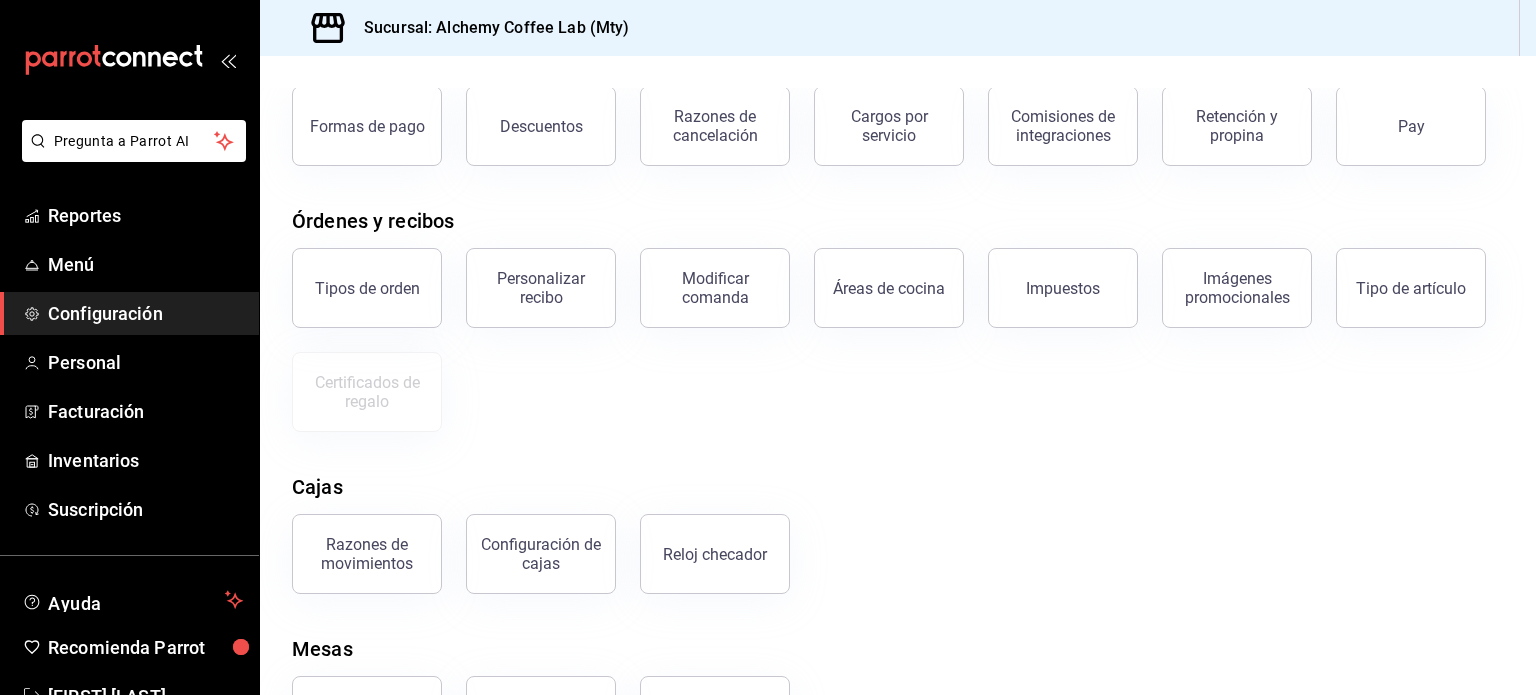 scroll, scrollTop: 215, scrollLeft: 0, axis: vertical 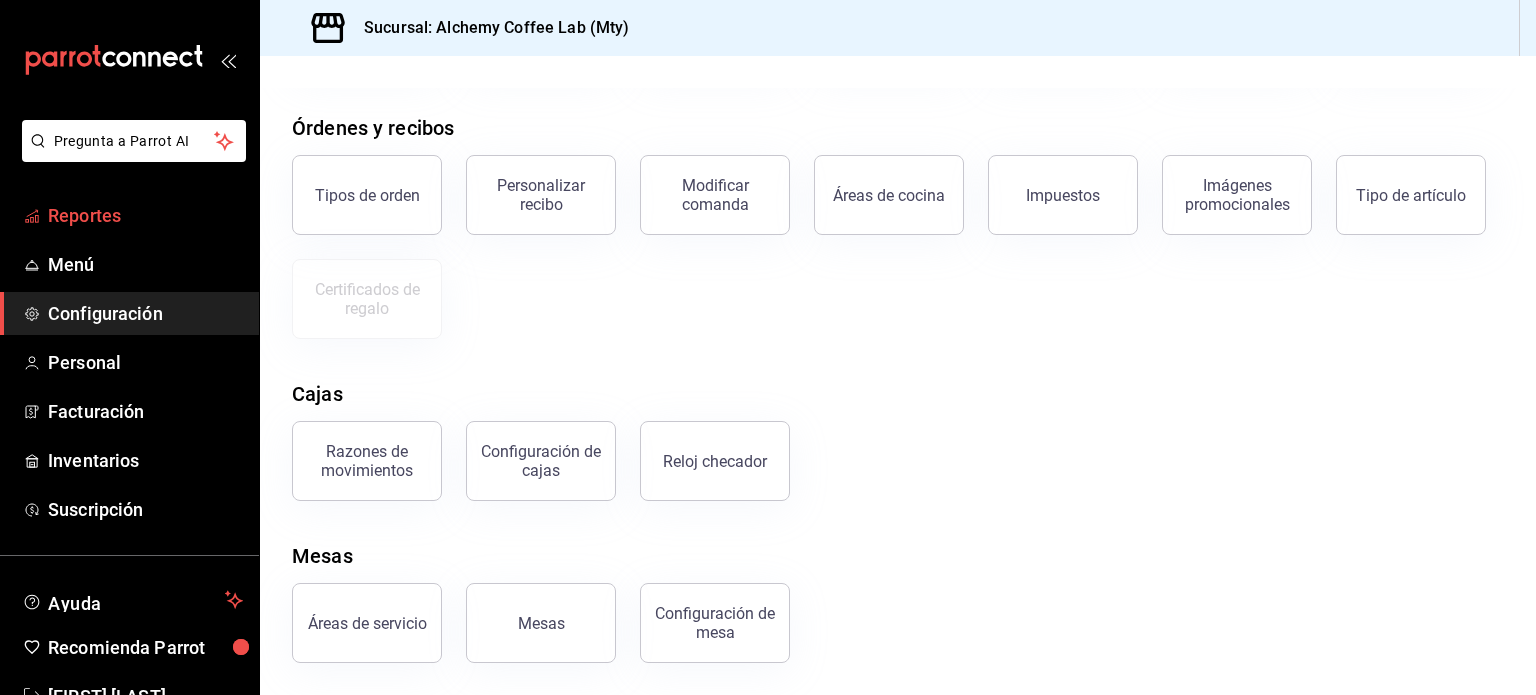 click on "Reportes" at bounding box center [129, 215] 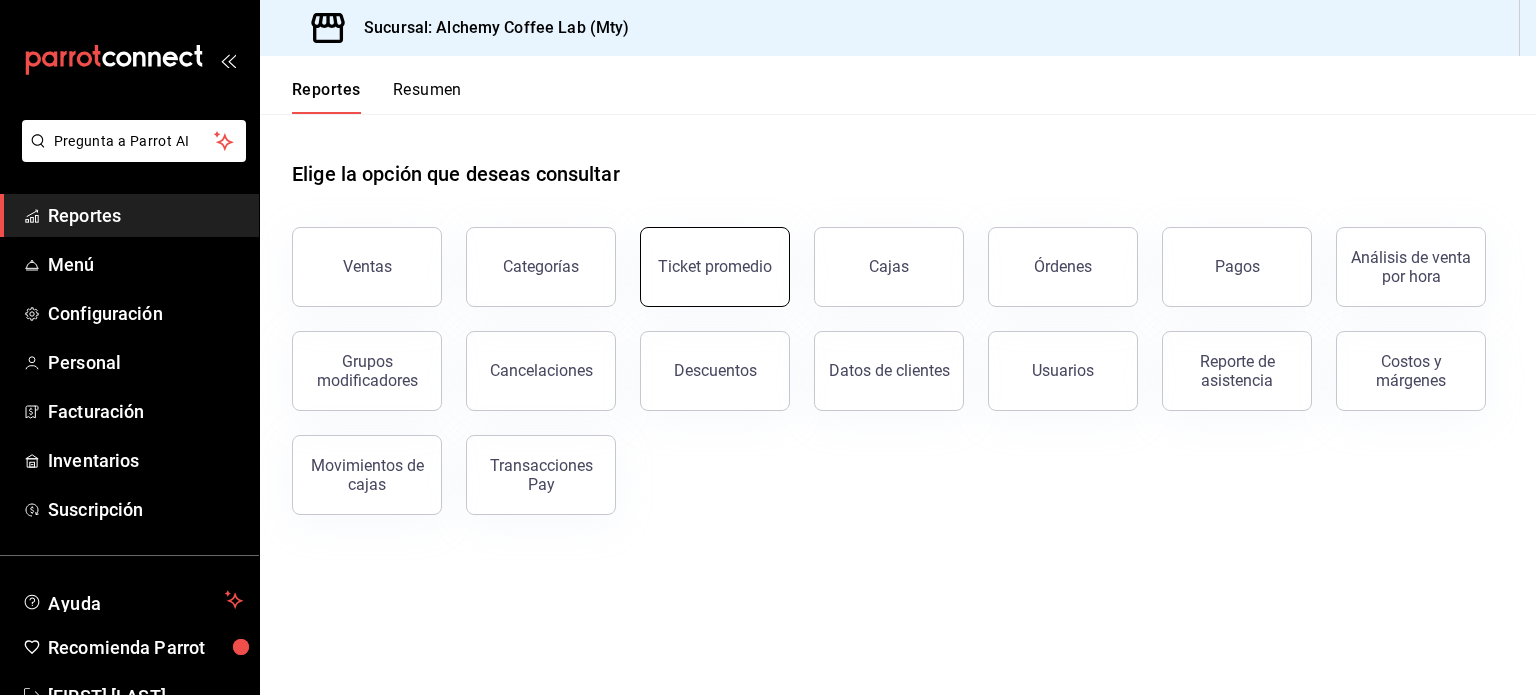 click on "Ticket promedio" at bounding box center [715, 266] 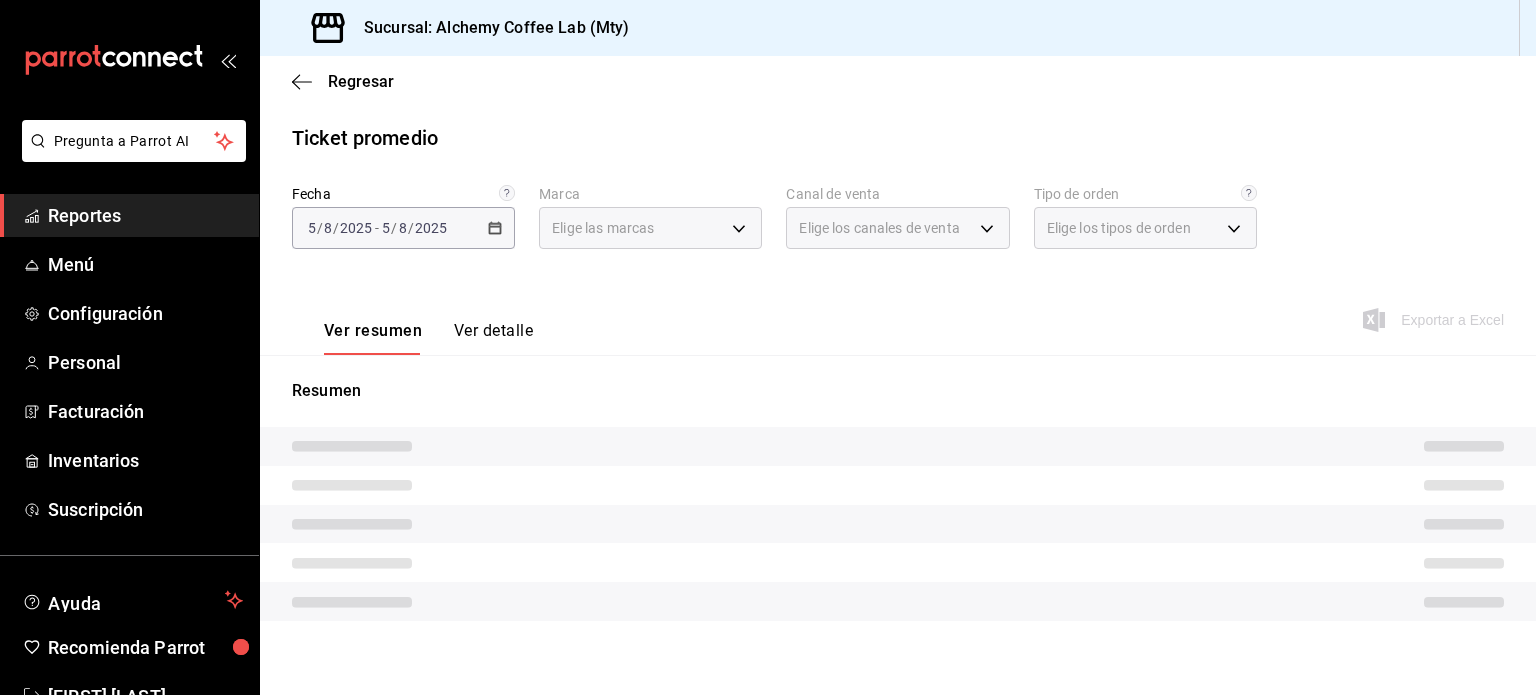 type on "147fd5db-d129-484d-8765-362391796a66" 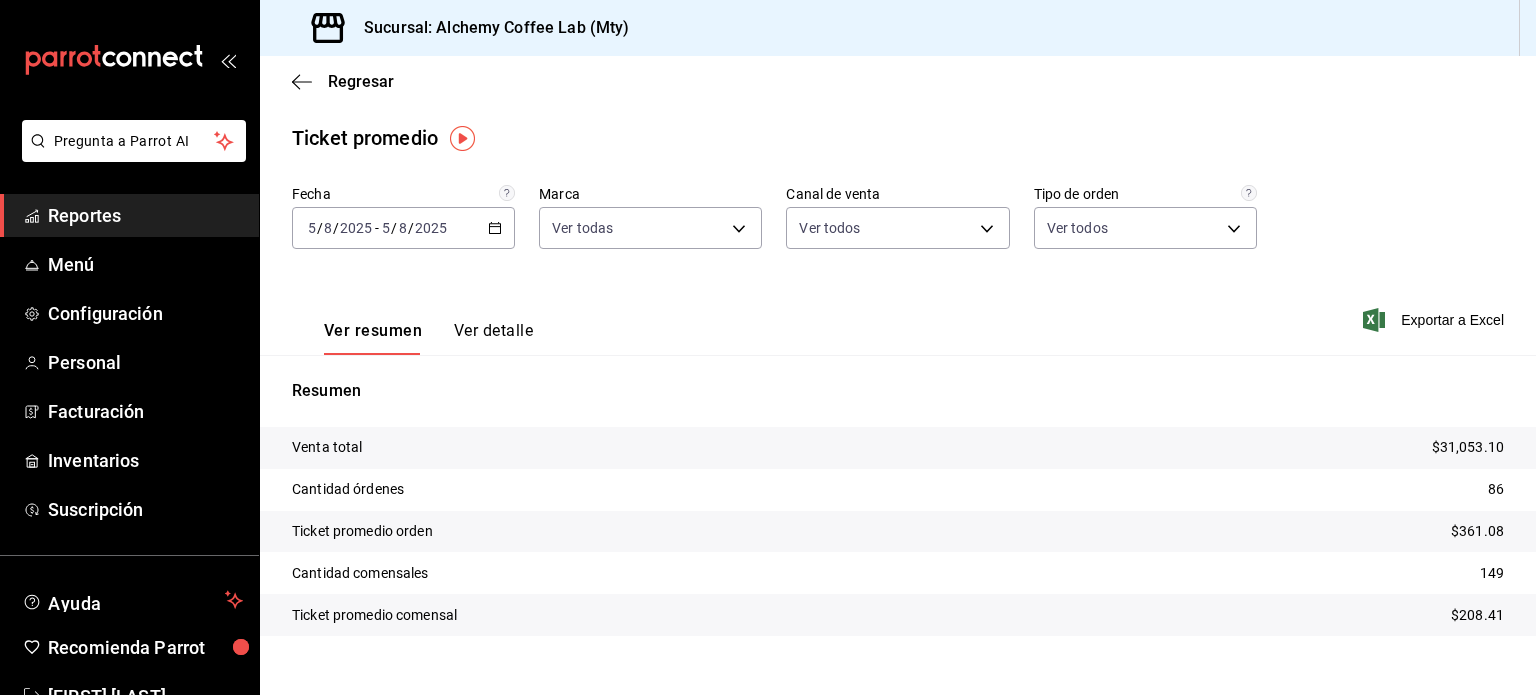 click on "Reportes" at bounding box center [145, 215] 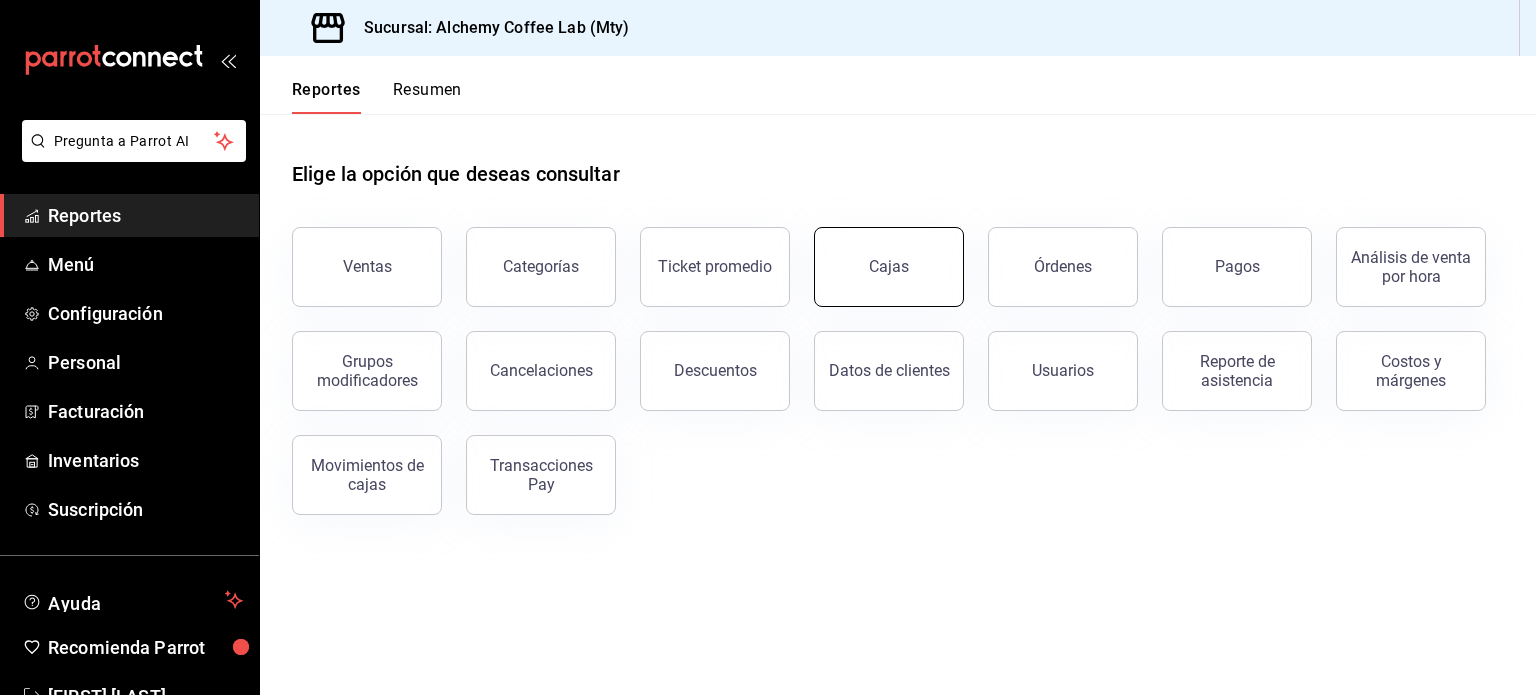 click on "Cajas" at bounding box center (889, 267) 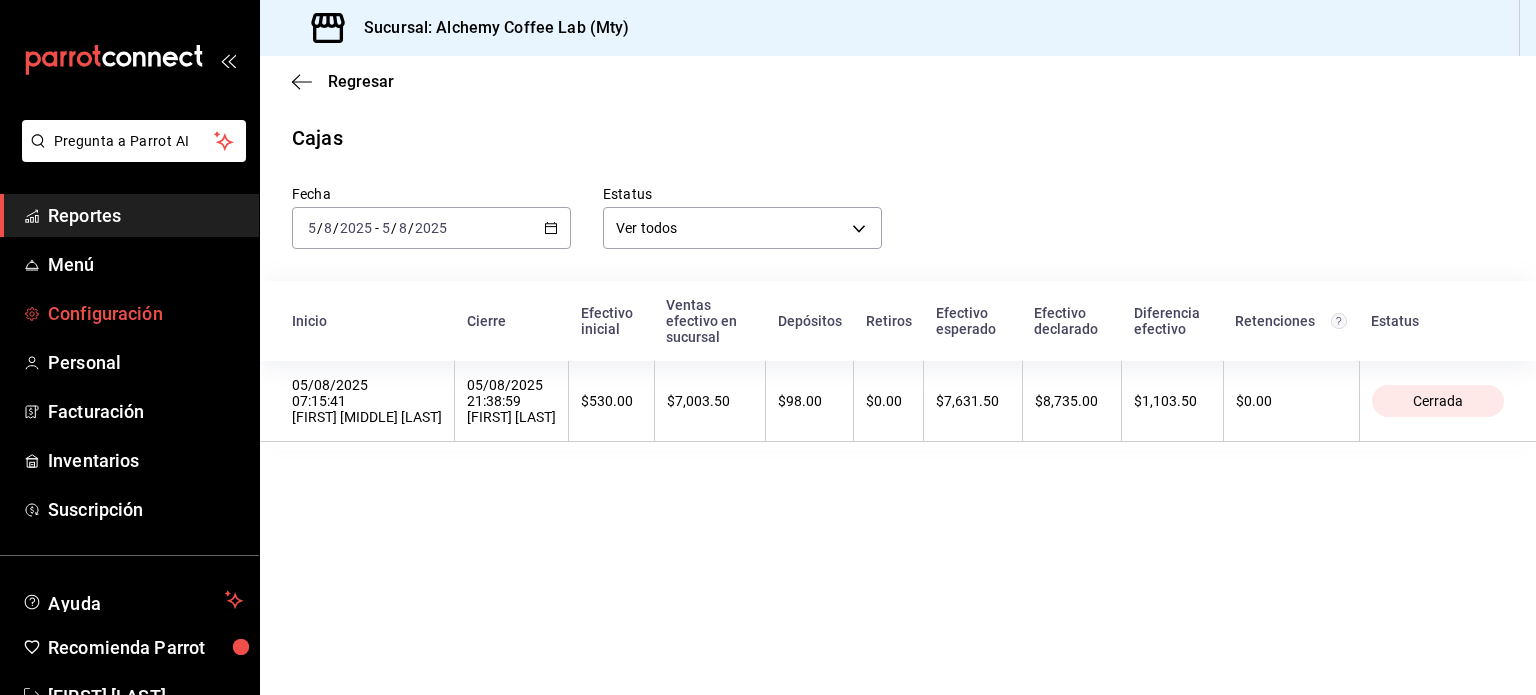 click on "Configuración" at bounding box center [145, 313] 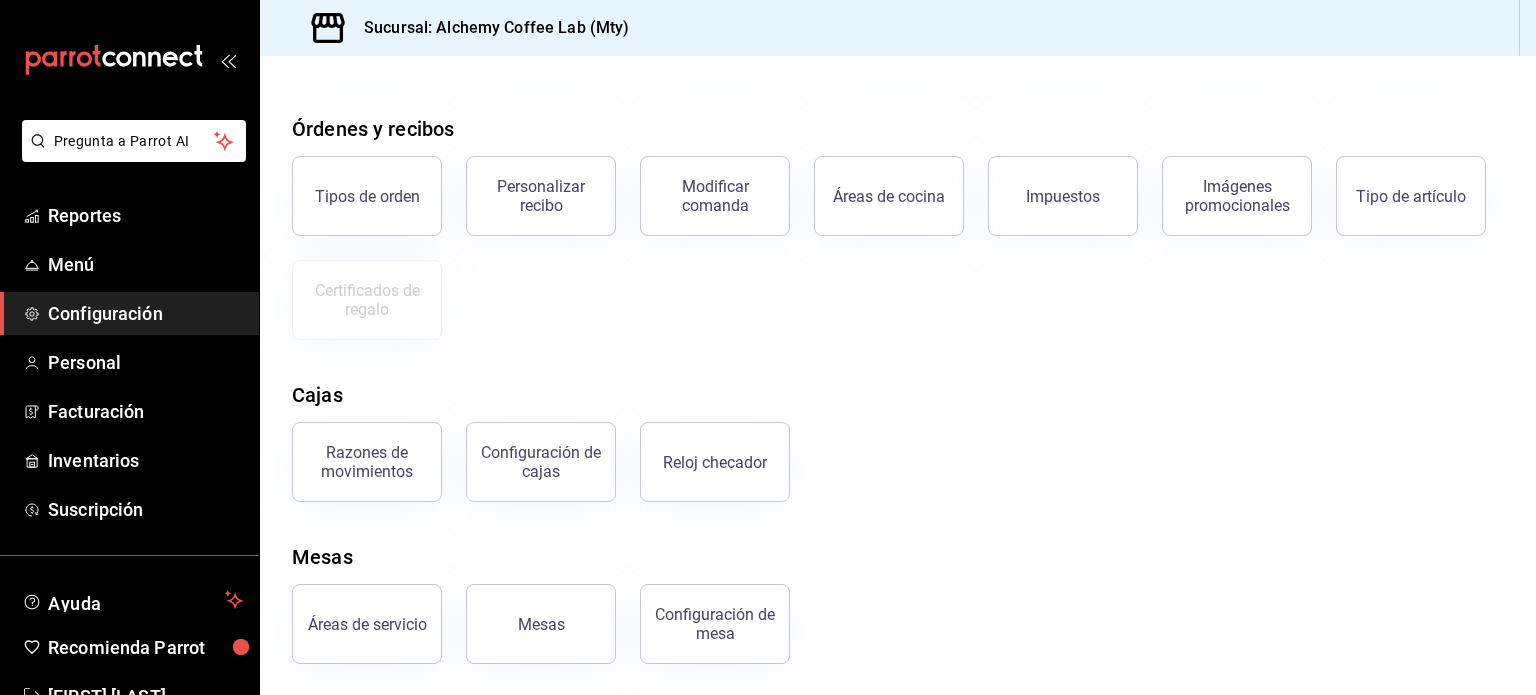 scroll, scrollTop: 215, scrollLeft: 0, axis: vertical 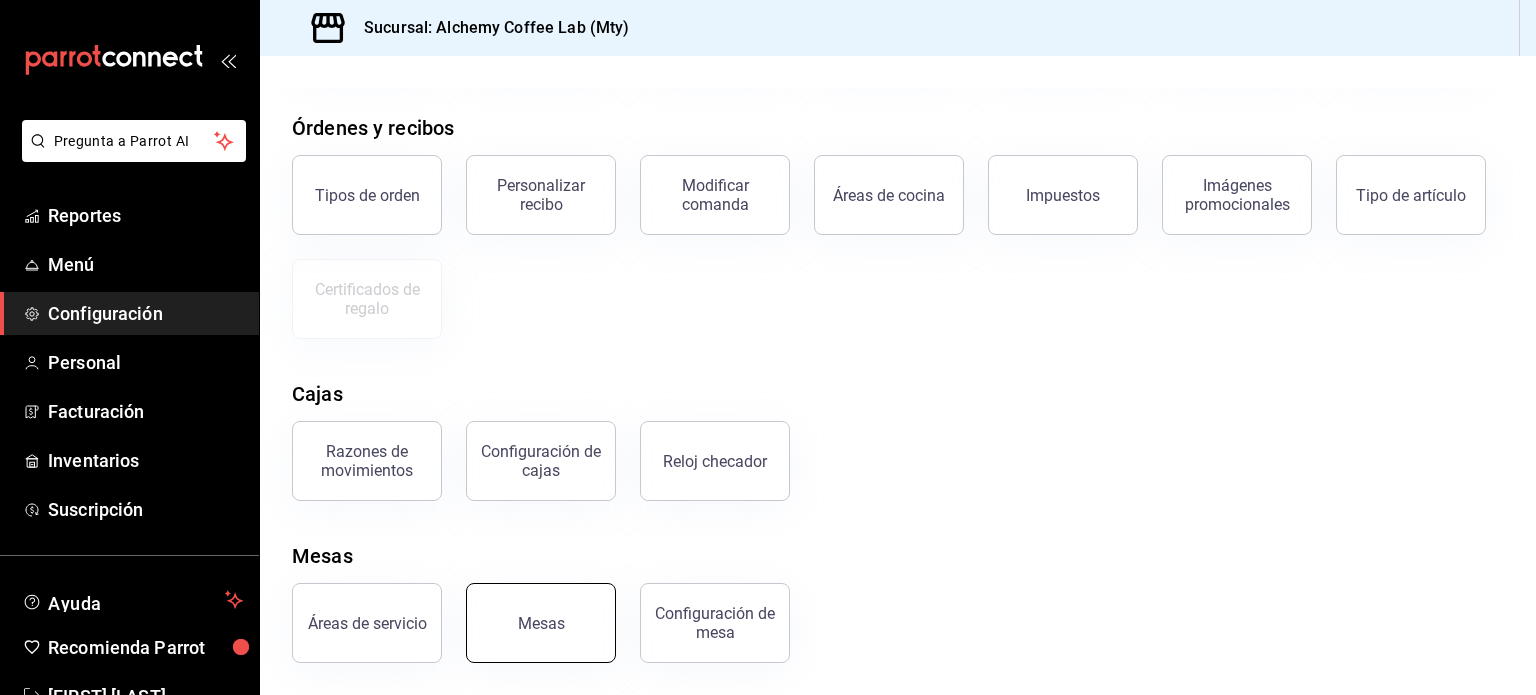 click on "Mesas" at bounding box center [541, 623] 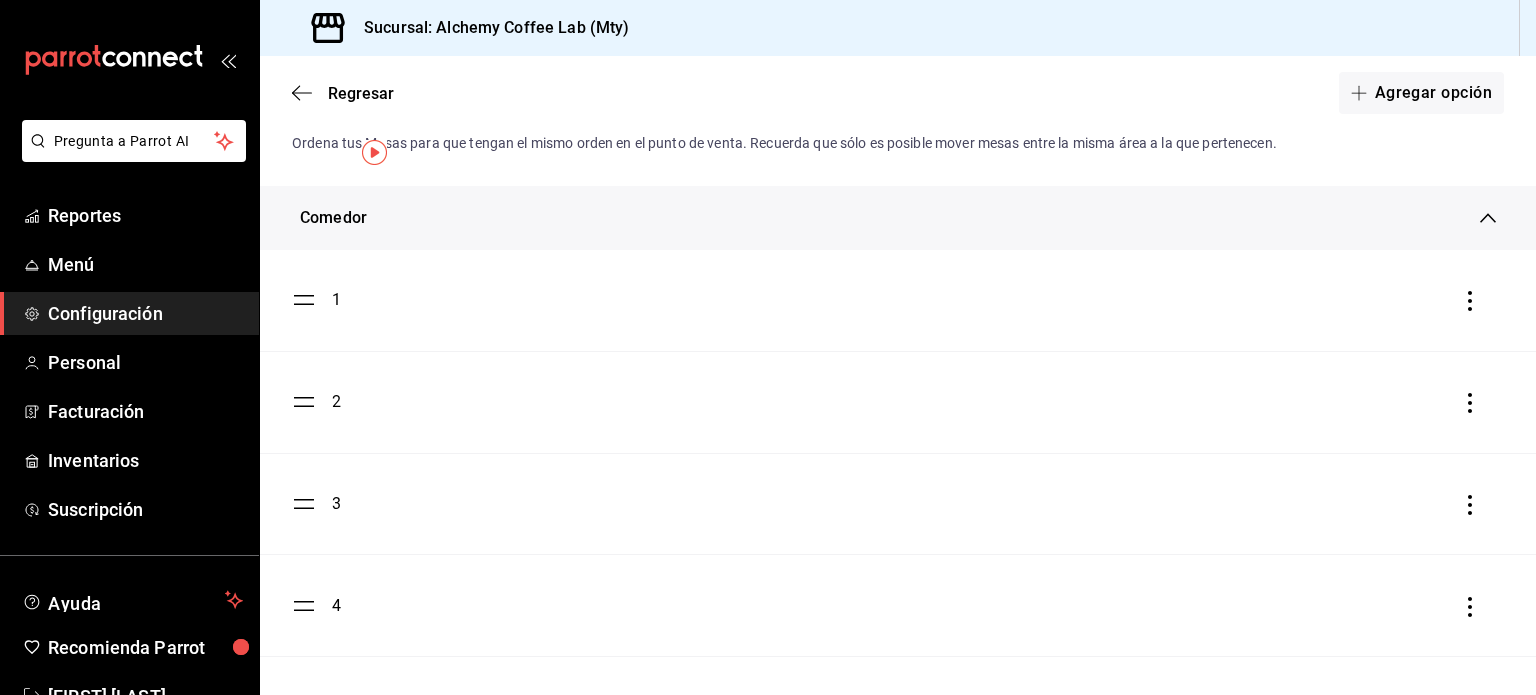 scroll, scrollTop: 0, scrollLeft: 0, axis: both 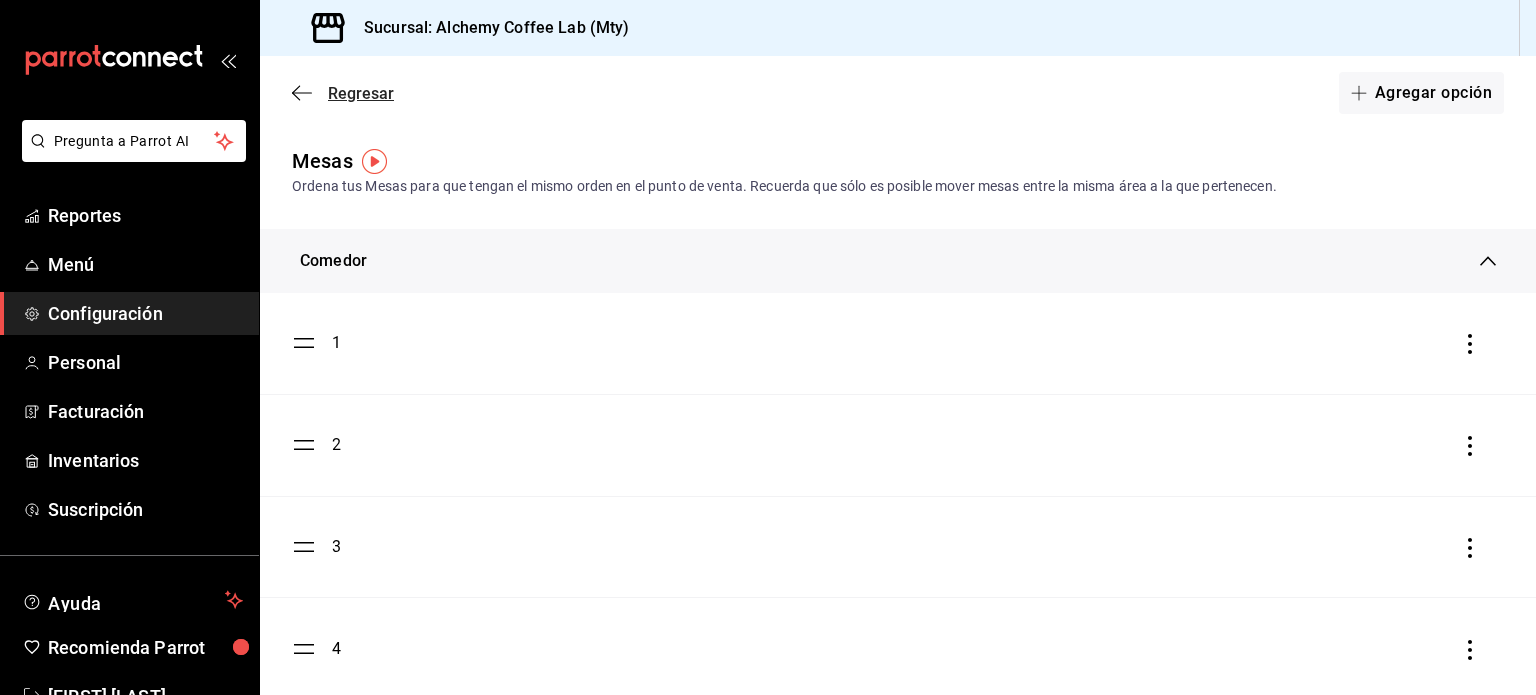 click 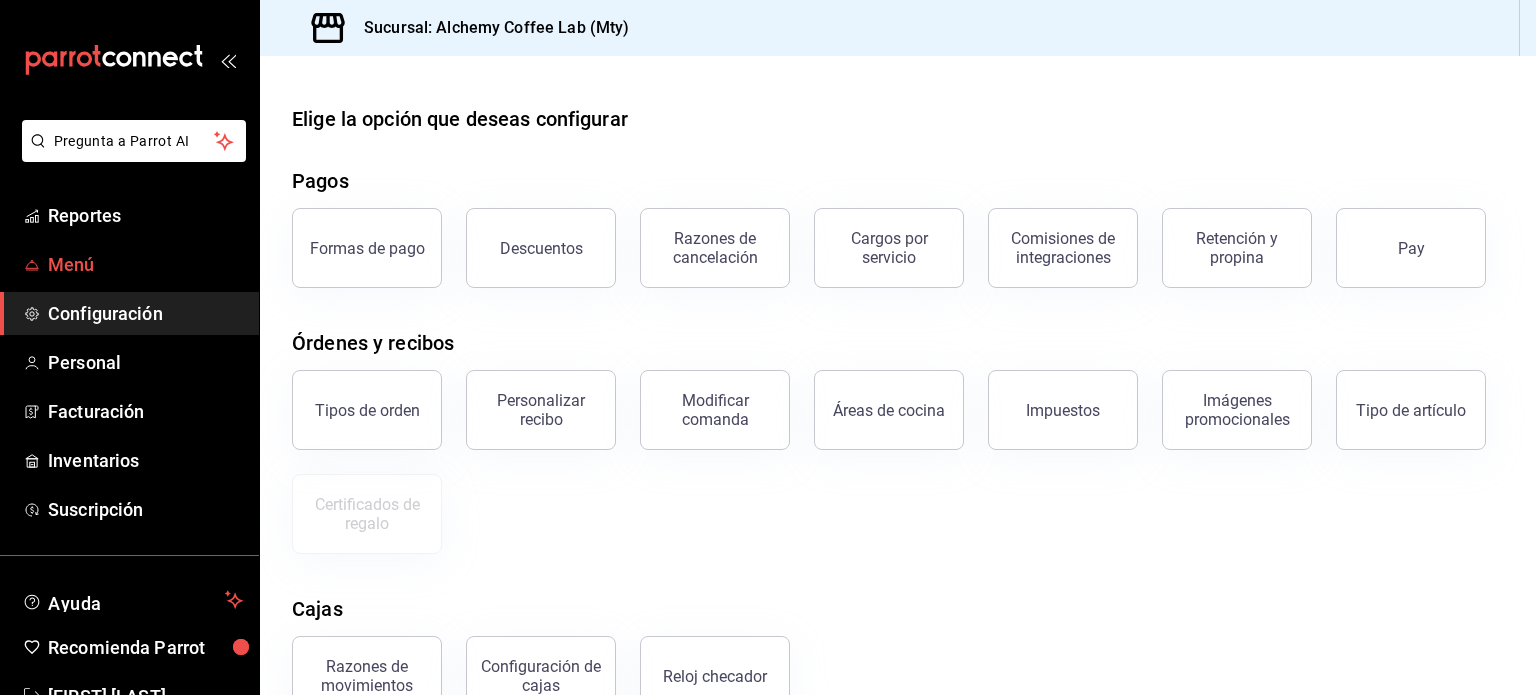 click on "Menú" at bounding box center (145, 264) 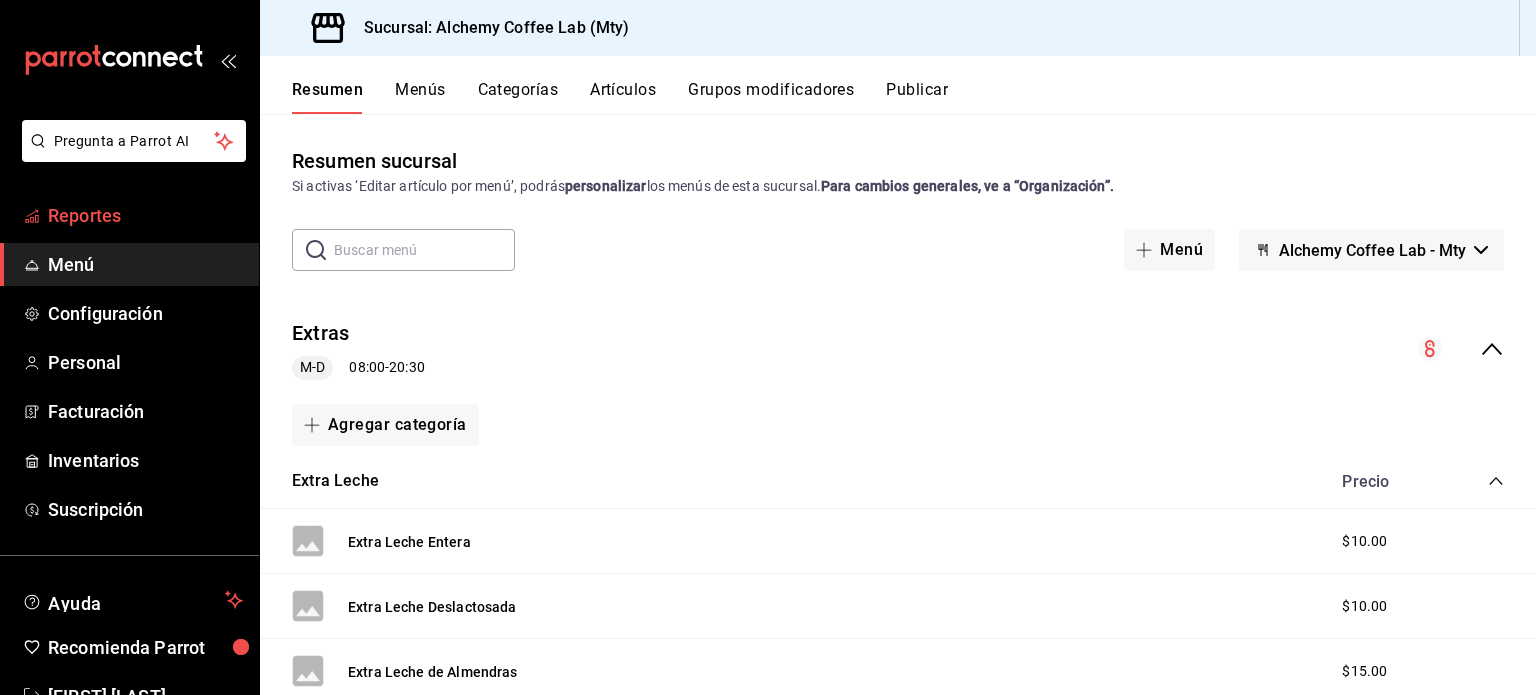 click on "Reportes" at bounding box center (145, 215) 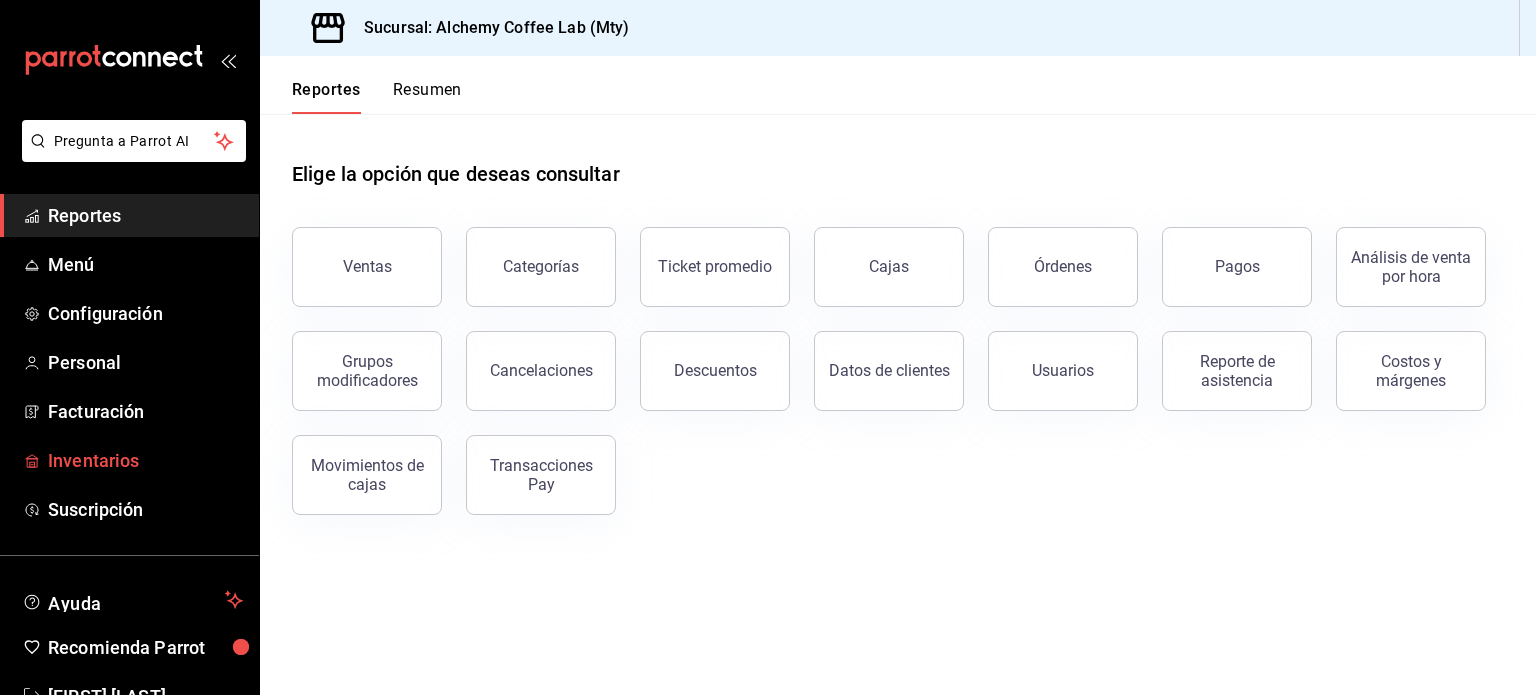 click on "Inventarios" at bounding box center [129, 460] 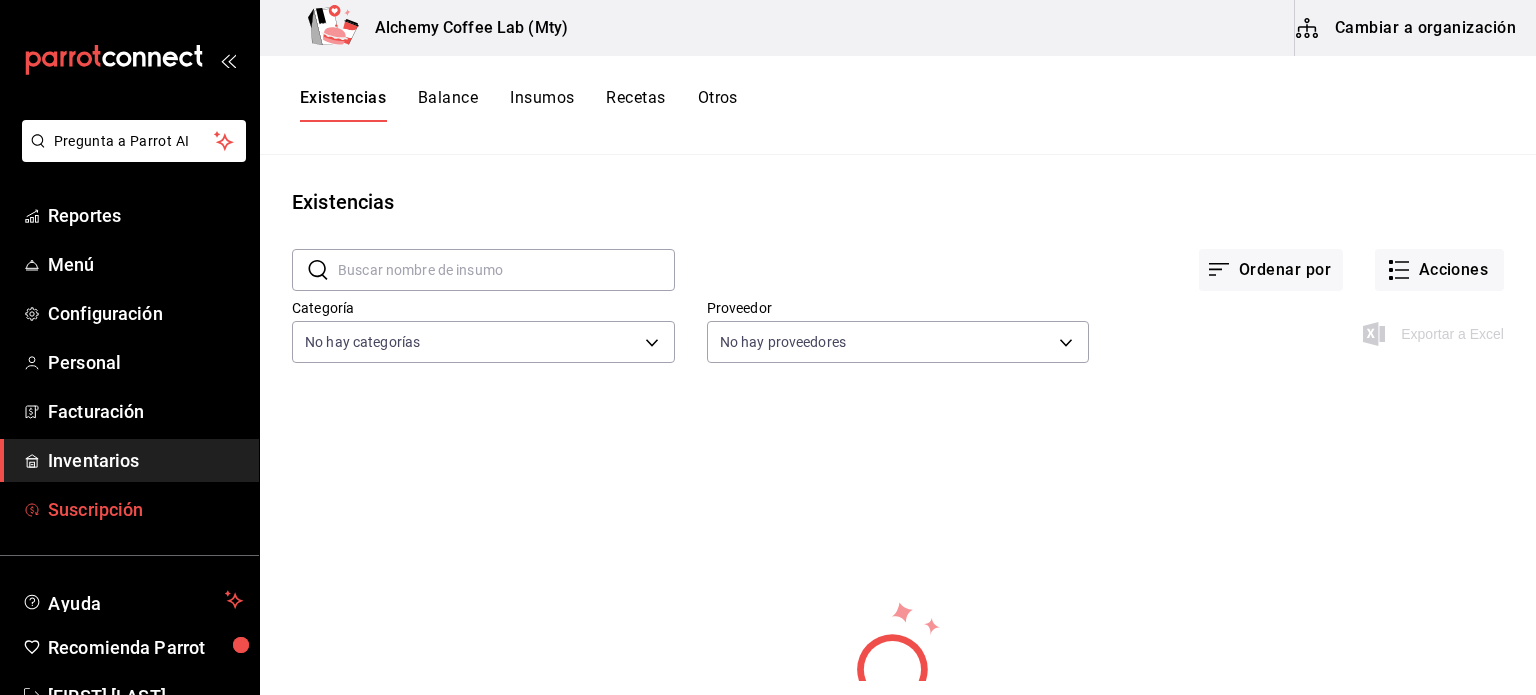scroll, scrollTop: 0, scrollLeft: 0, axis: both 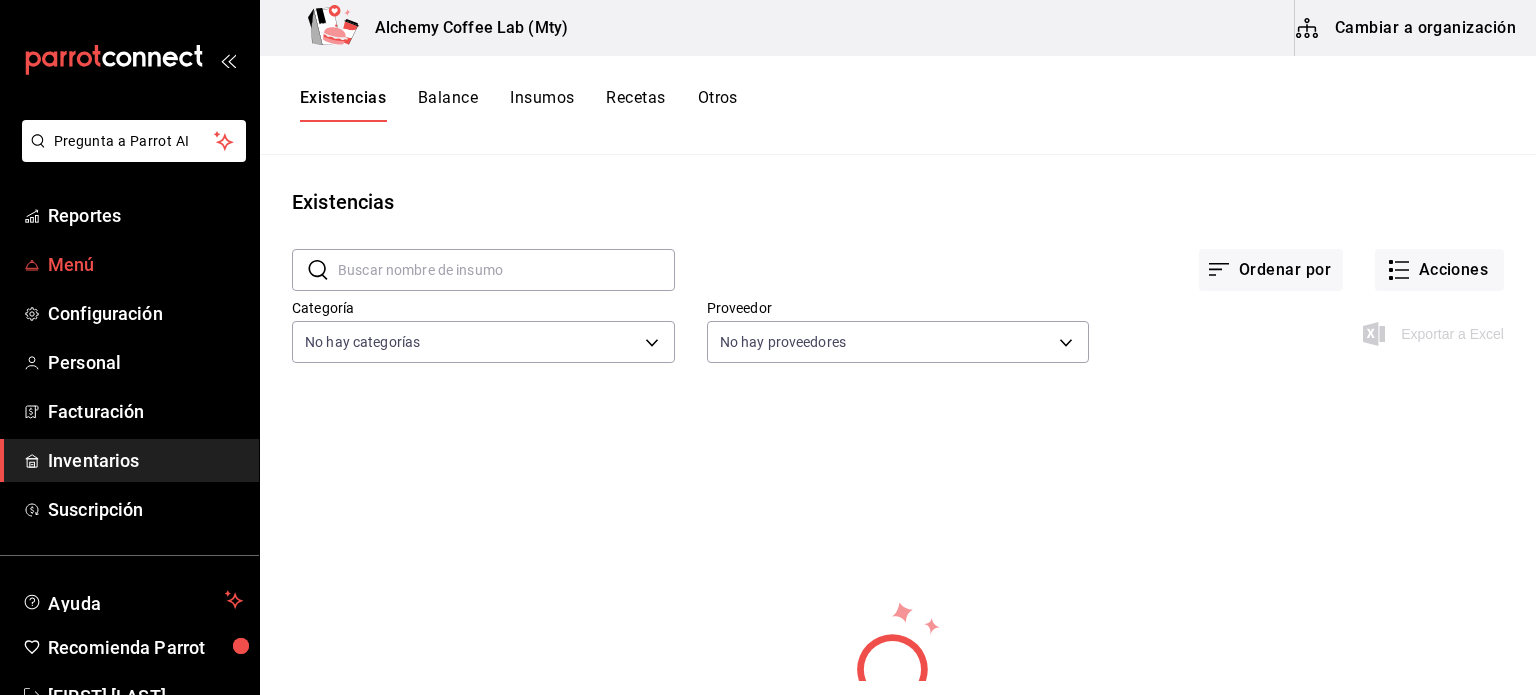 drag, startPoint x: 141, startPoint y: 241, endPoint x: 132, endPoint y: 267, distance: 27.513634 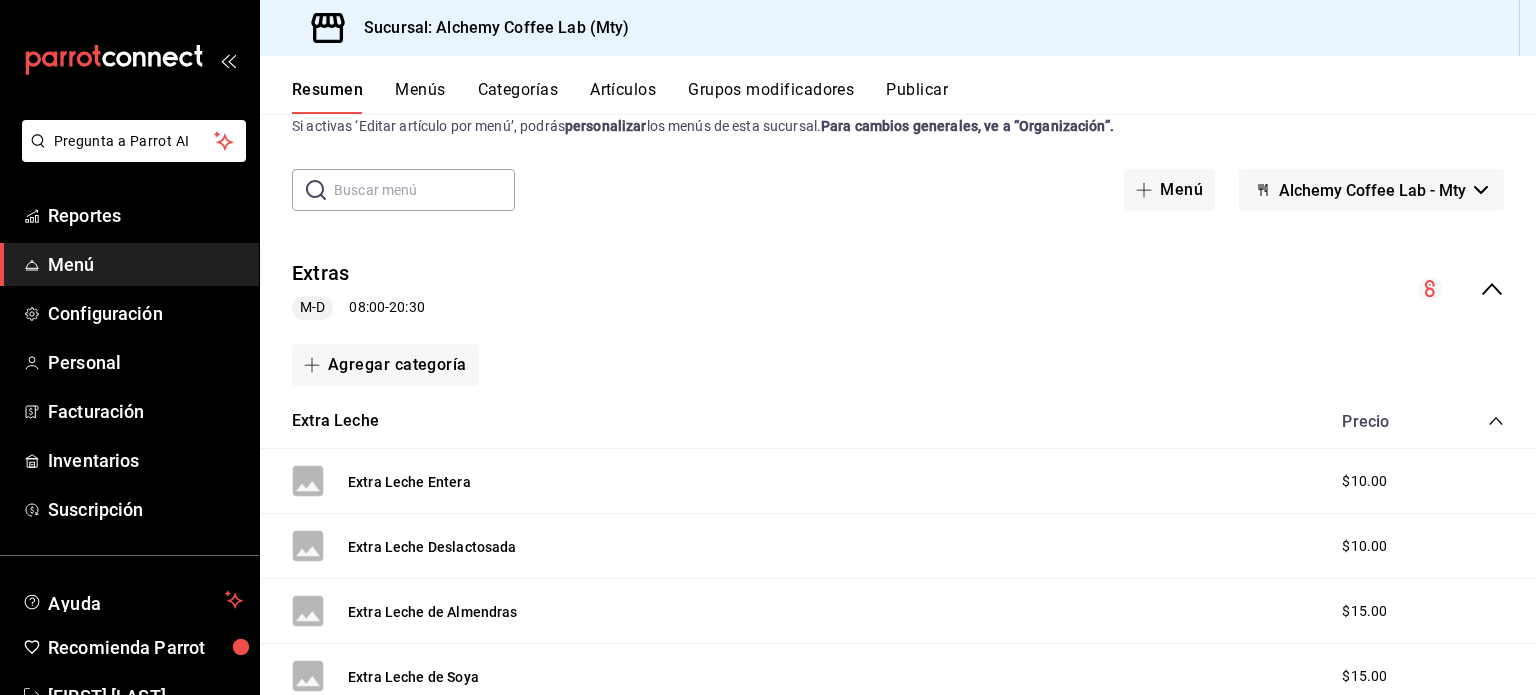 scroll, scrollTop: 58, scrollLeft: 0, axis: vertical 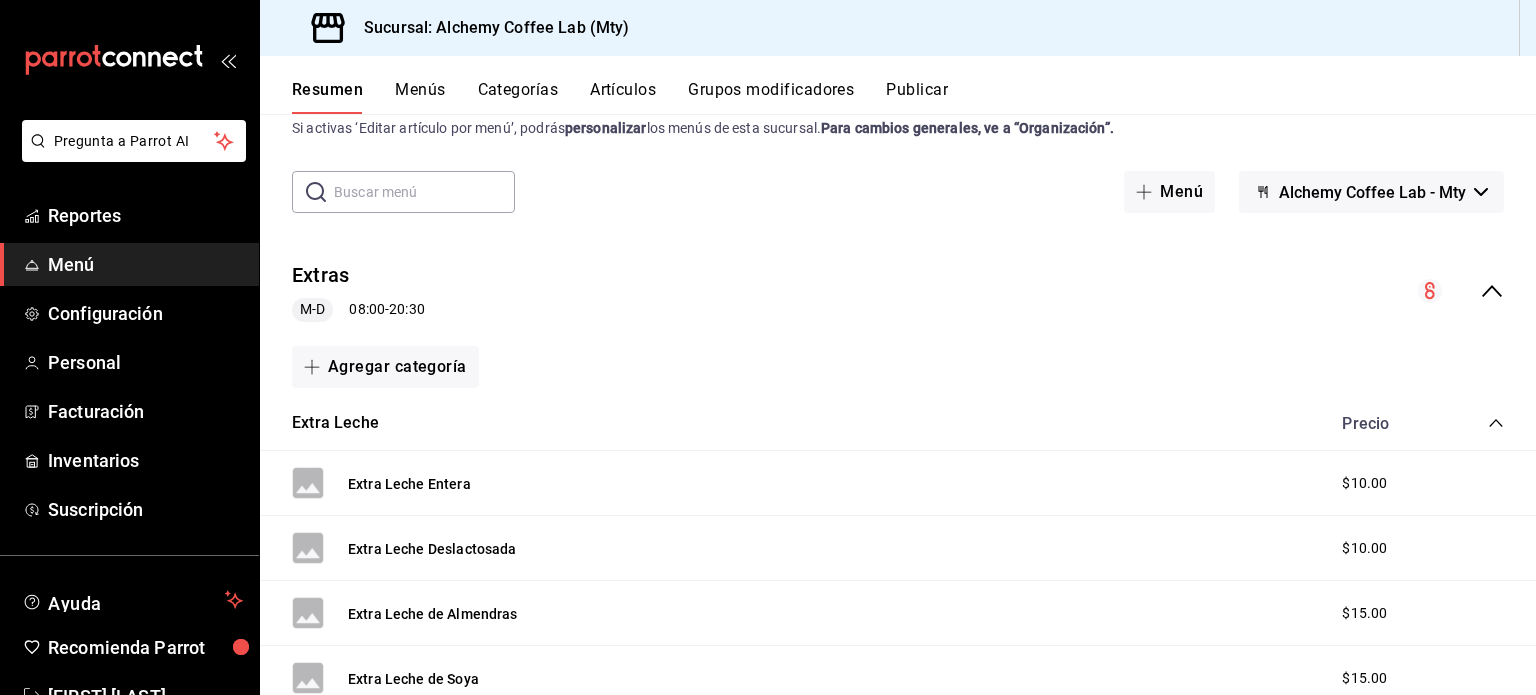 click 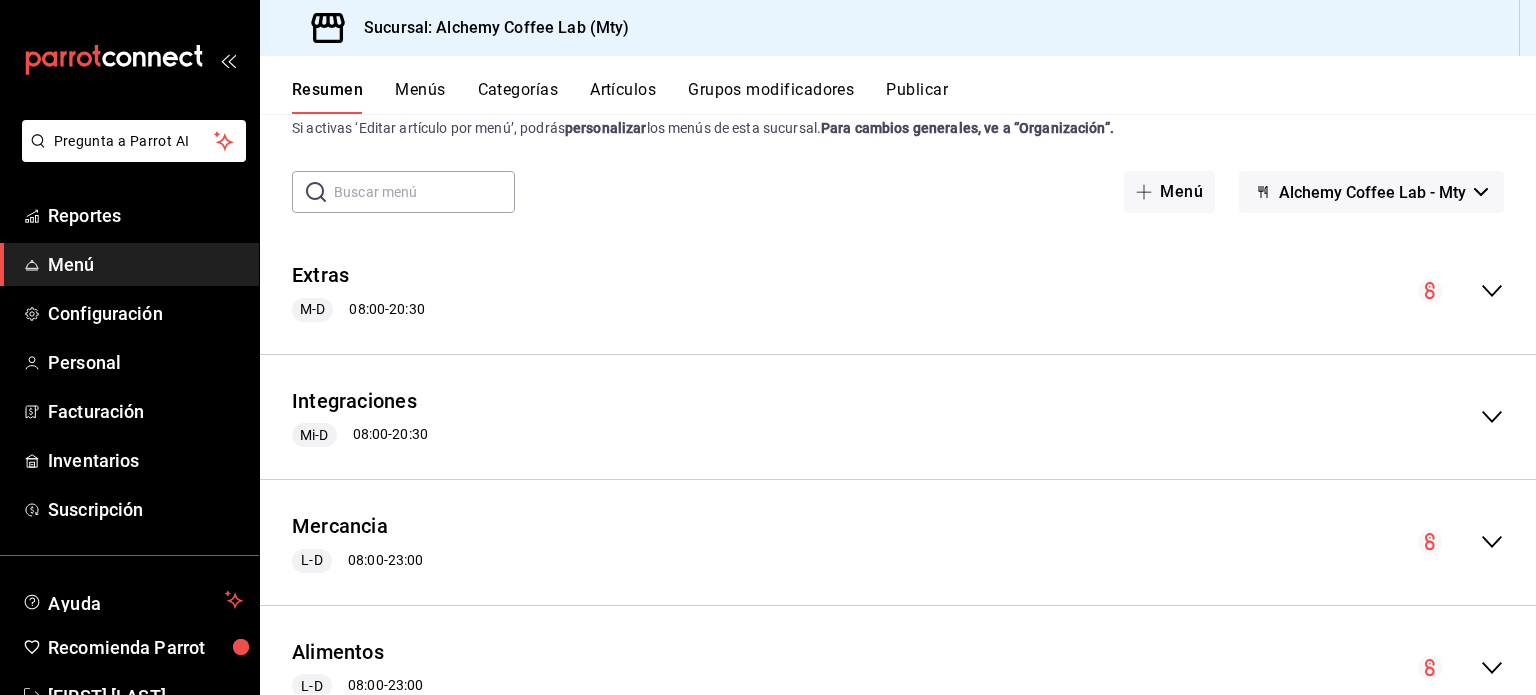 click 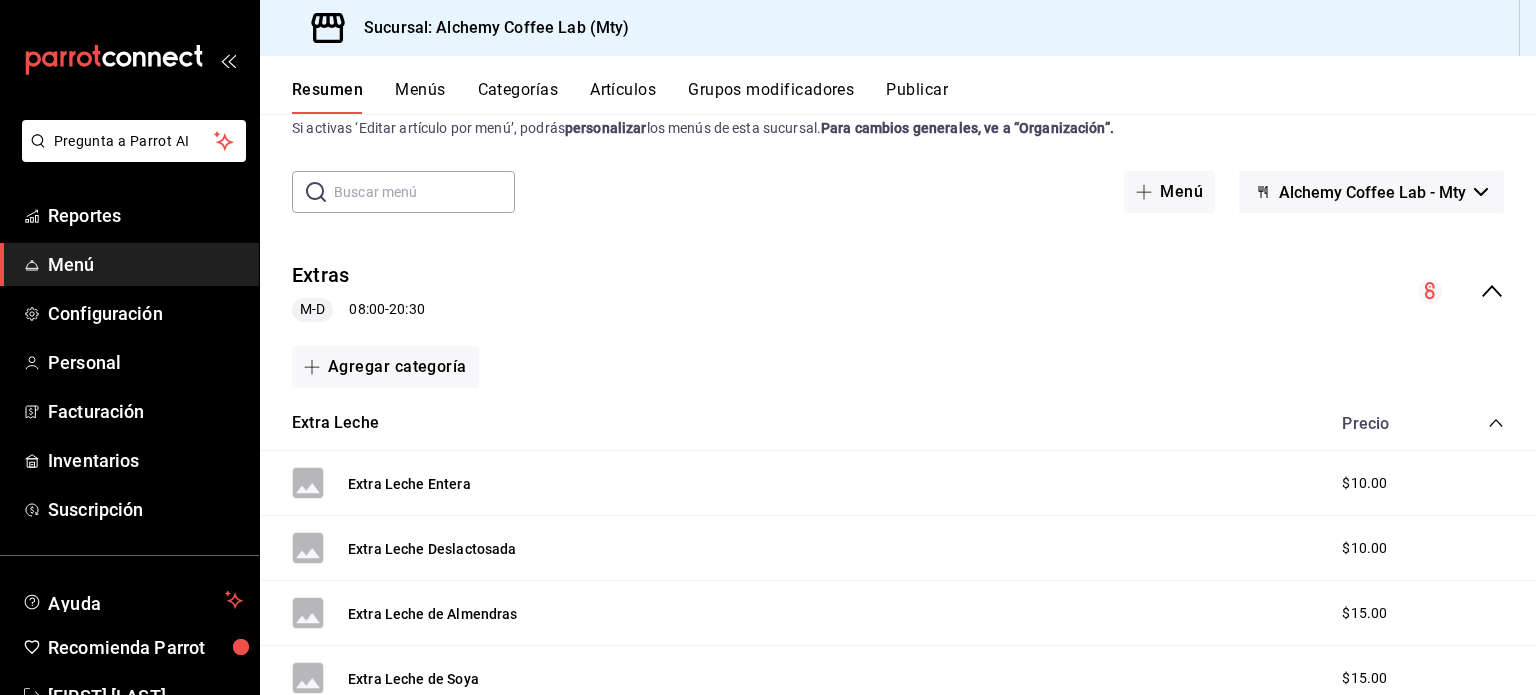 click 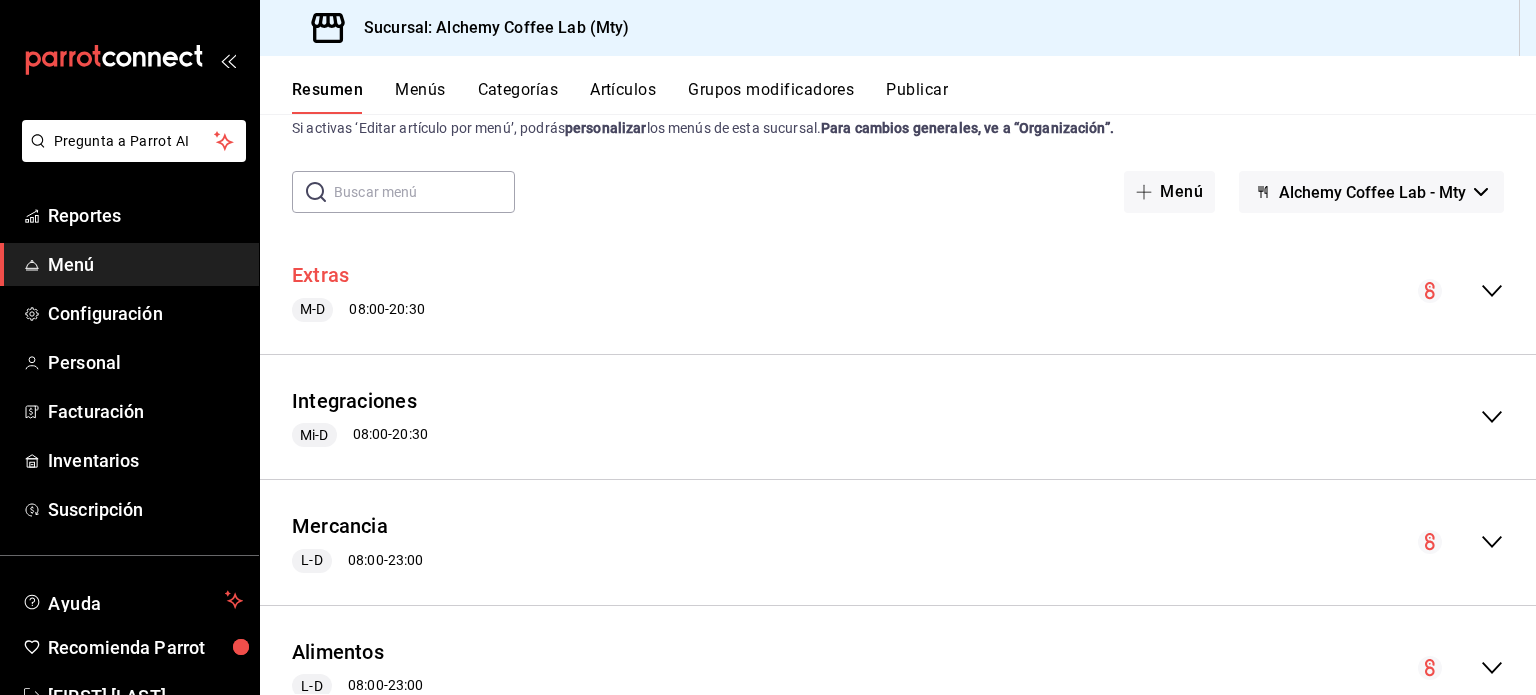 click on "Extras" at bounding box center (320, 275) 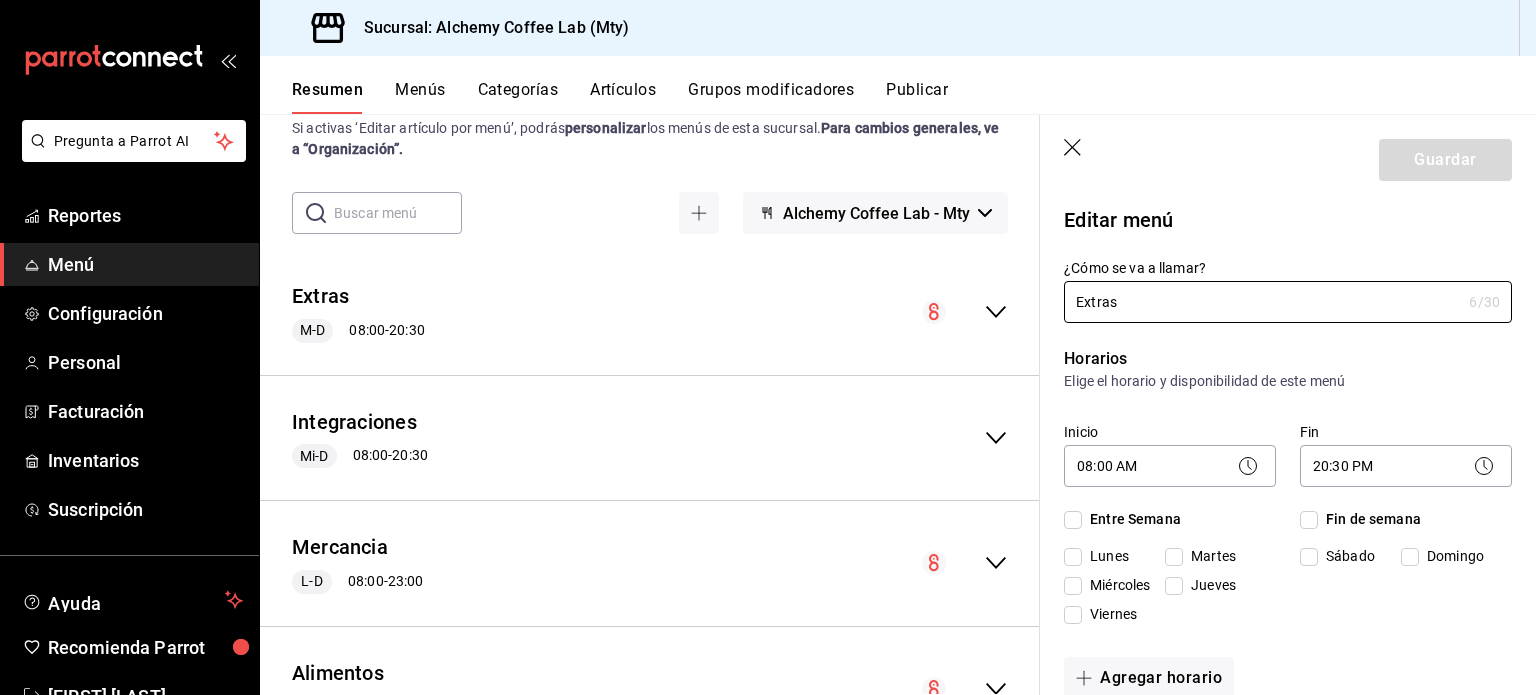 checkbox on "true" 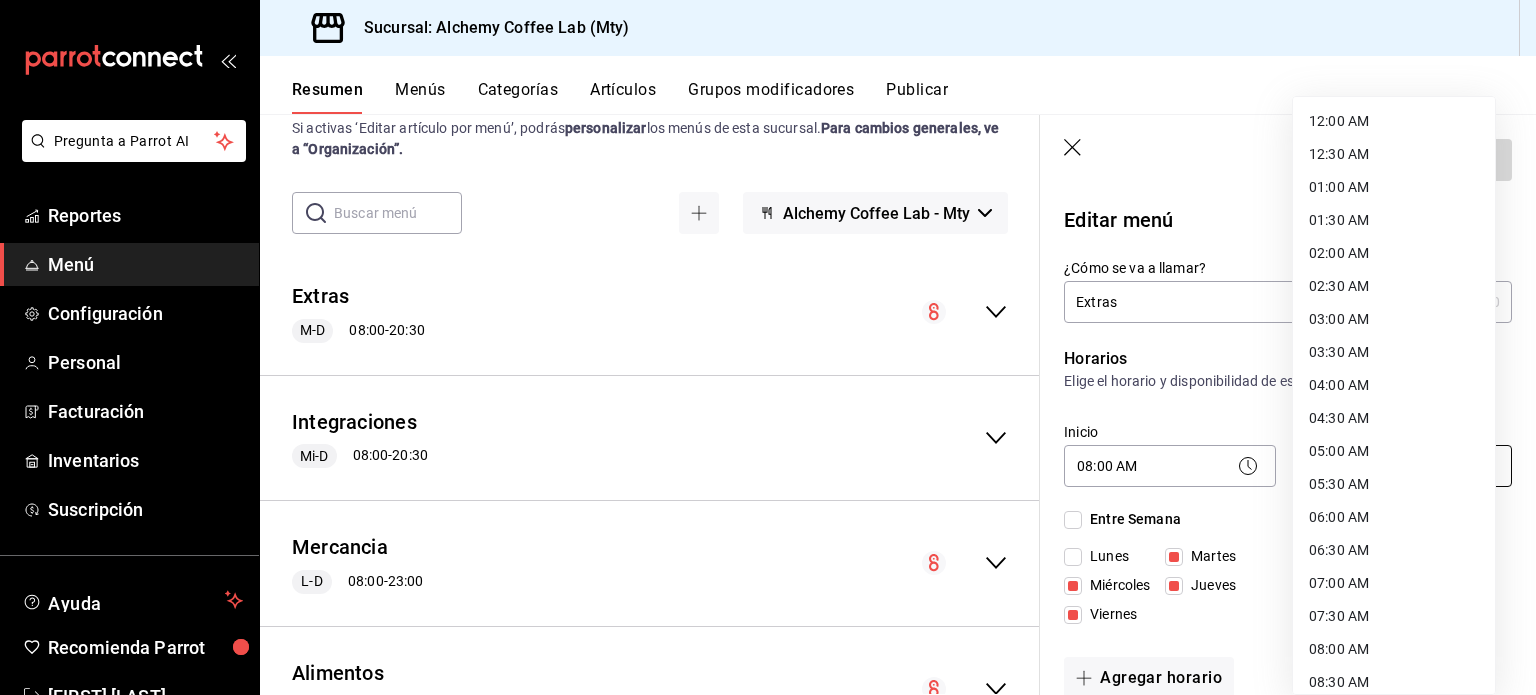 click on "Pregunta a Parrot AI Reportes   Menú   Configuración   Personal   Facturación   Inventarios   Suscripción   Ayuda Recomienda Parrot   [FIRST] [LAST]   Sugerir nueva función   Sucursal: Alchemy Coffee Lab (Mty) Resumen Menús Categorías Artículos Grupos modificadores Publicar Resumen sucursal Si activas ‘Editar artículo por menú’, podrás  personalizar  los menús de esta sucursal.  Para cambios generales, ve a “Organización”. ​ ​ Alchemy Coffee Lab - Mty Extras M-D 08:00  -  20:30 Agregar categoría Extra Leche Precio Extra Leche Entera $10.00 Extra Leche Deslactosada $10.00 Extra Leche de Almendras $15.00 Extra Leche de Soya $15.00 Extra Leche de Avena $18.00 Agregar artículo Extra de Cafe Precio Extra Keroseno $10.00 Extra Grano Beneficiado $18.00 Extra Grano Opus $28.00 Agregar artículo Extras de Alimentos Precio Agregar artículo Extra Aderezos Precio Agregar artículo Extra de Salsas Precio Agregar artículo Integraciones Mi-D 08:00  -  20:30 Agregar categoría Mercancia L-D 08:00" at bounding box center (768, 347) 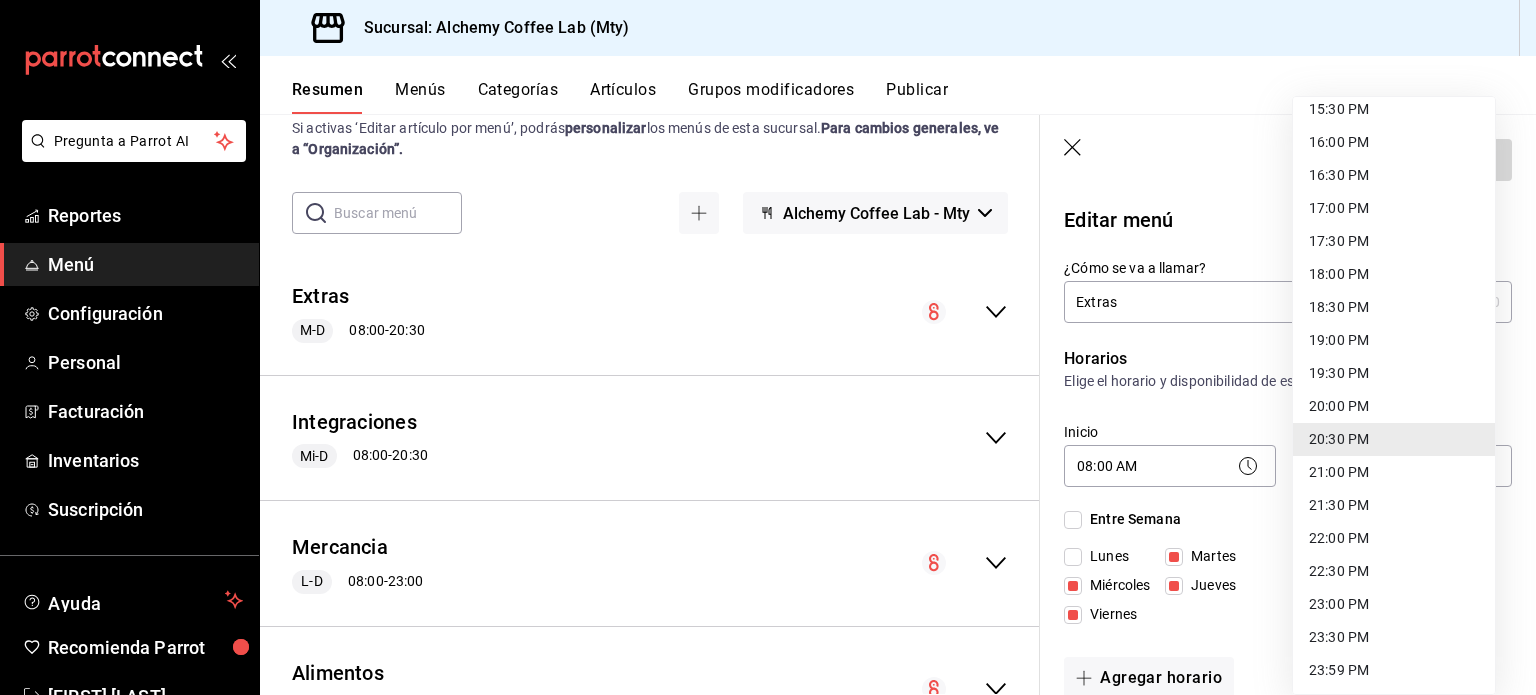 click on "22:00 PM" at bounding box center (1394, 538) 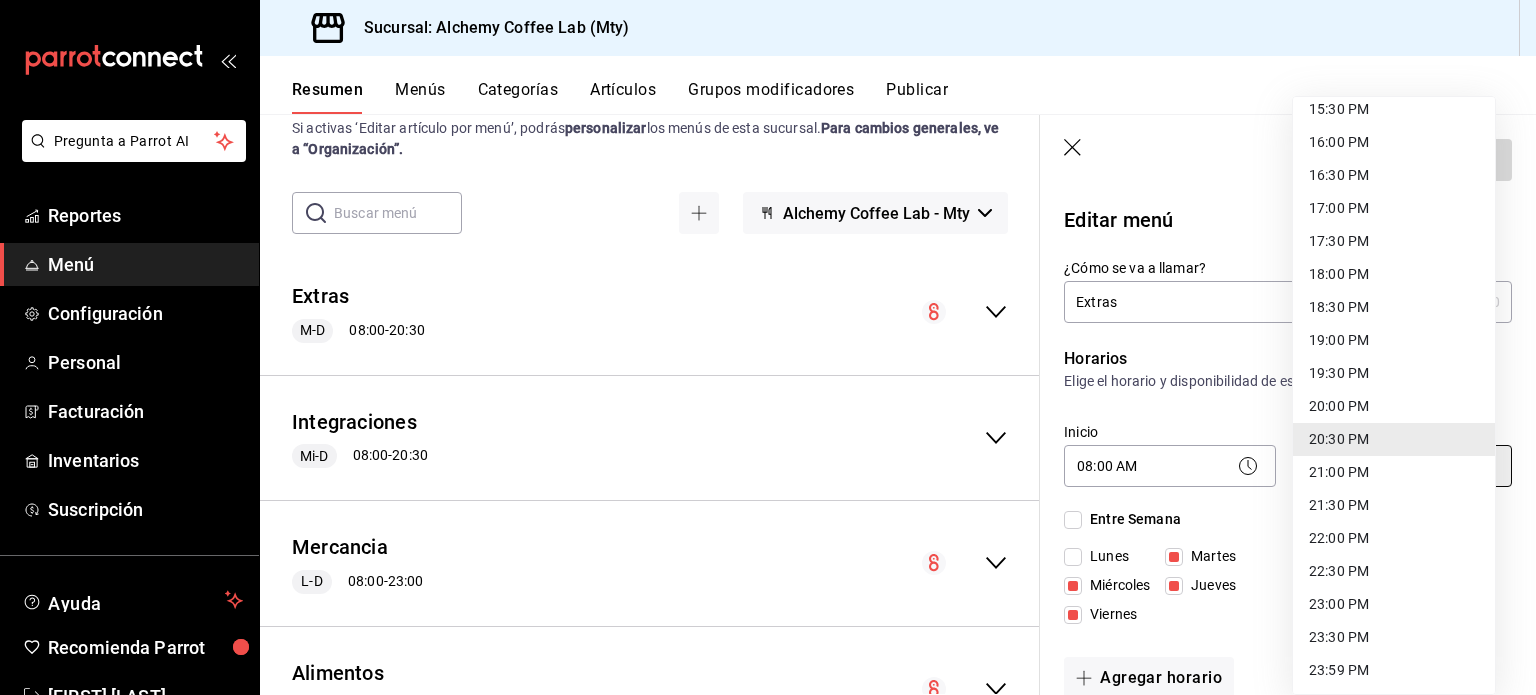 type on "22:00" 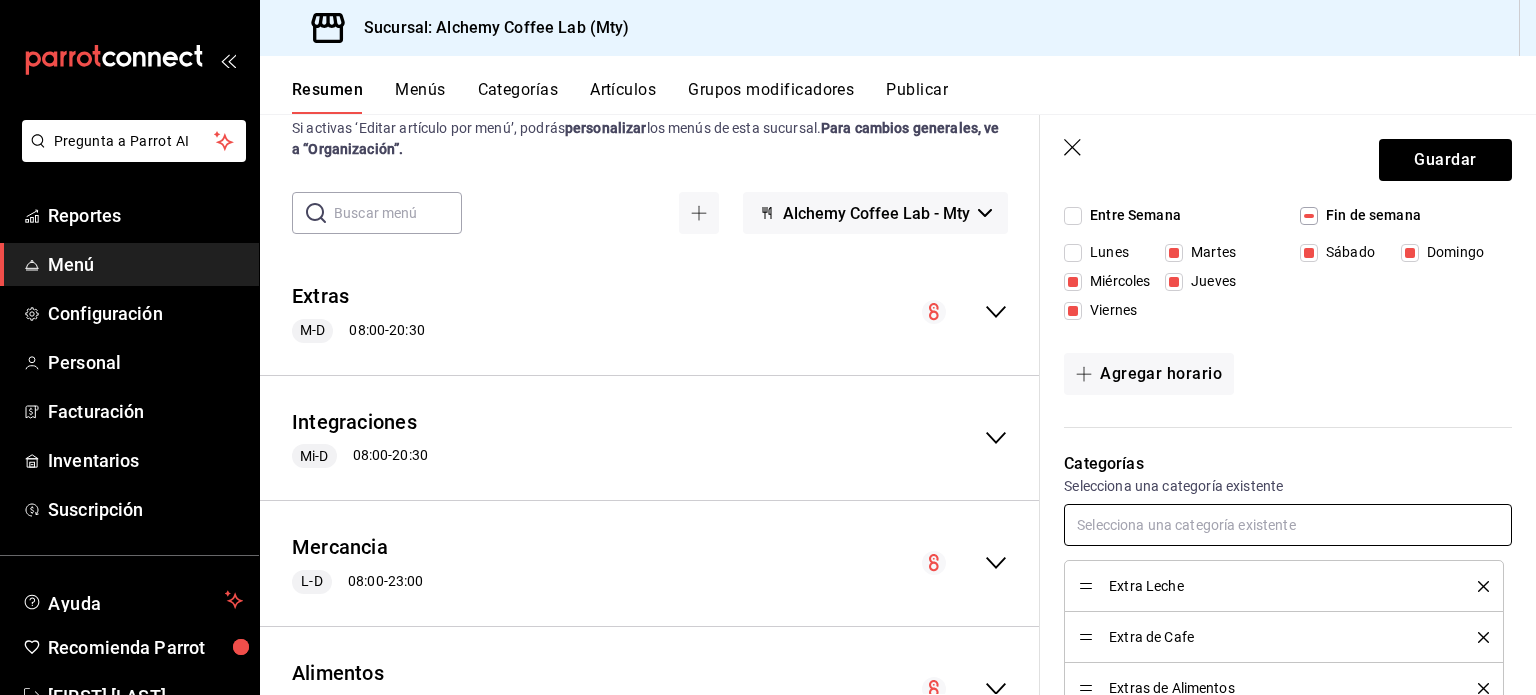 scroll, scrollTop: 299, scrollLeft: 0, axis: vertical 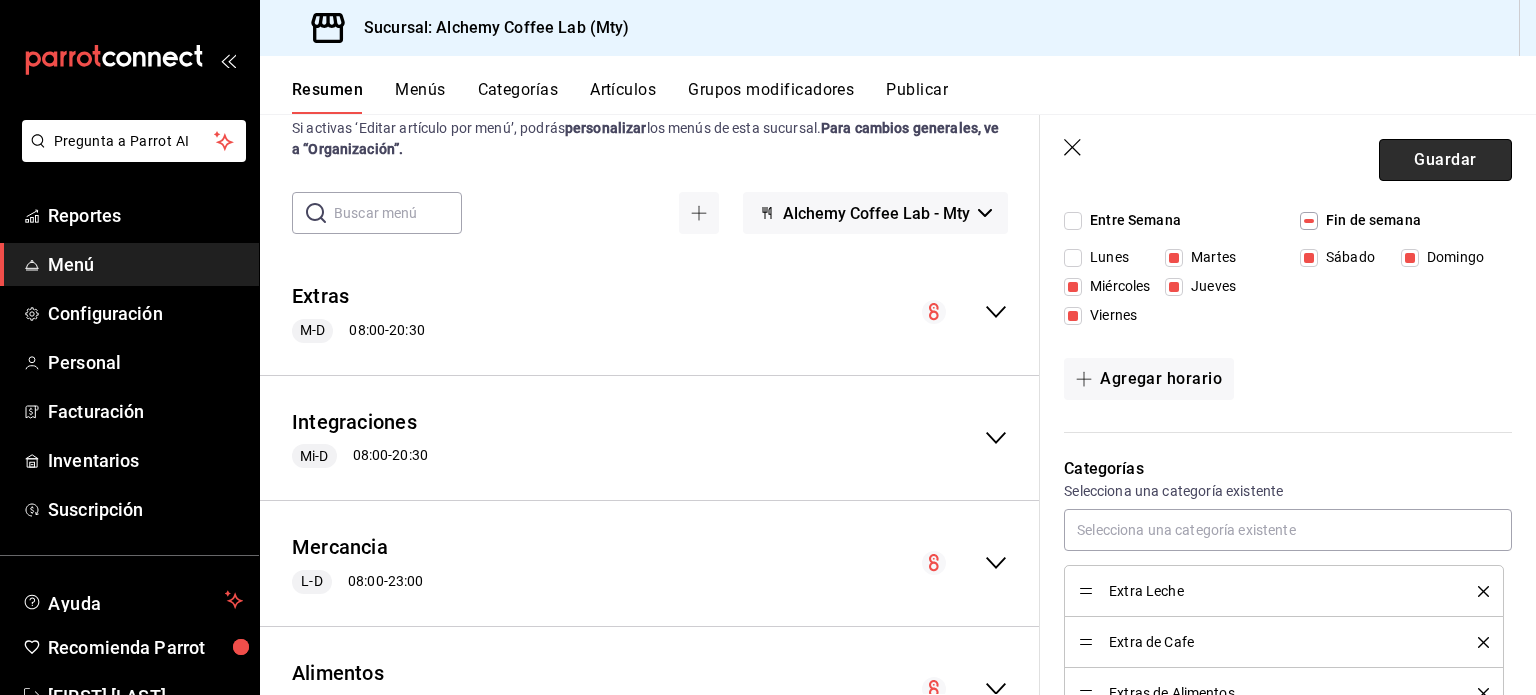 click on "Guardar" at bounding box center [1445, 160] 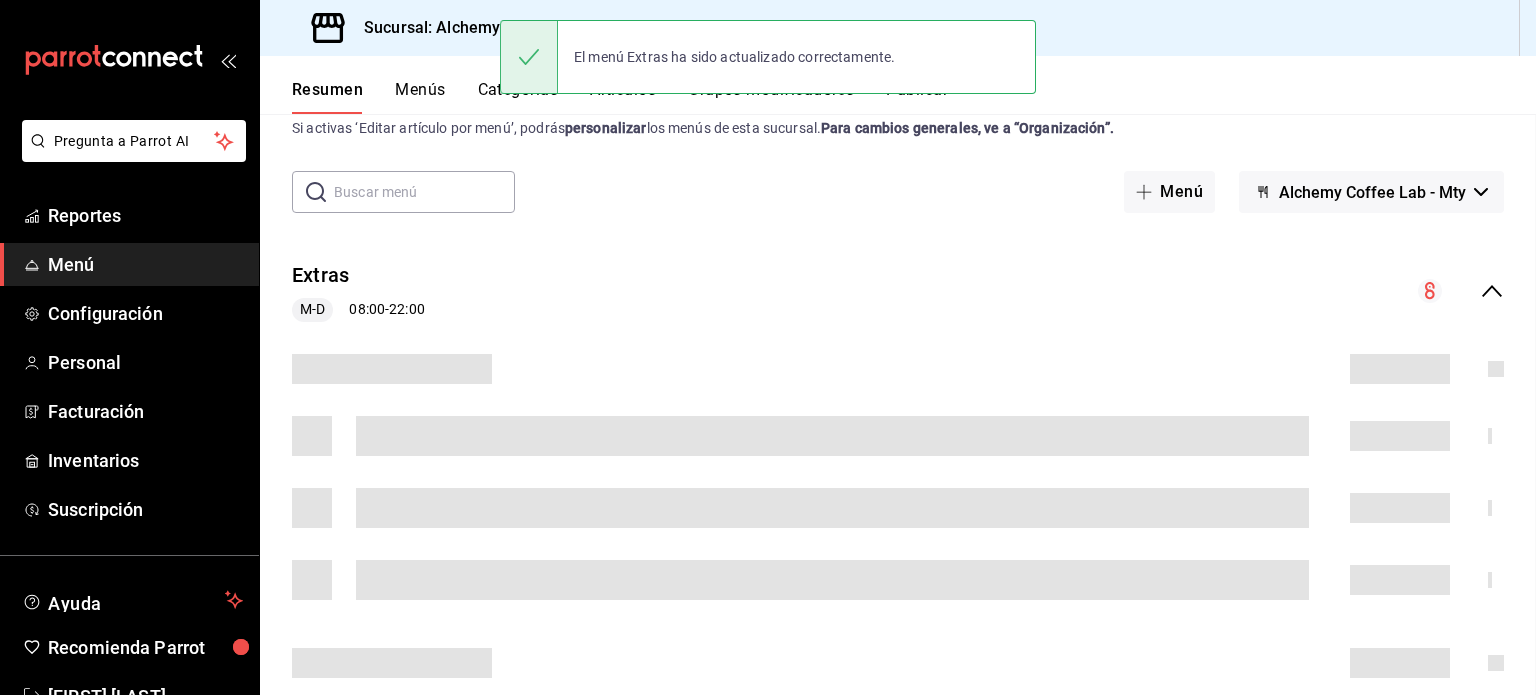 scroll, scrollTop: 0, scrollLeft: 0, axis: both 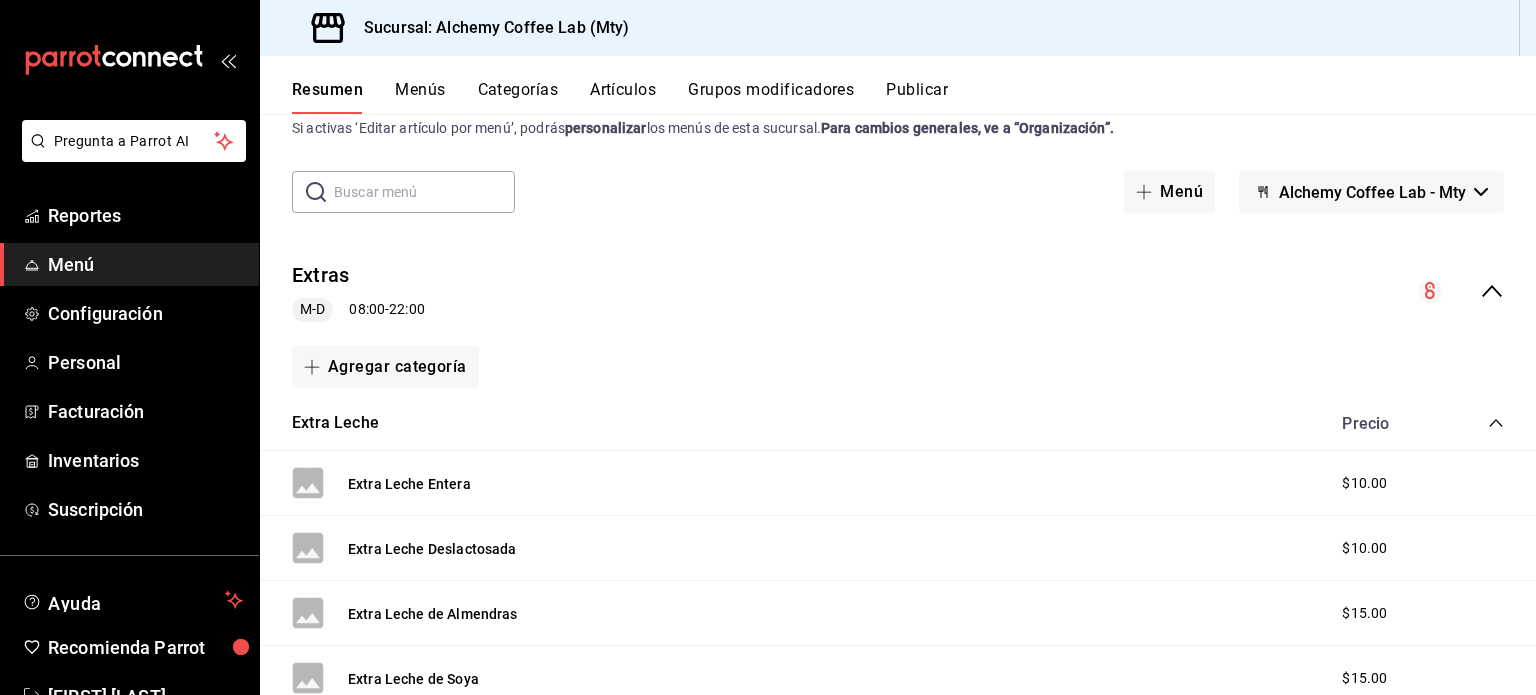click 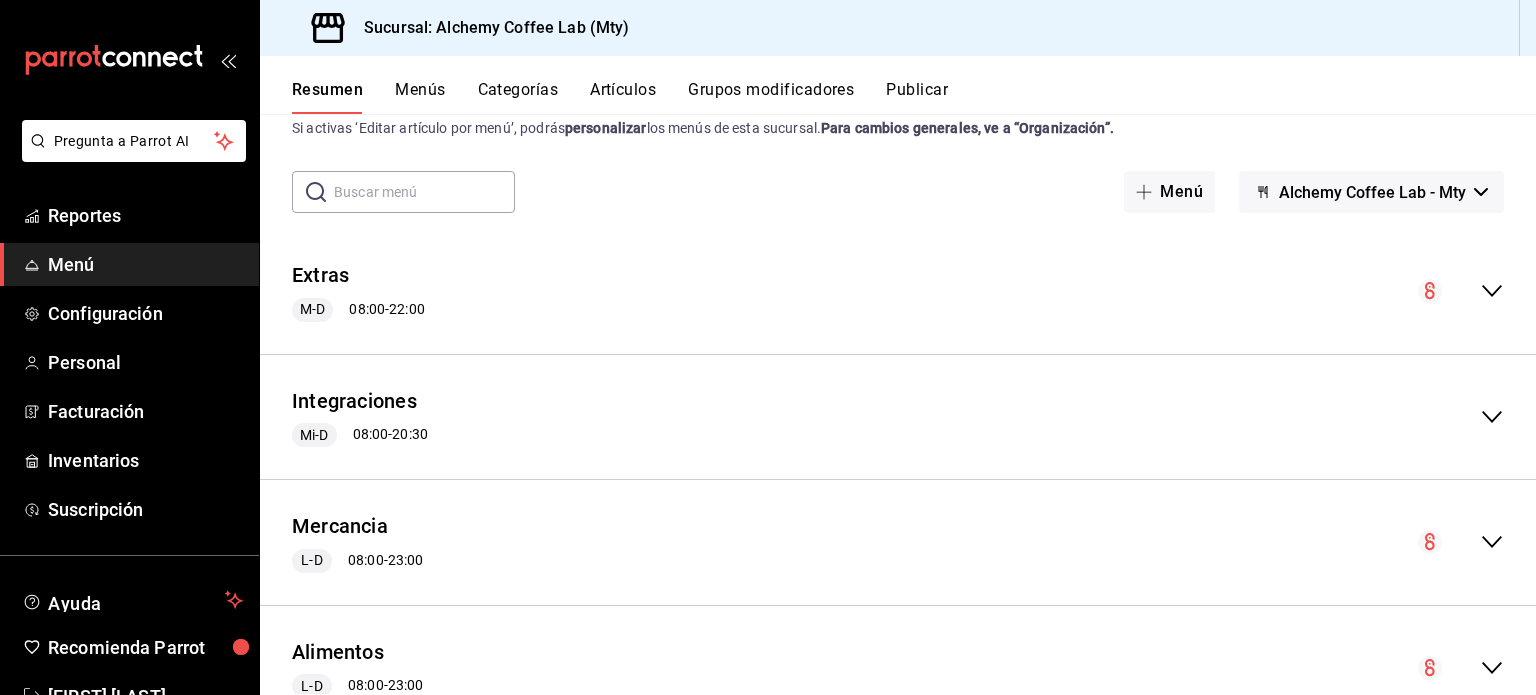 click 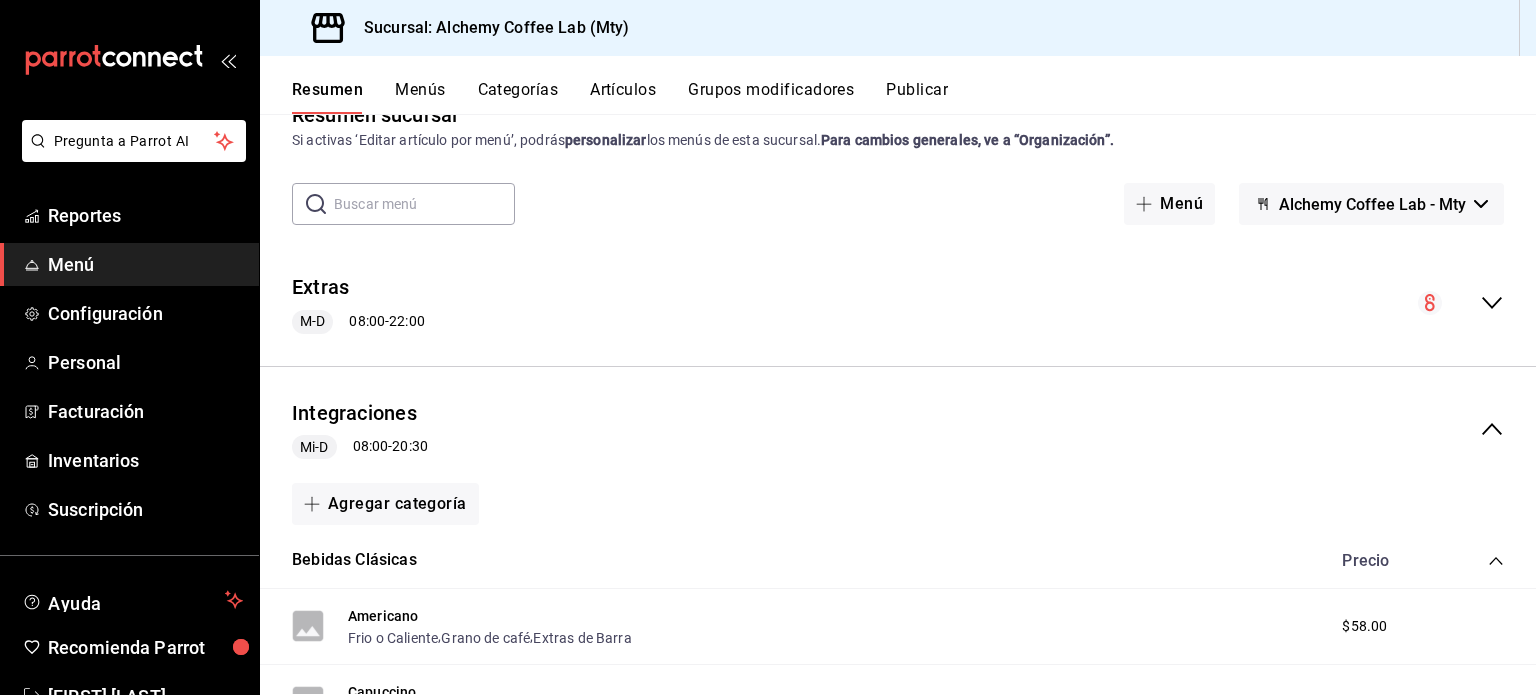 scroll, scrollTop: 0, scrollLeft: 0, axis: both 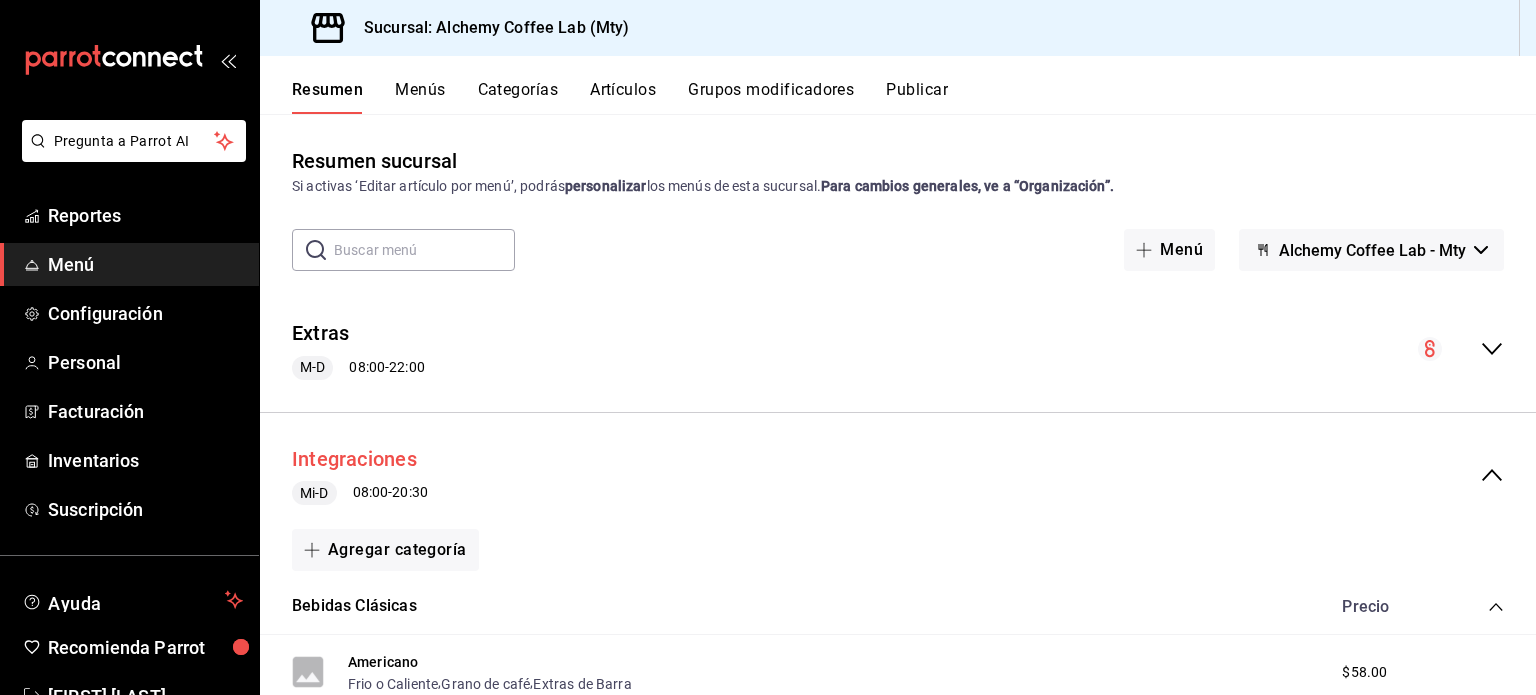 click on "Integraciones" at bounding box center [354, 459] 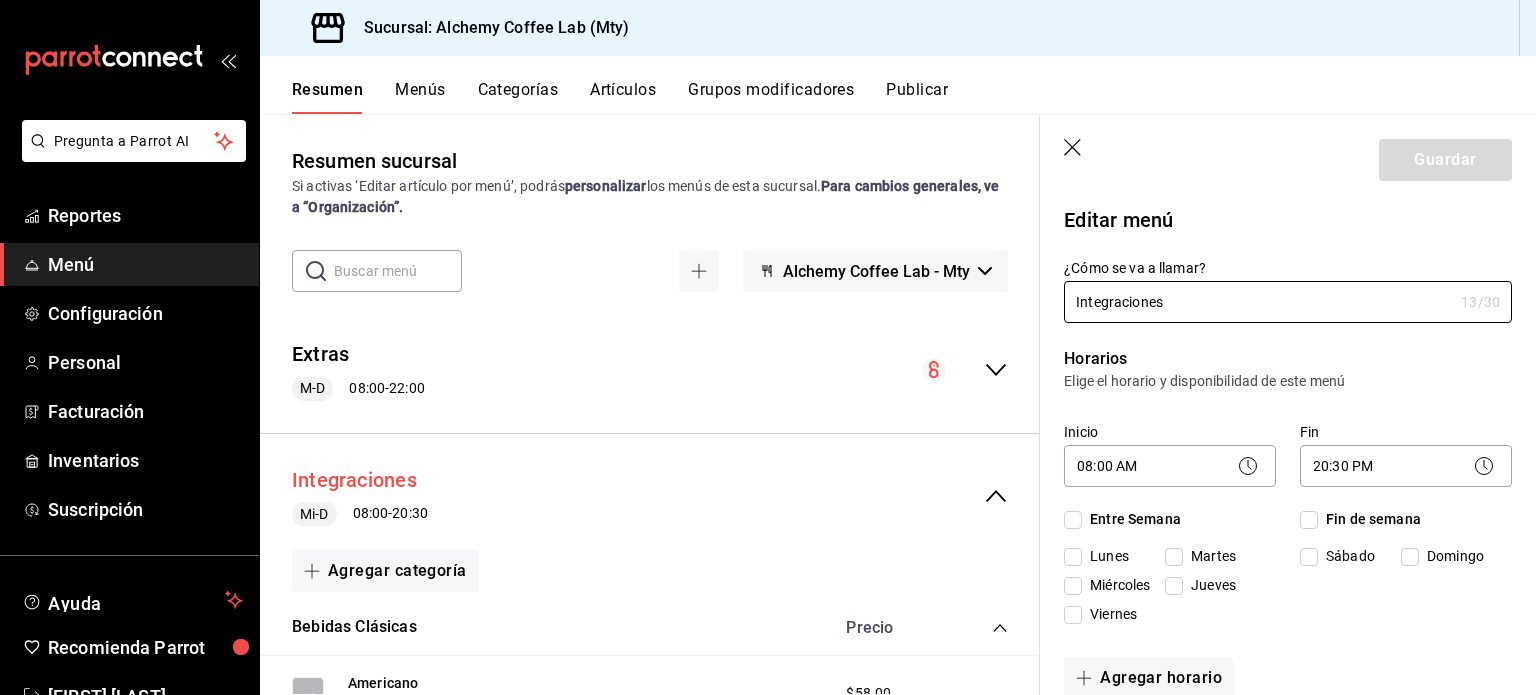 checkbox on "true" 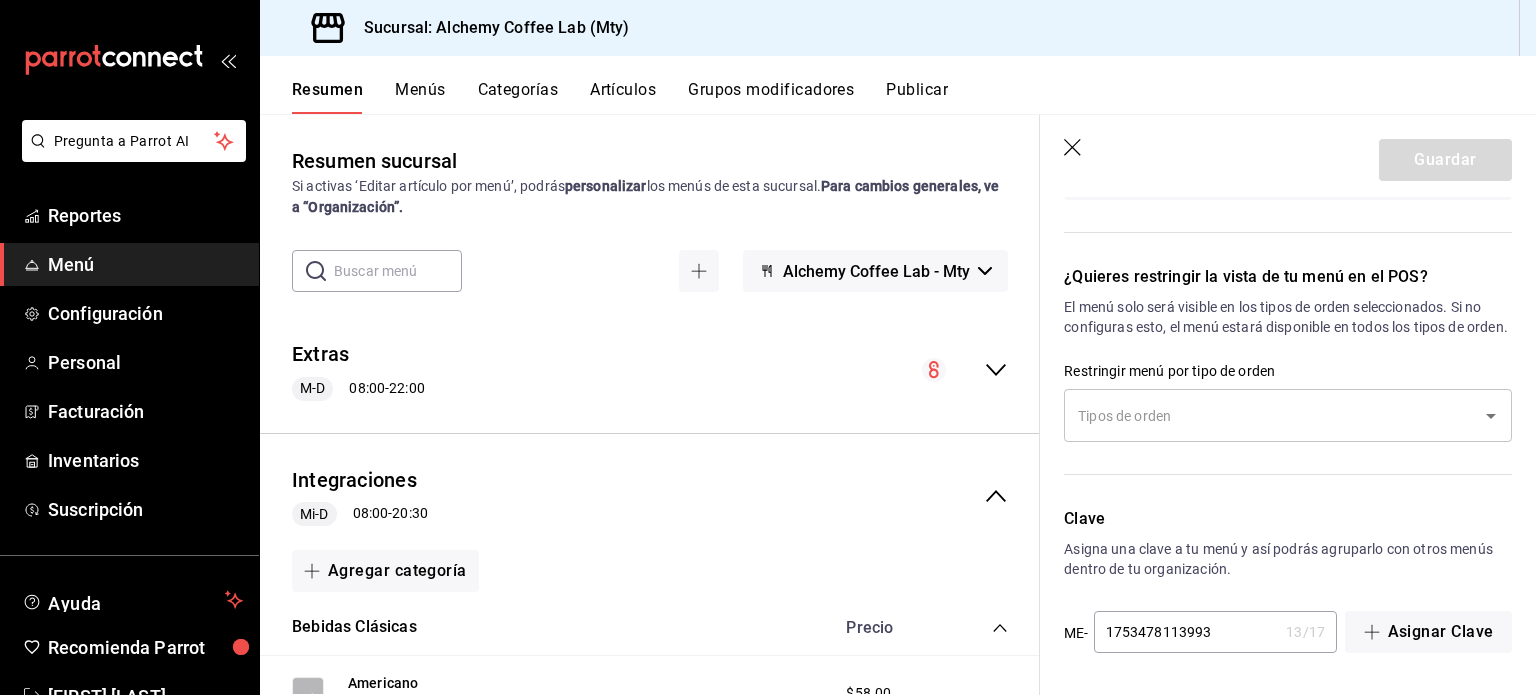 scroll, scrollTop: 1576, scrollLeft: 0, axis: vertical 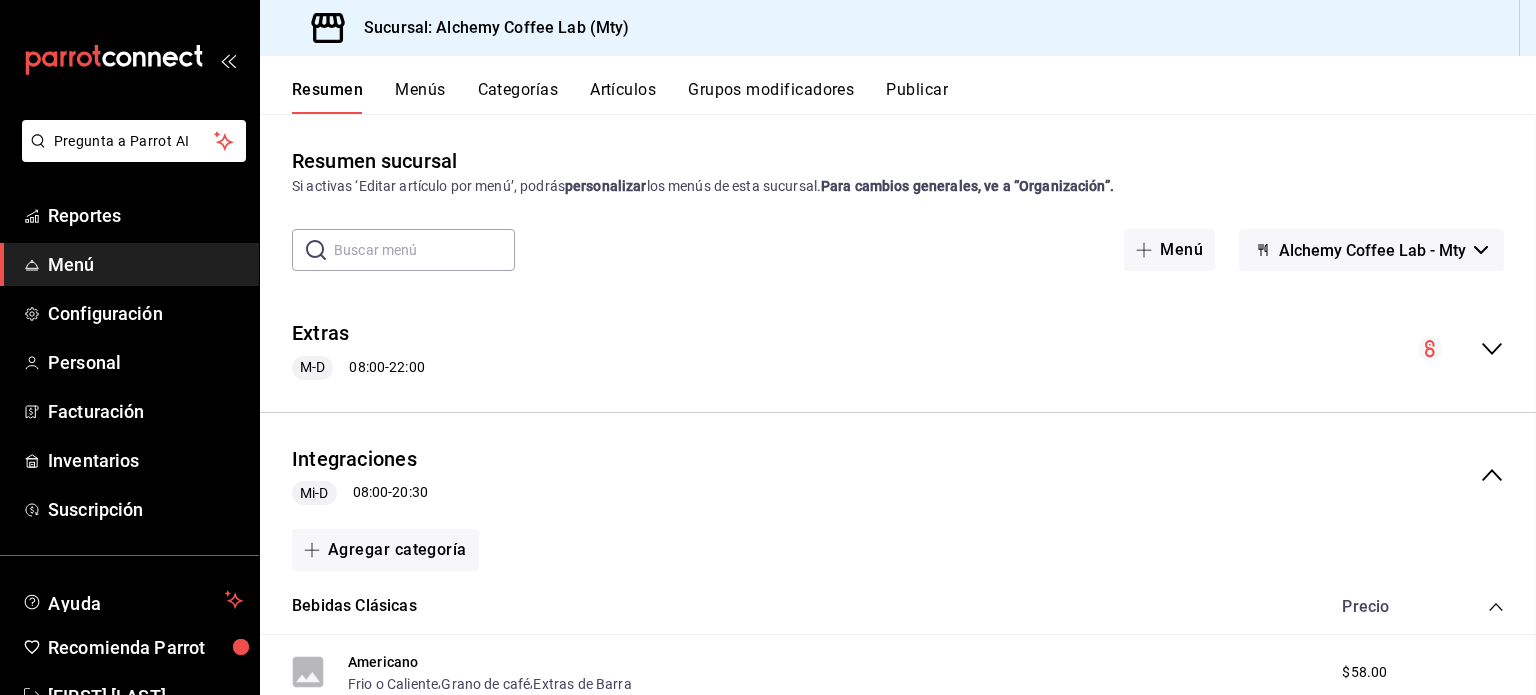 checkbox on "false" 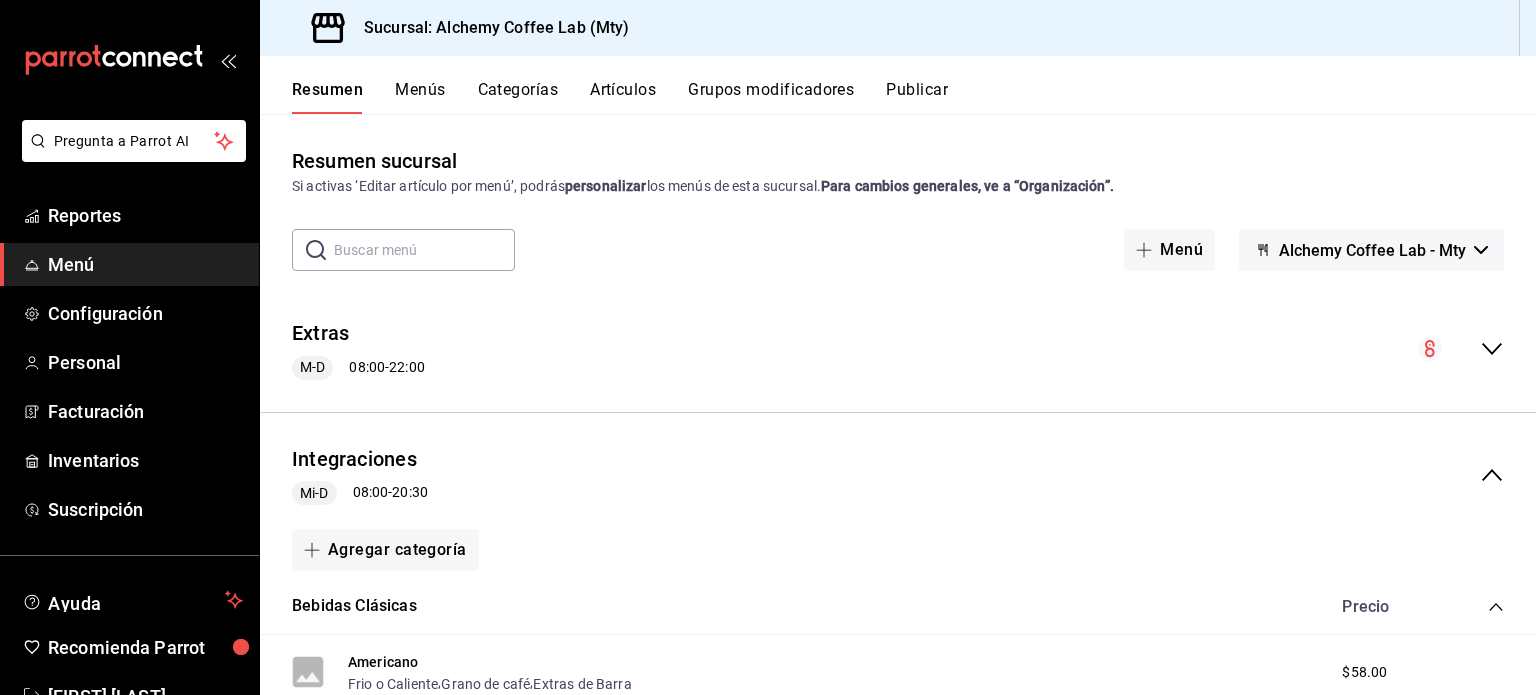 click on "Menús" at bounding box center [420, 97] 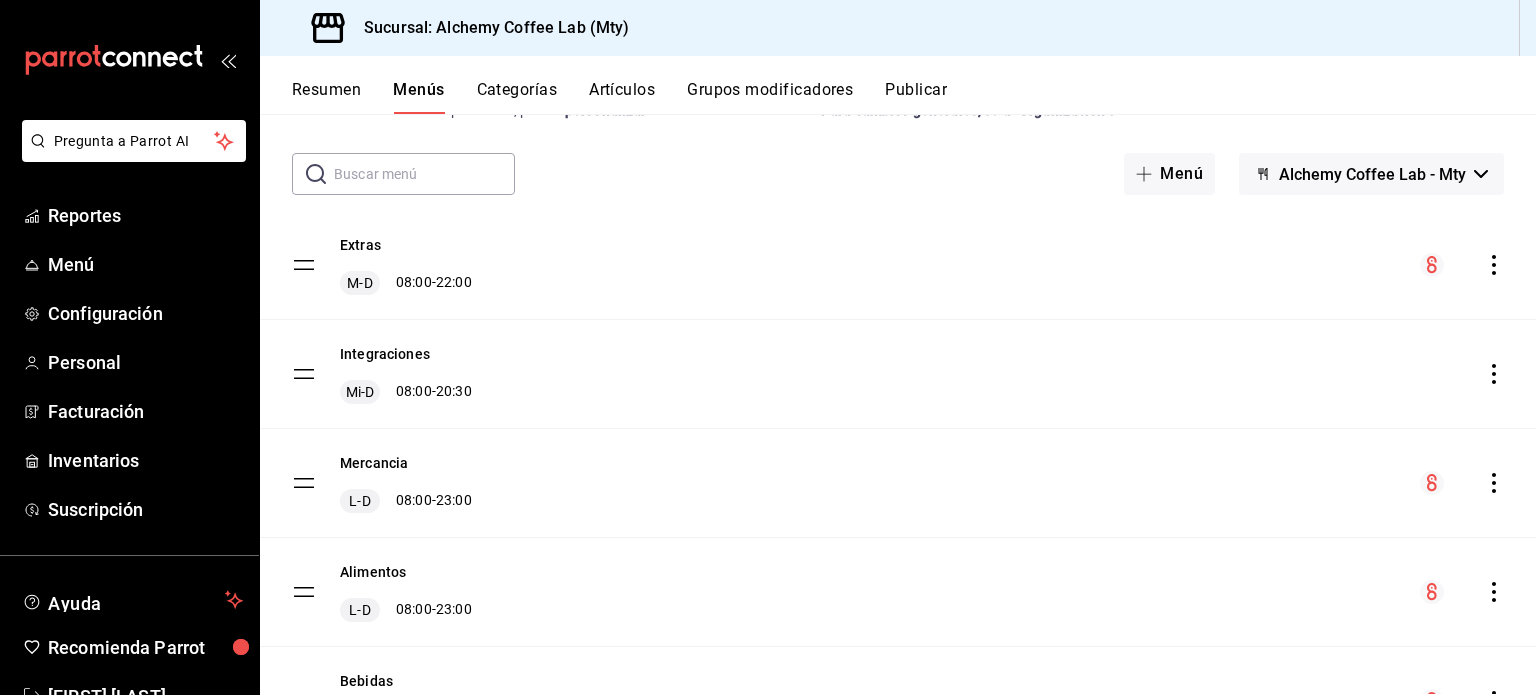 scroll, scrollTop: 48, scrollLeft: 0, axis: vertical 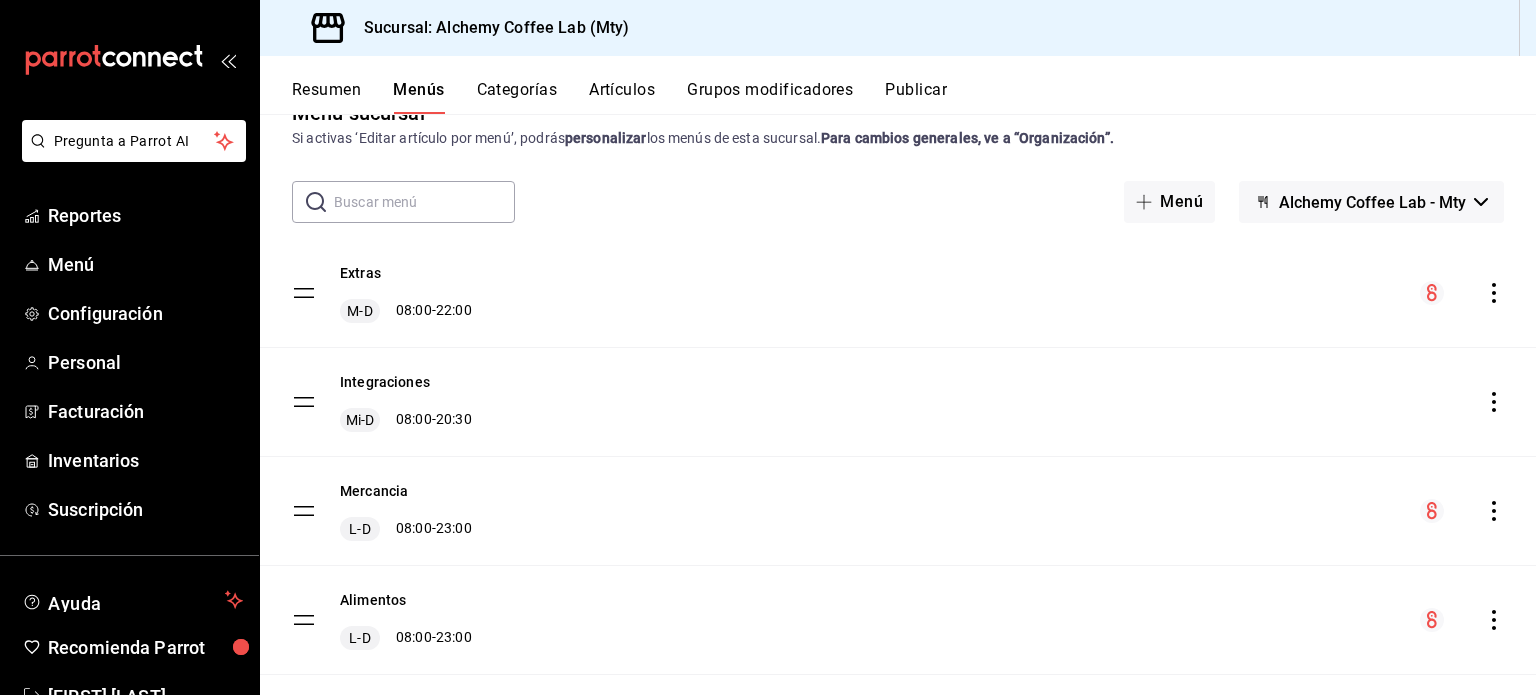 click 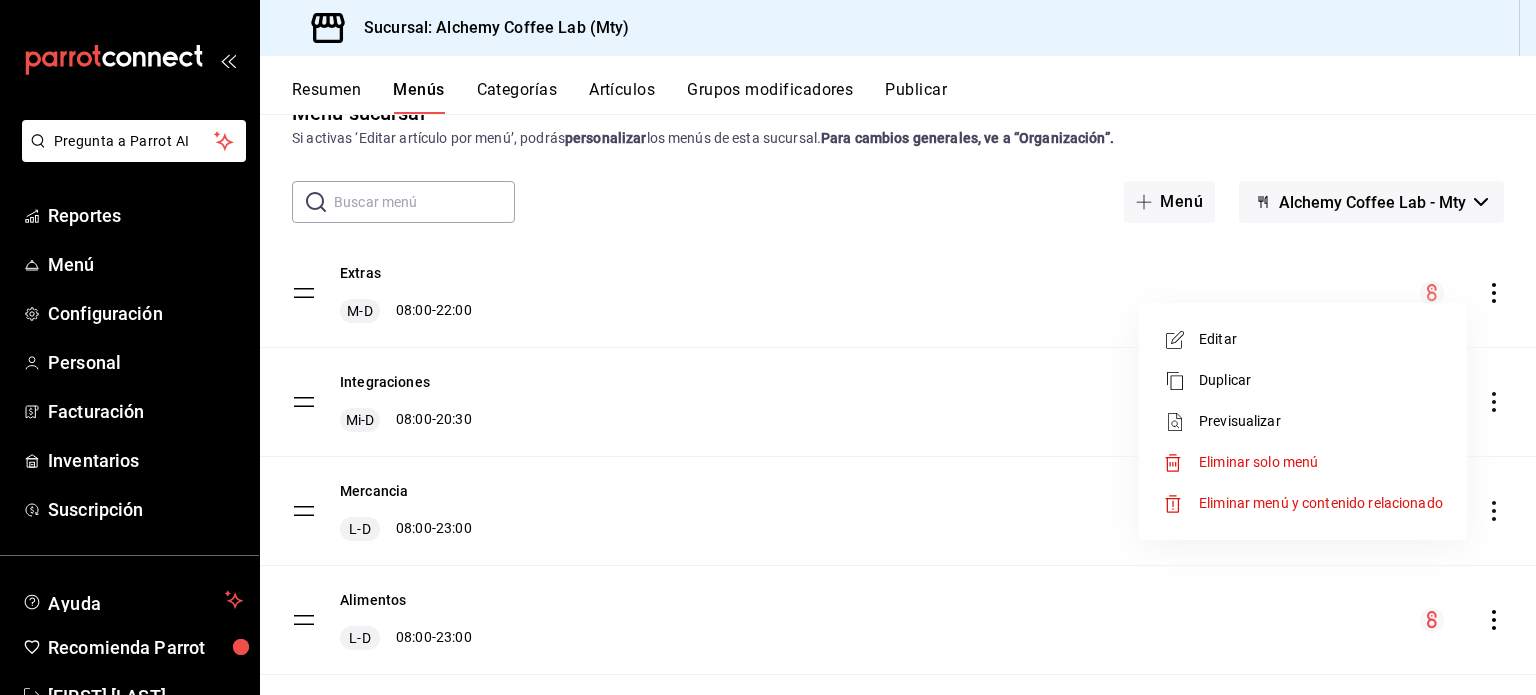 click on "Editar" at bounding box center (1321, 339) 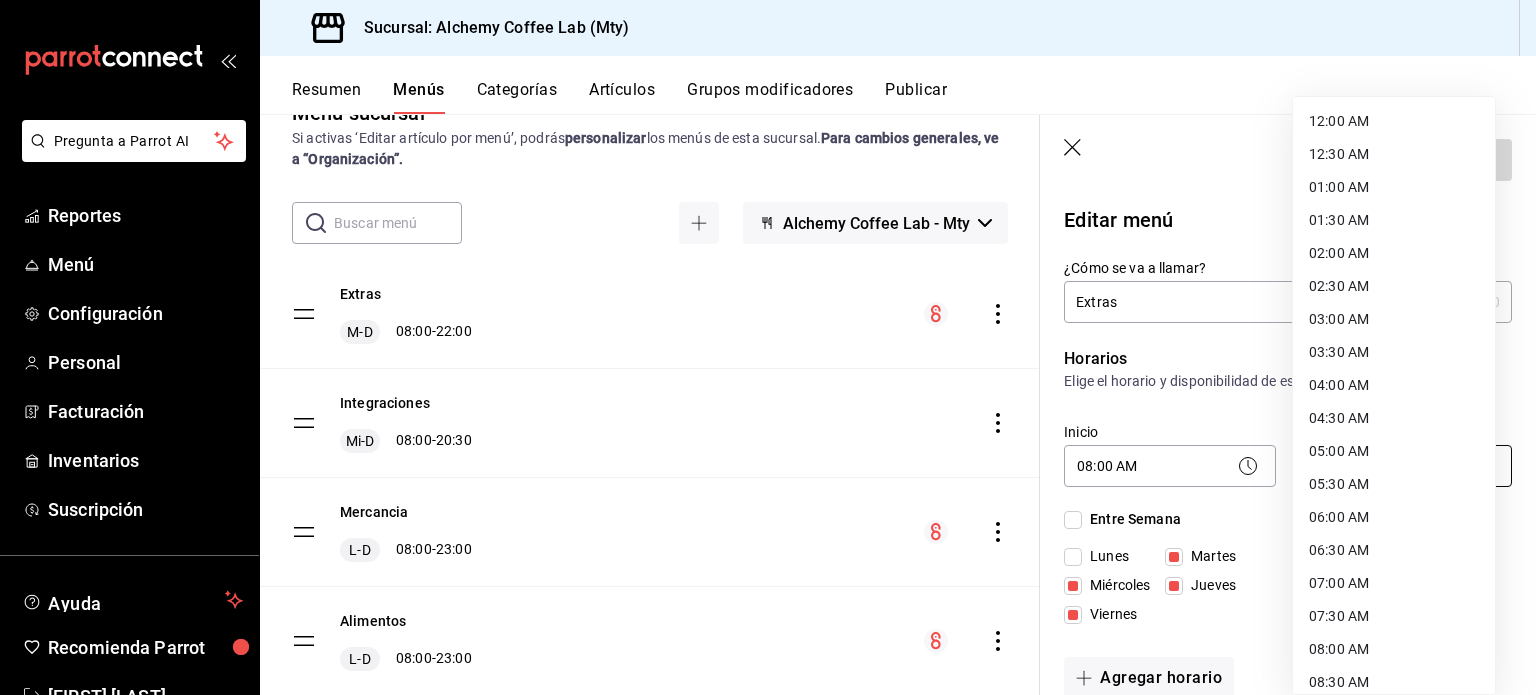 scroll, scrollTop: 1035, scrollLeft: 0, axis: vertical 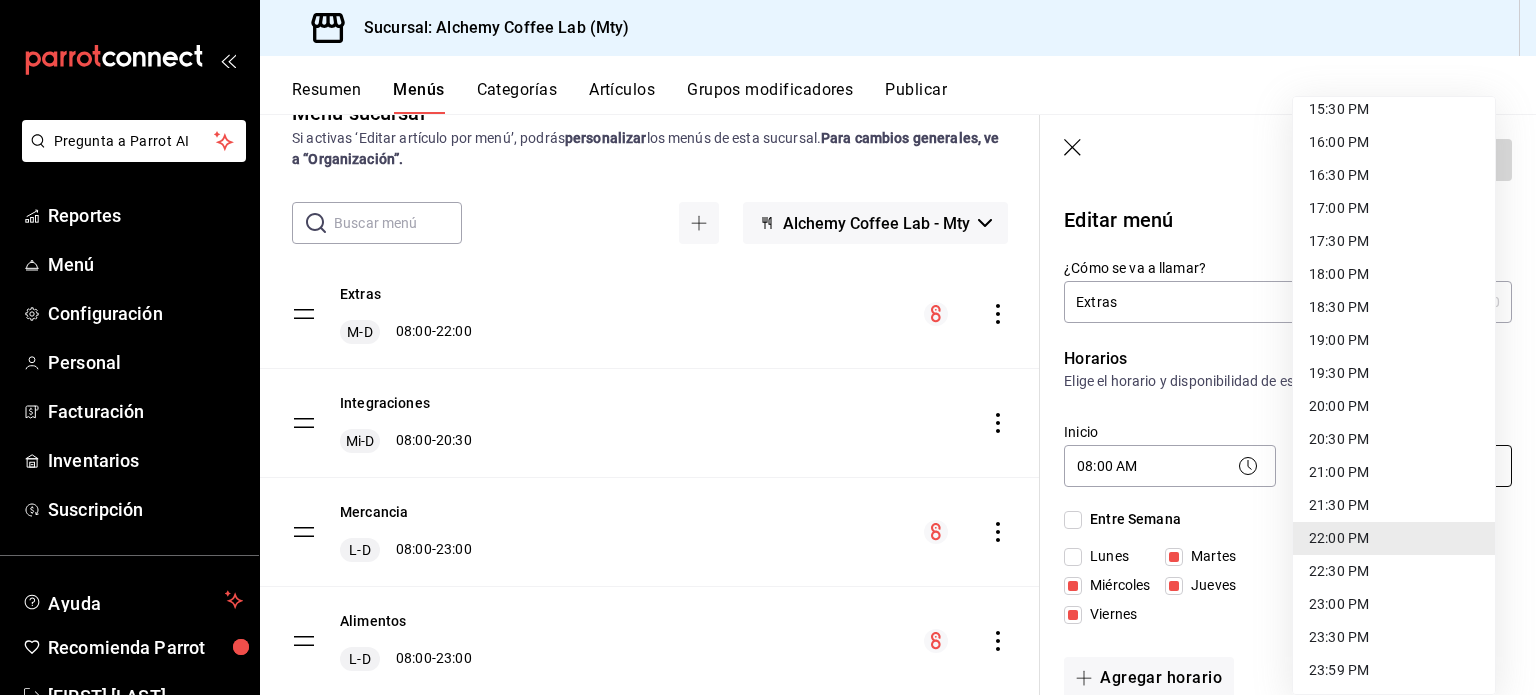 click on "Pregunta a Parrot AI Reportes   Menú   Configuración   Personal   Facturación   Inventarios   Suscripción   Ayuda Recomienda Parrot   [FIRST] [LAST]   Sugerir nueva función   Sucursal: Alchemy Coffee Lab (Mty) Resumen Menús Categorías Artículos Grupos modificadores Publicar Menú sucursal Si activas ‘Editar artículo por menú’, podrás  personalizar  los menús de esta sucursal.  Para cambios generales, ve a “Organización”. ​ ​ Alchemy Coffee Lab - Mty Extras M-D 08:00  -  22:00 Integraciones Mi-D 08:00  -  20:30 Mercancia L-D 08:00  -  23:00 Alimentos L-D 08:00  -  23:00 Bebidas L-D 08:00  -  23:00 Guardar Editar menú ¿Cómo se va a llamar? Extras 6 /30 ¿Cómo se va a llamar? Horarios Elige el horario y disponibilidad de este menú Inicio 08:00 AM 08:00 Fin 22:00 PM 22:00 Entre Semana Lunes Martes Miércoles Jueves Viernes Fin de semana Sábado Domingo Agregar horario Categorías Selecciona una categoría existente Extra Leche Extra de Cafe Extras de Alimentos Extra Aderezos Uber Eats" at bounding box center [768, 347] 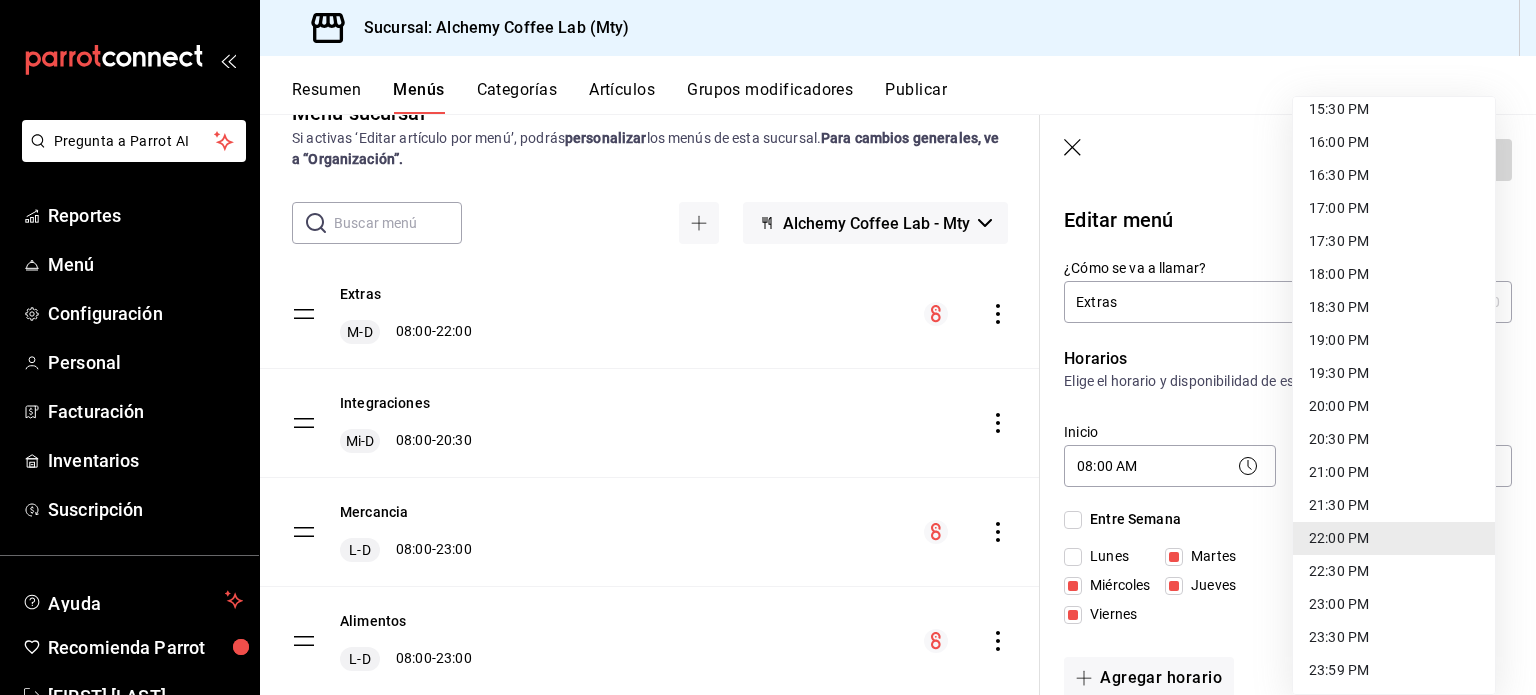 click on "23:00 PM" at bounding box center [1394, 604] 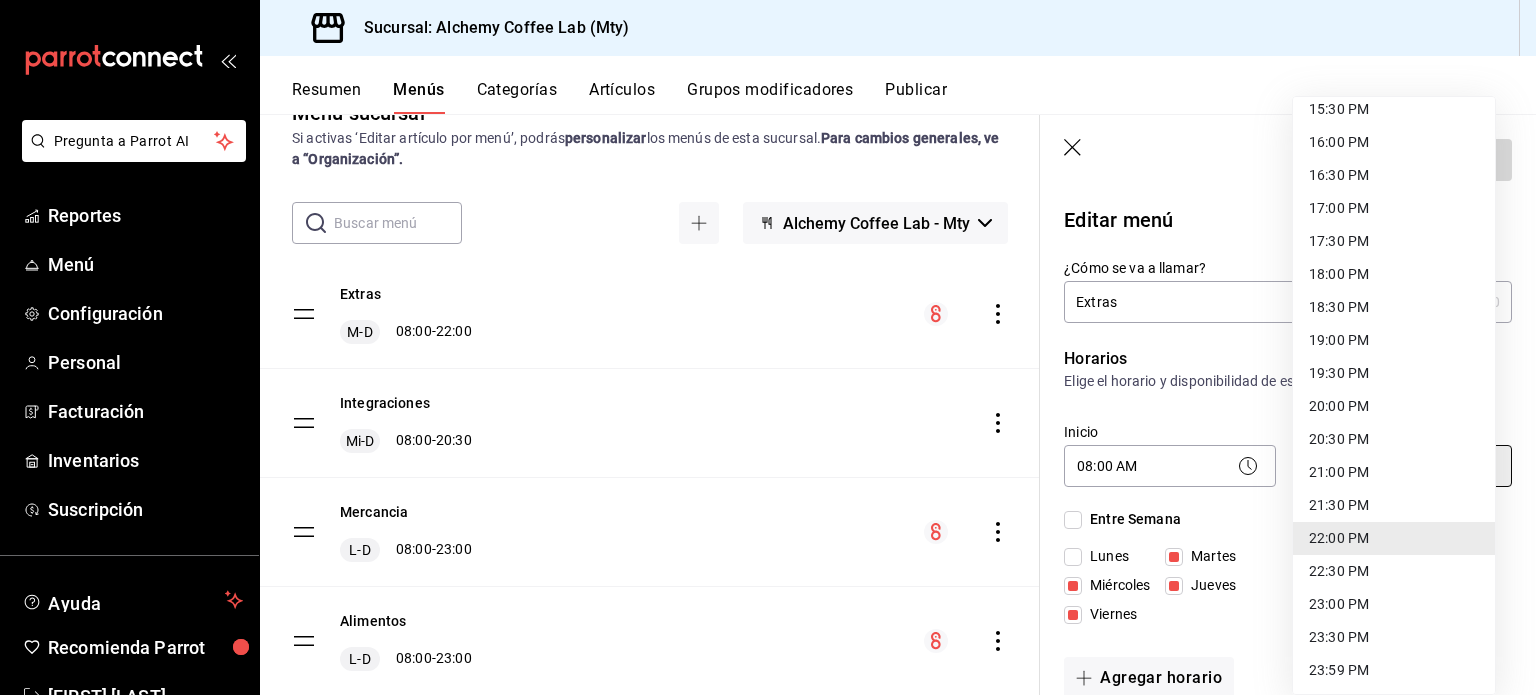 type on "23:00" 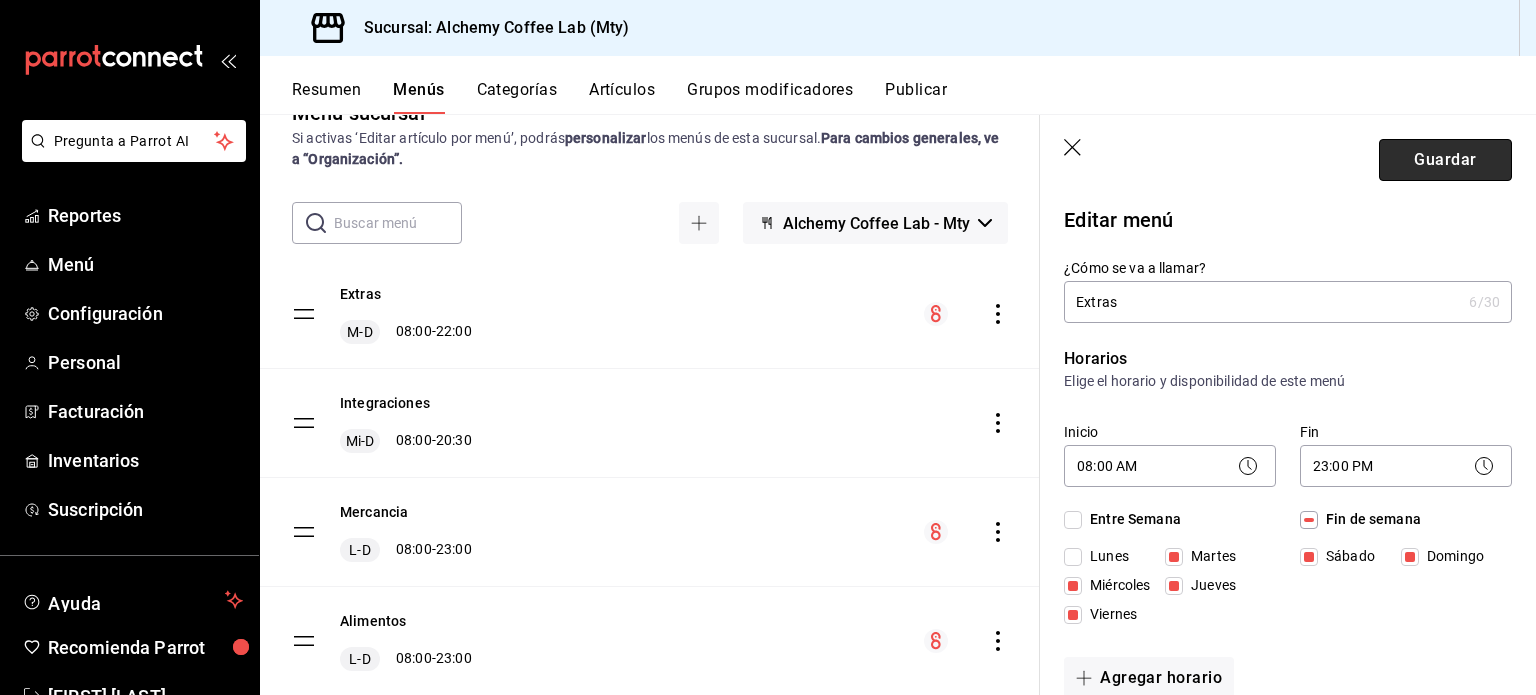 click on "Guardar" at bounding box center [1445, 160] 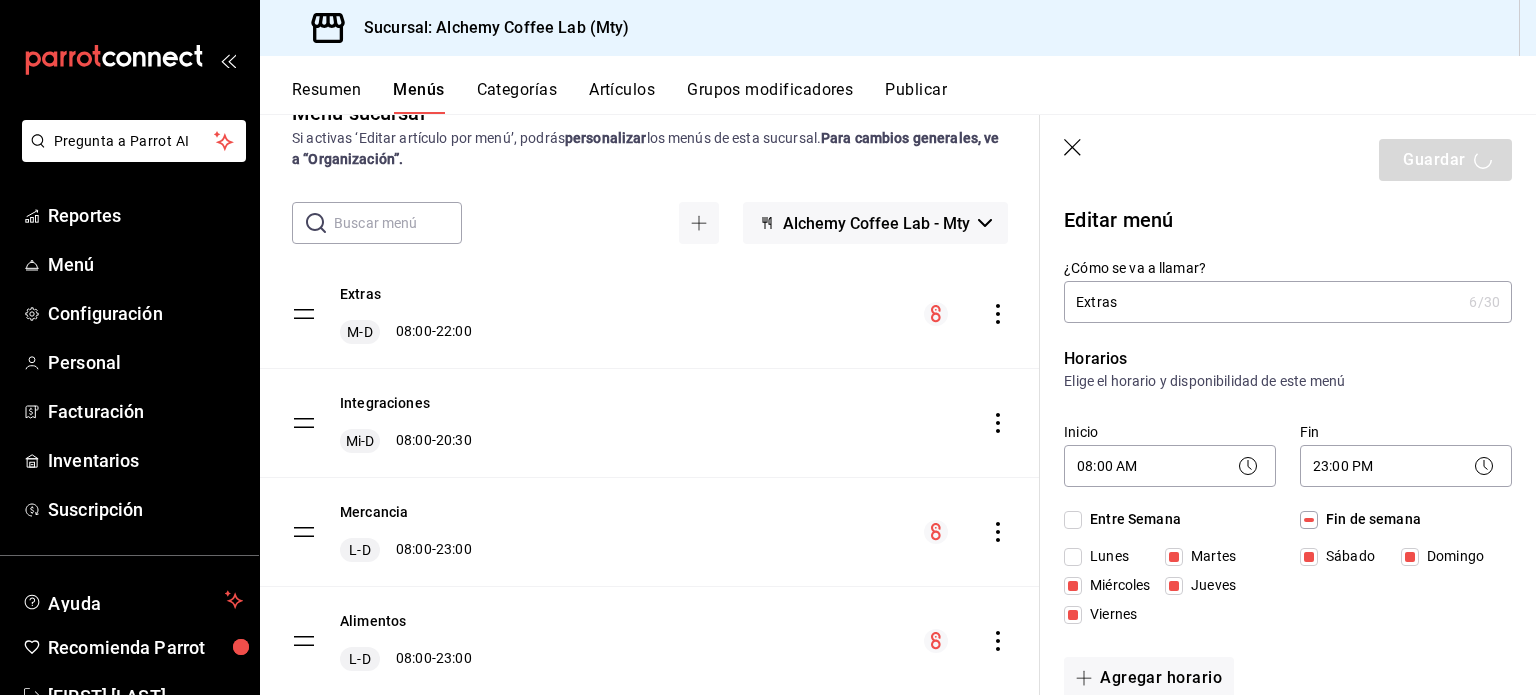 type 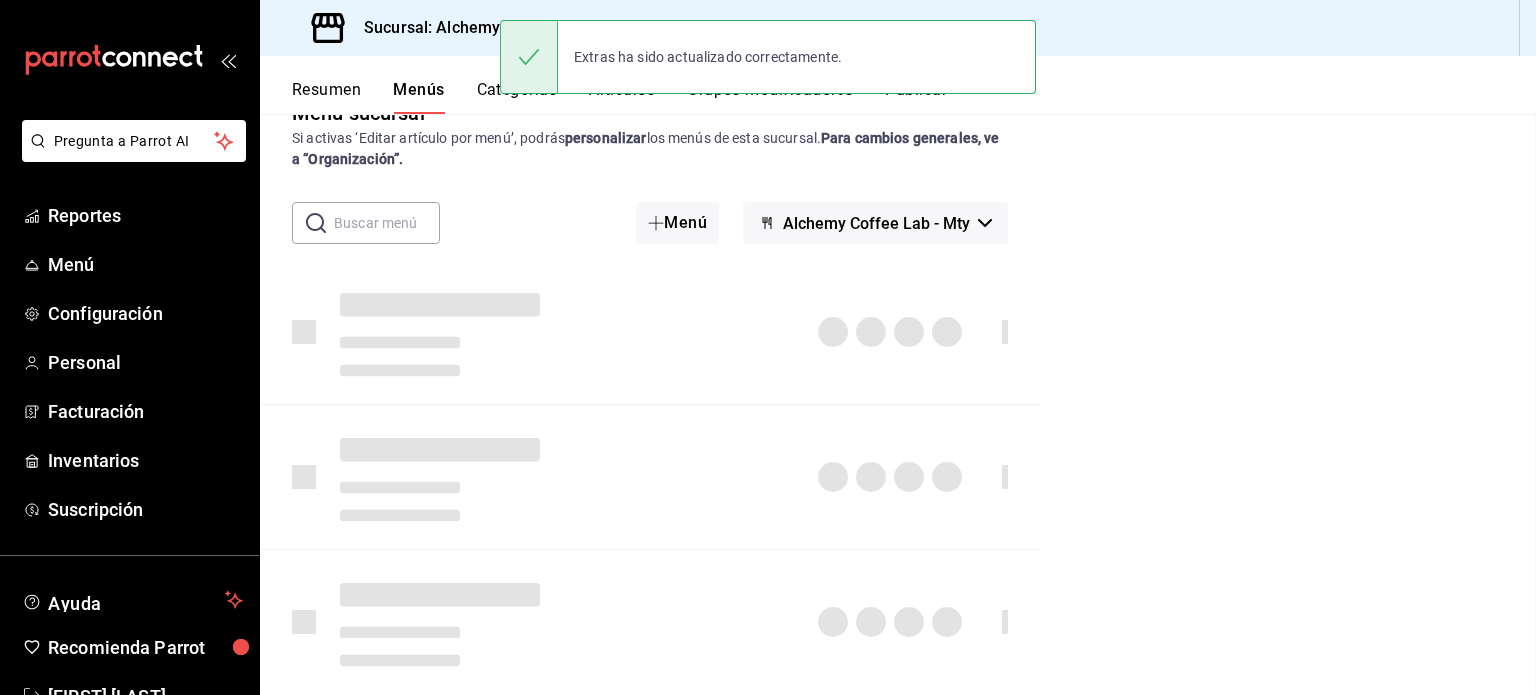 checkbox on "false" 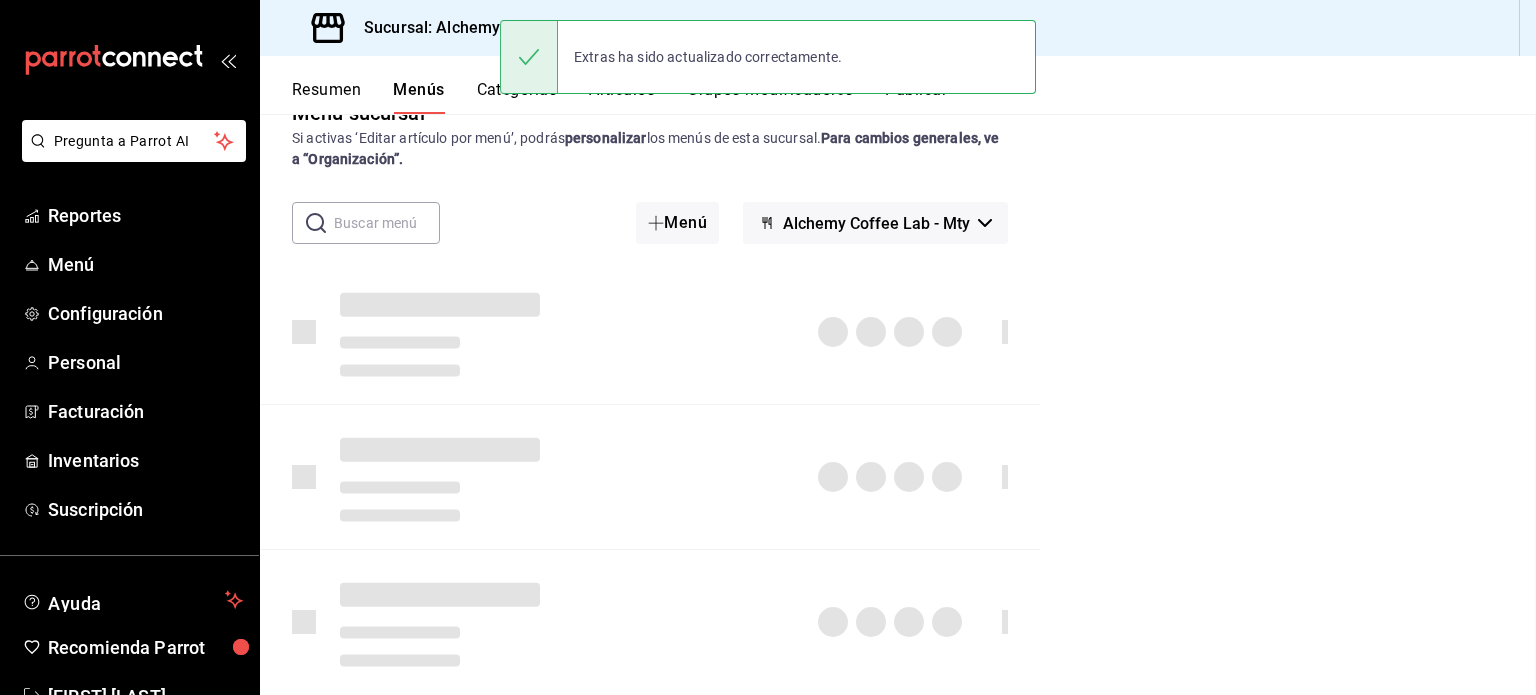 checkbox on "false" 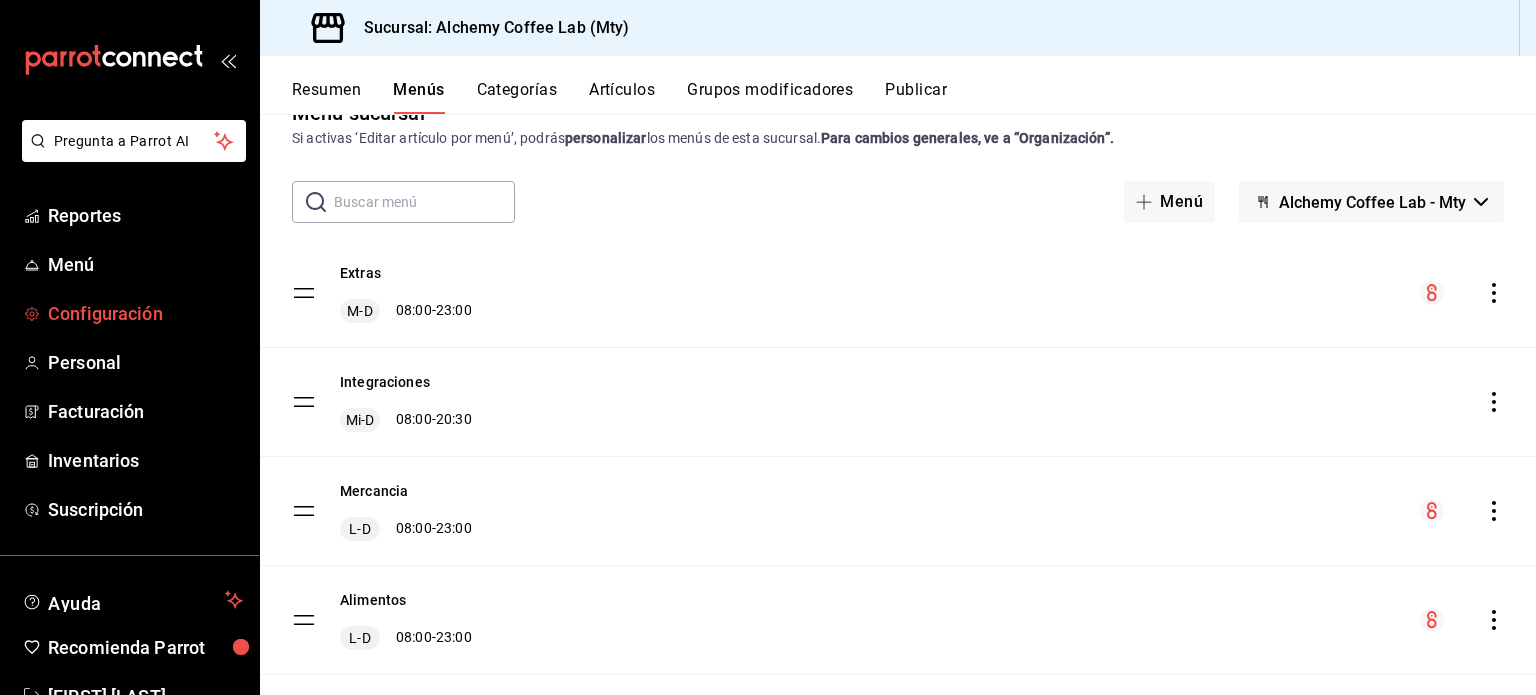 click on "Configuración" at bounding box center (145, 313) 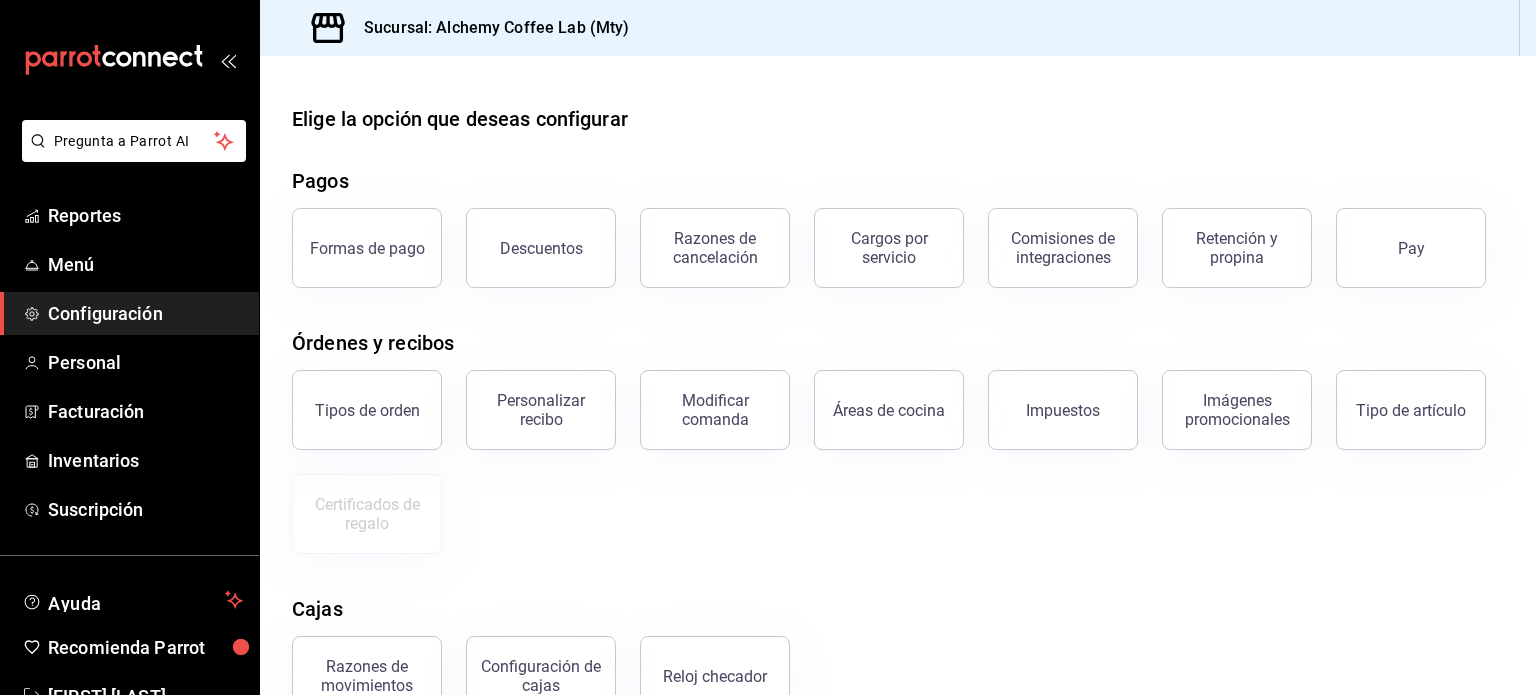 scroll, scrollTop: 0, scrollLeft: 0, axis: both 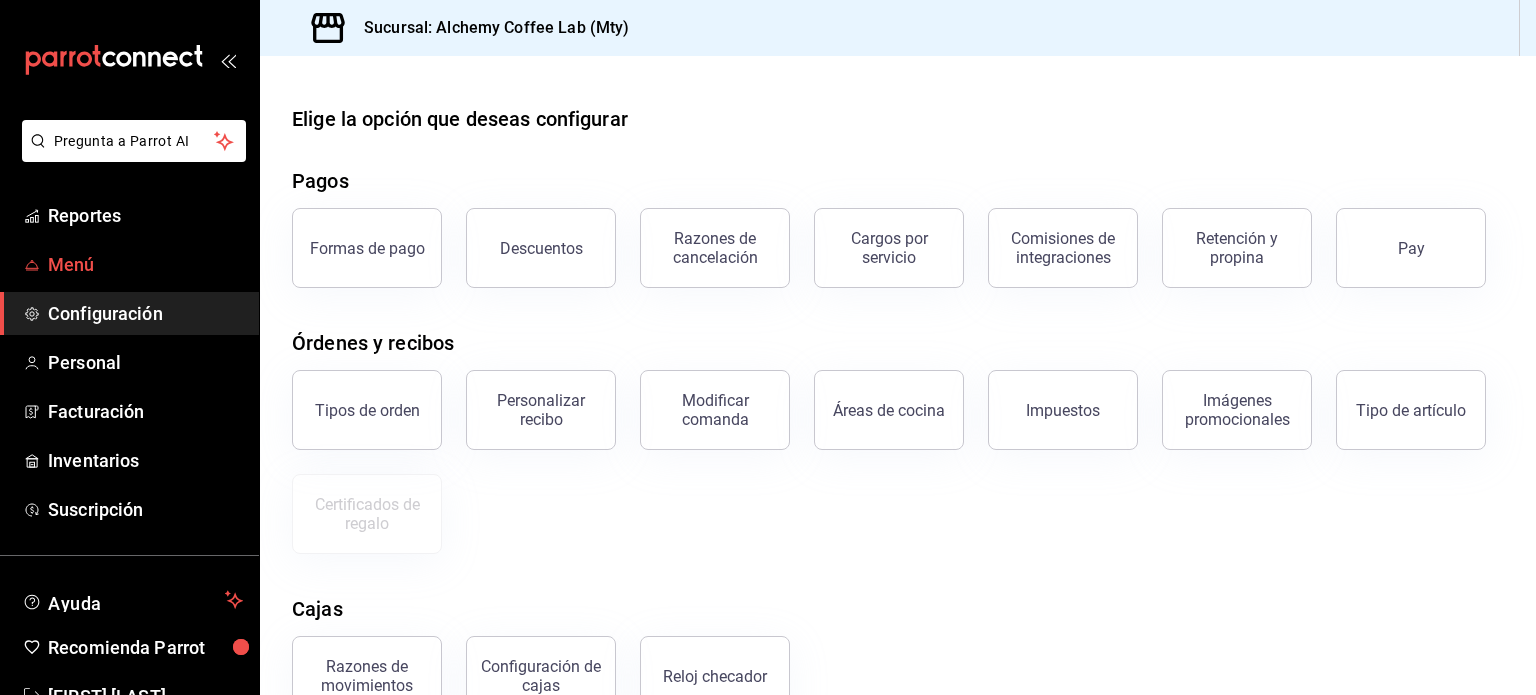 click on "Menú" at bounding box center (145, 264) 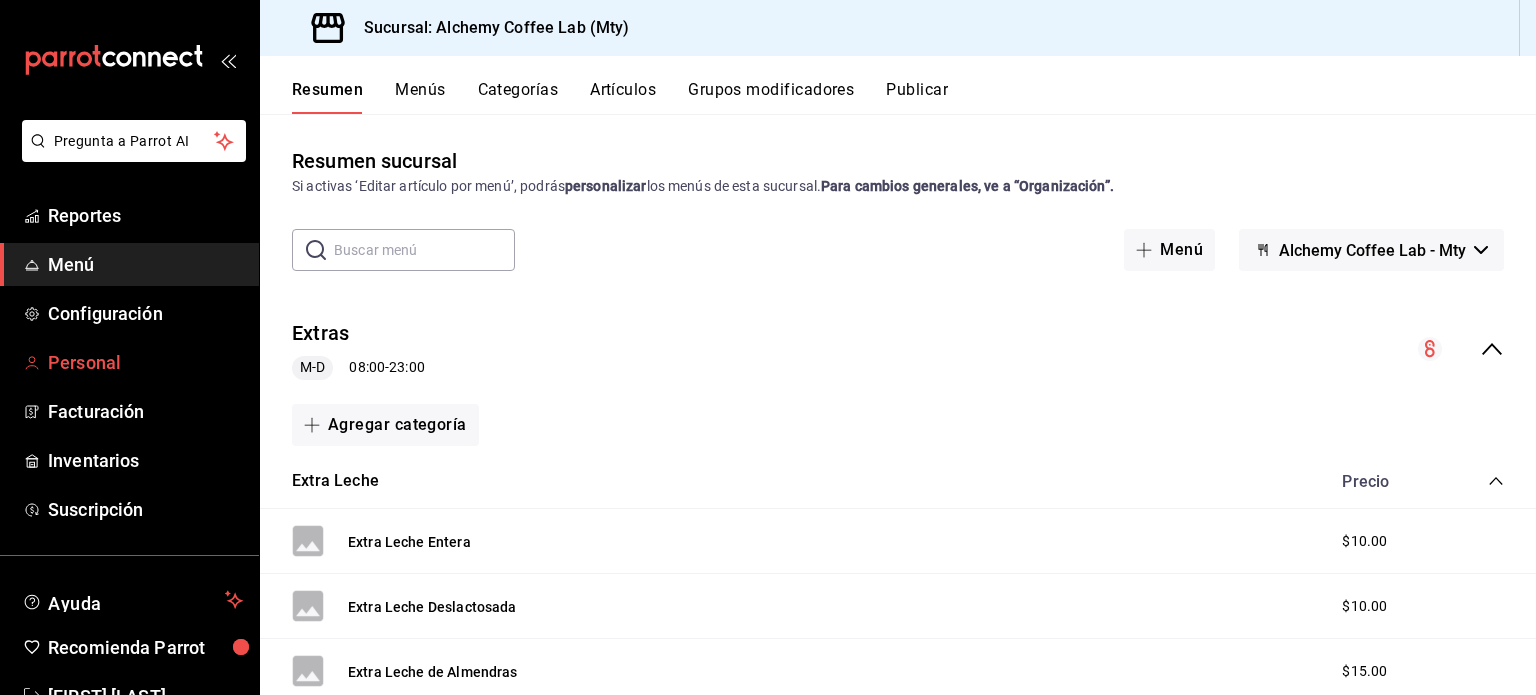 click on "Personal" at bounding box center (145, 362) 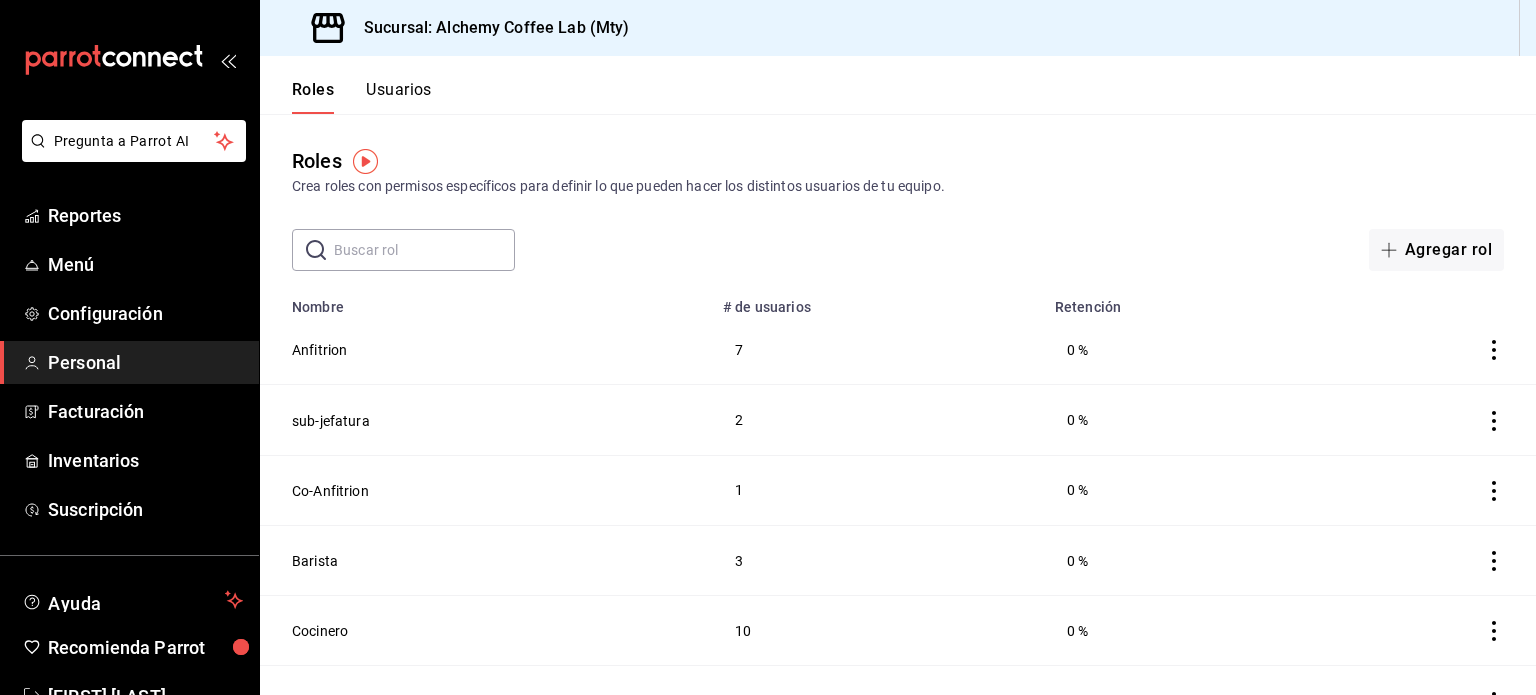 click on "Usuarios" at bounding box center [399, 97] 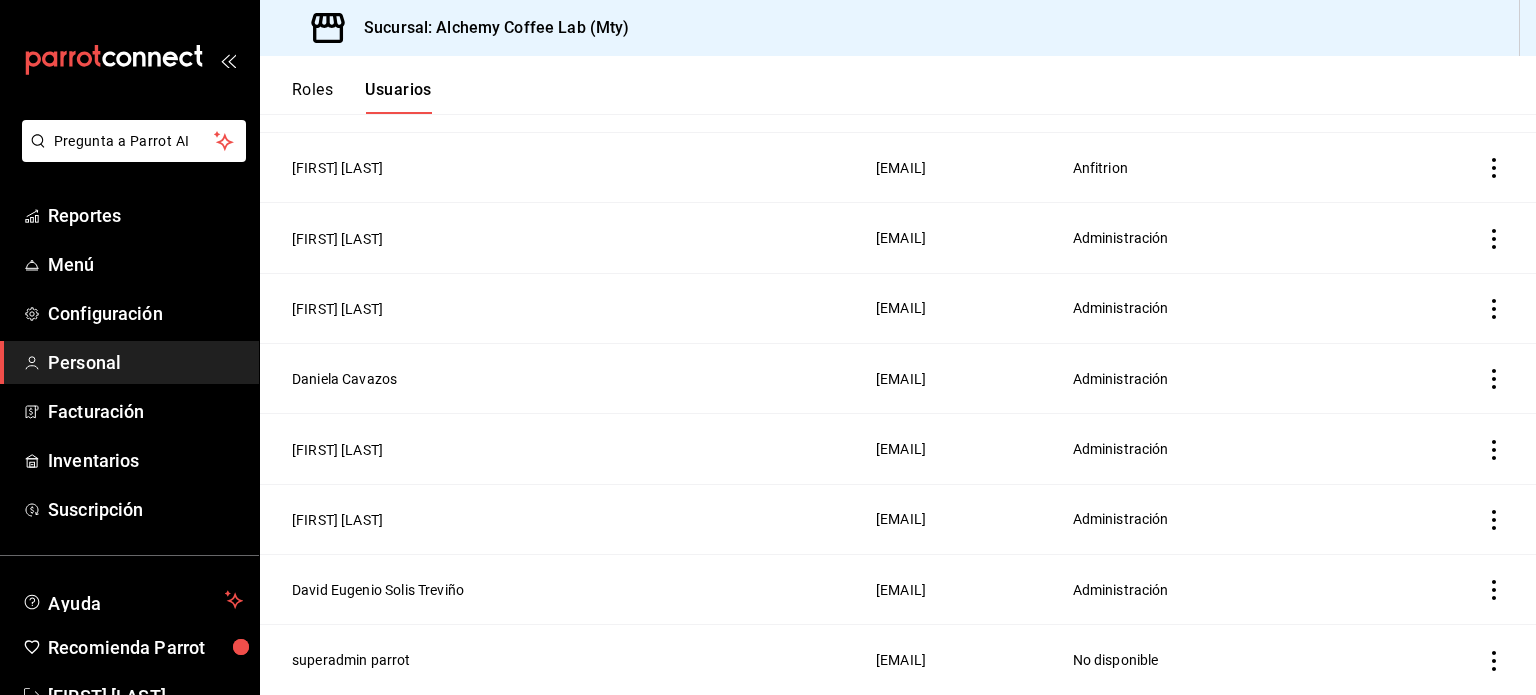 scroll, scrollTop: 1869, scrollLeft: 0, axis: vertical 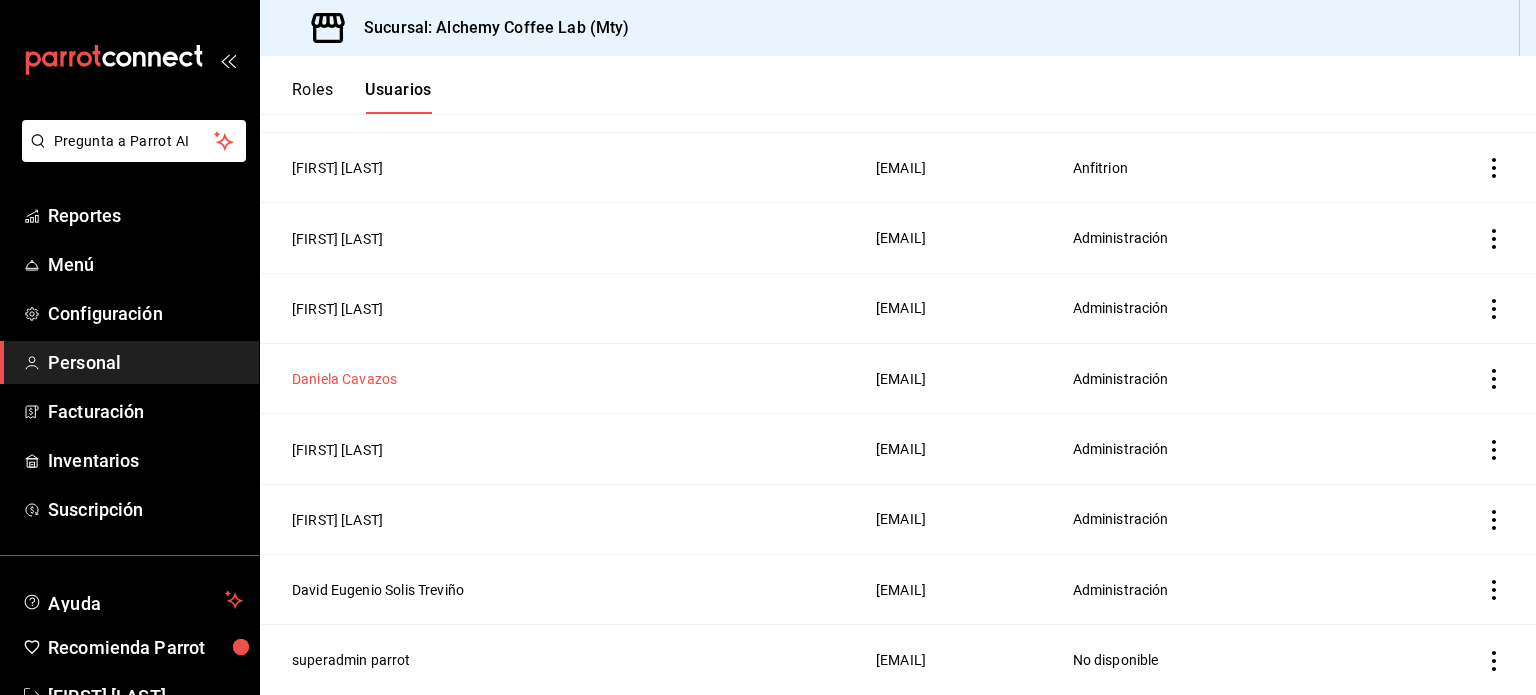 click on "Daniela Cavazos" at bounding box center (344, 379) 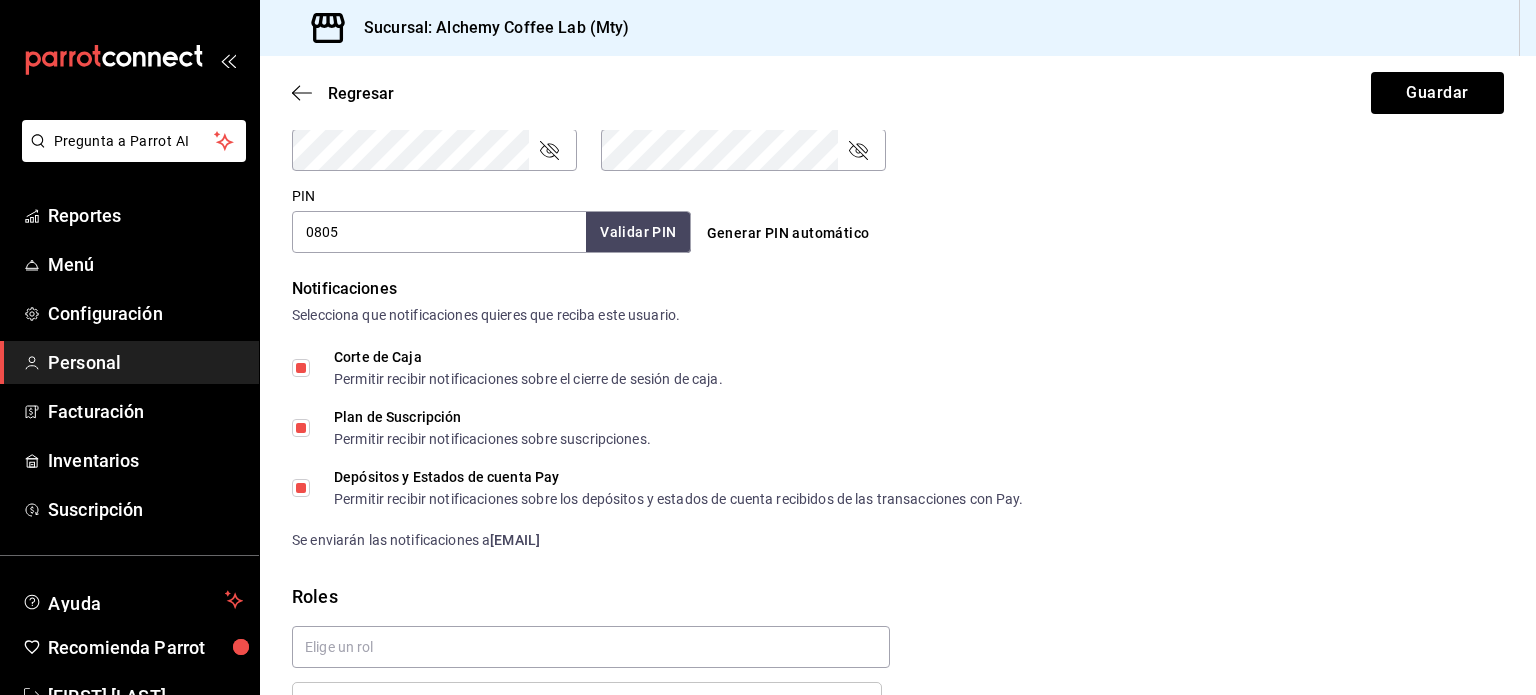 scroll, scrollTop: 892, scrollLeft: 0, axis: vertical 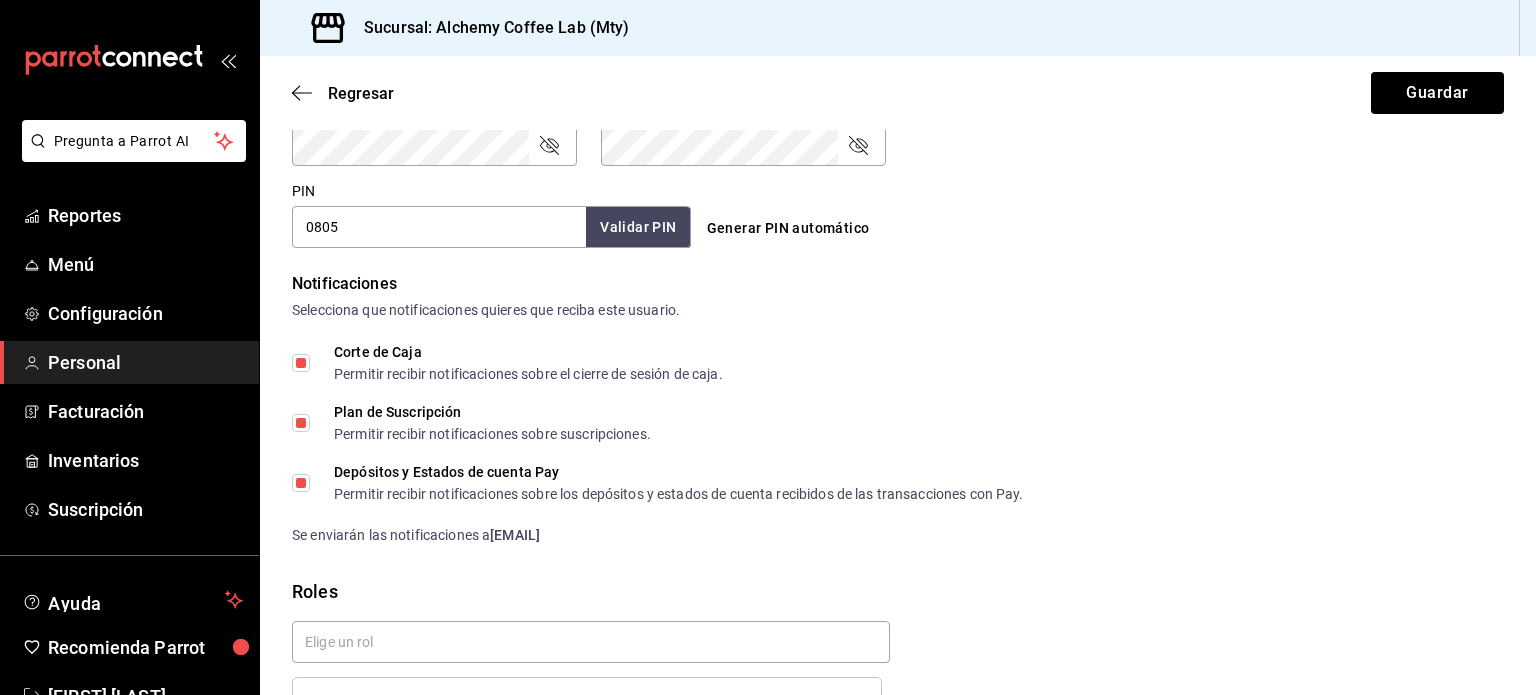 click on "Corte de Caja Permitir recibir notificaciones sobre el cierre de sesión de caja." at bounding box center [507, 363] 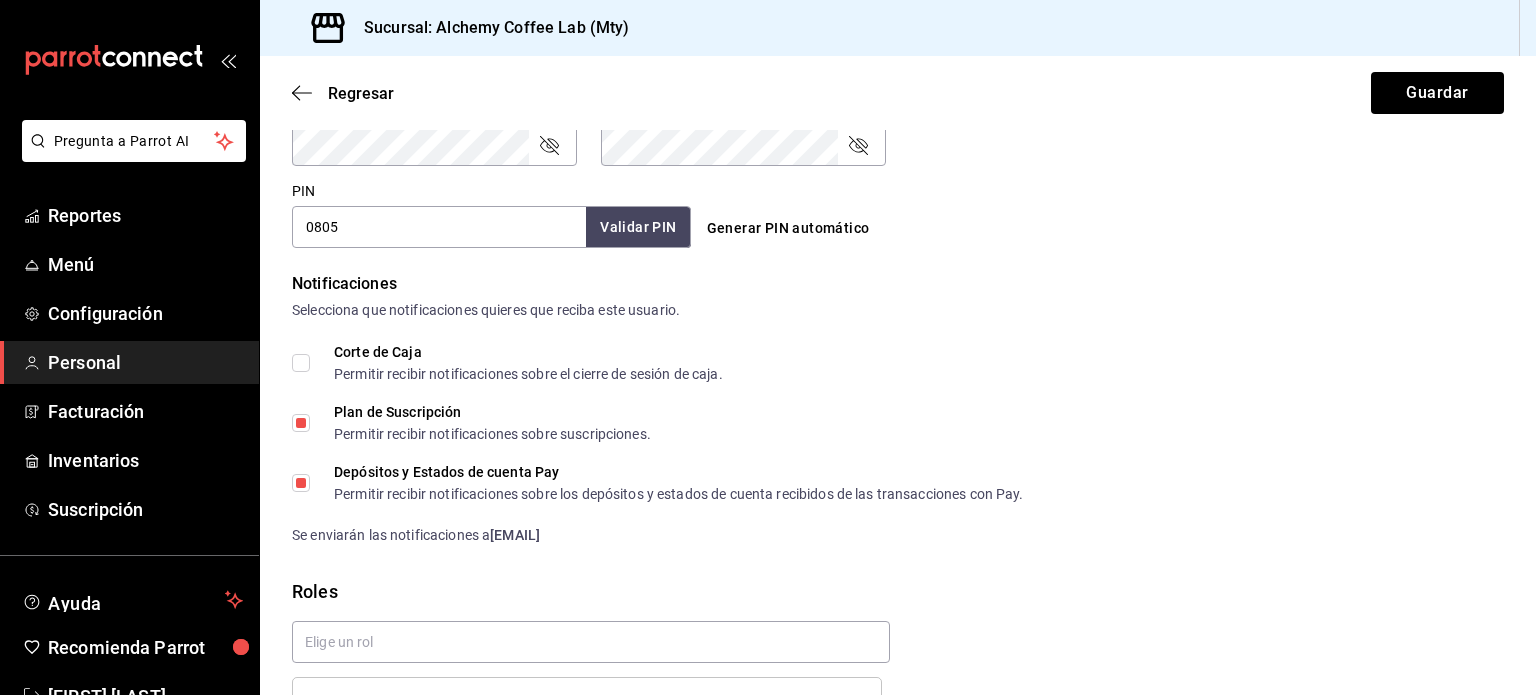 click on "Plan de Suscripción Permitir recibir notificaciones sobre suscripciones." at bounding box center [301, 423] 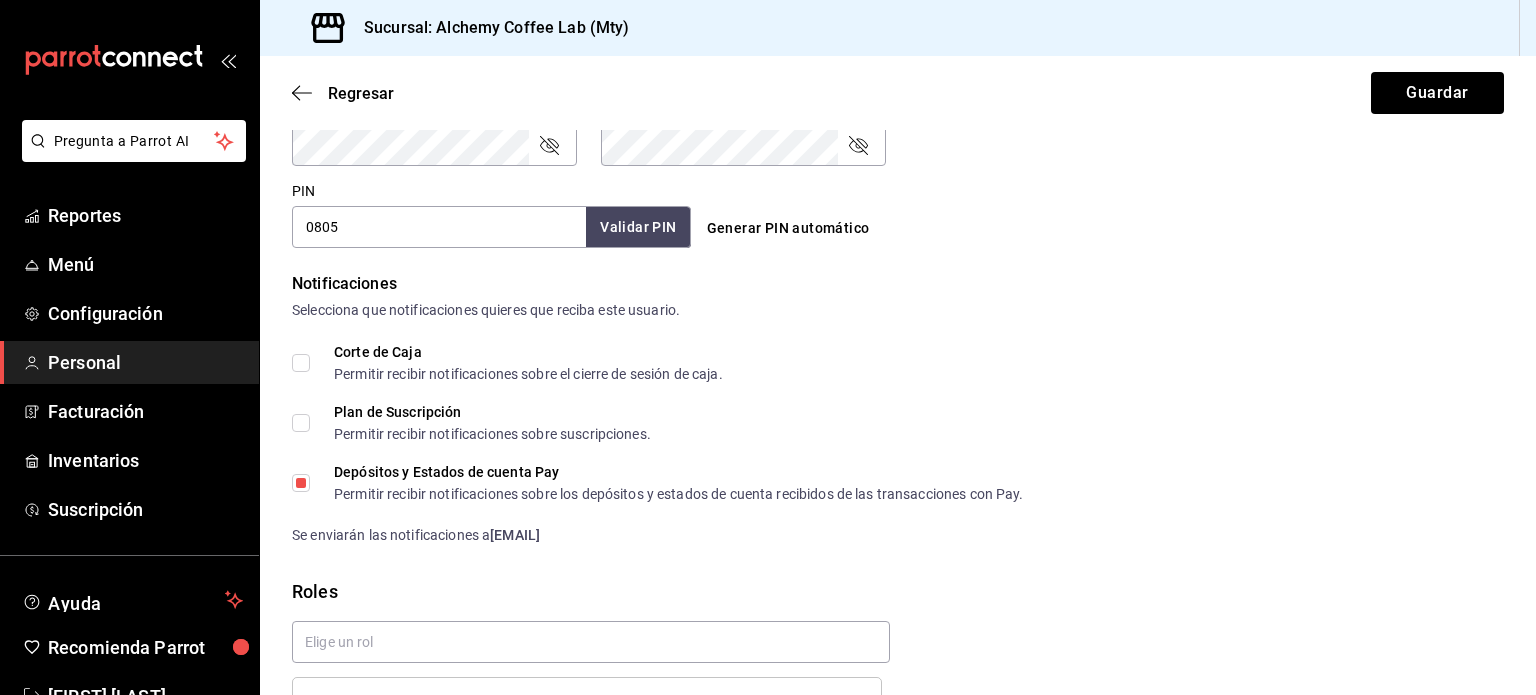 click on "Depósitos y Estados de cuenta Pay Permitir recibir notificaciones sobre los depósitos y estados de cuenta recibidos de las transacciones con Pay." at bounding box center [667, 483] 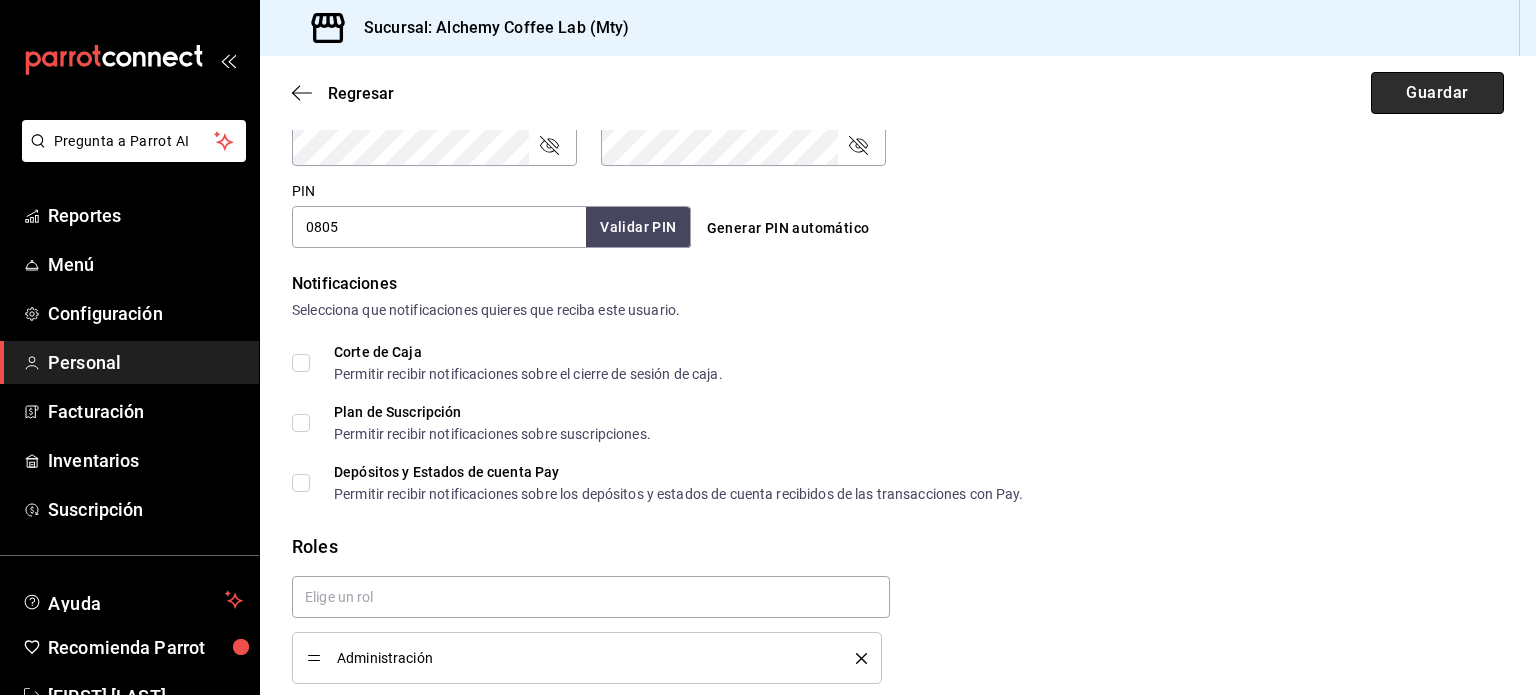 click on "Guardar" at bounding box center [1437, 93] 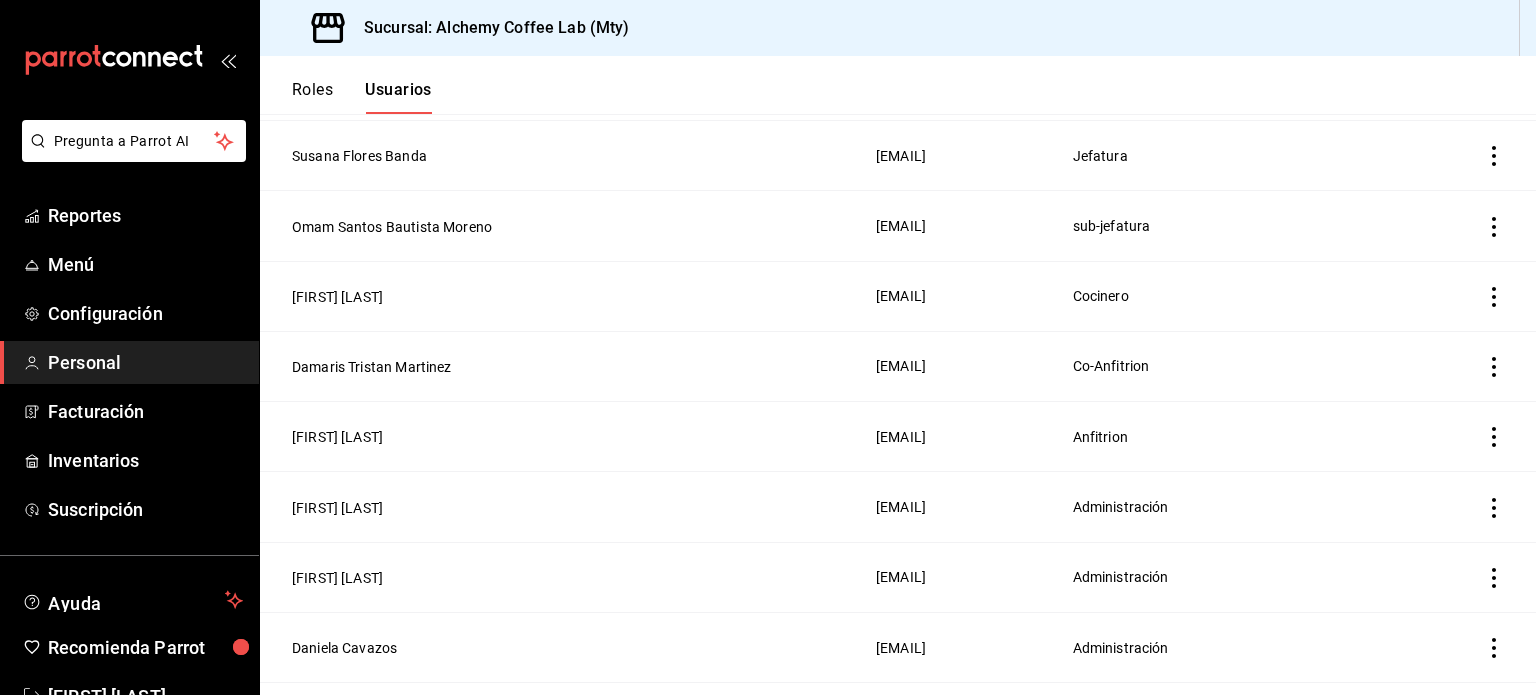 scroll, scrollTop: 1588, scrollLeft: 0, axis: vertical 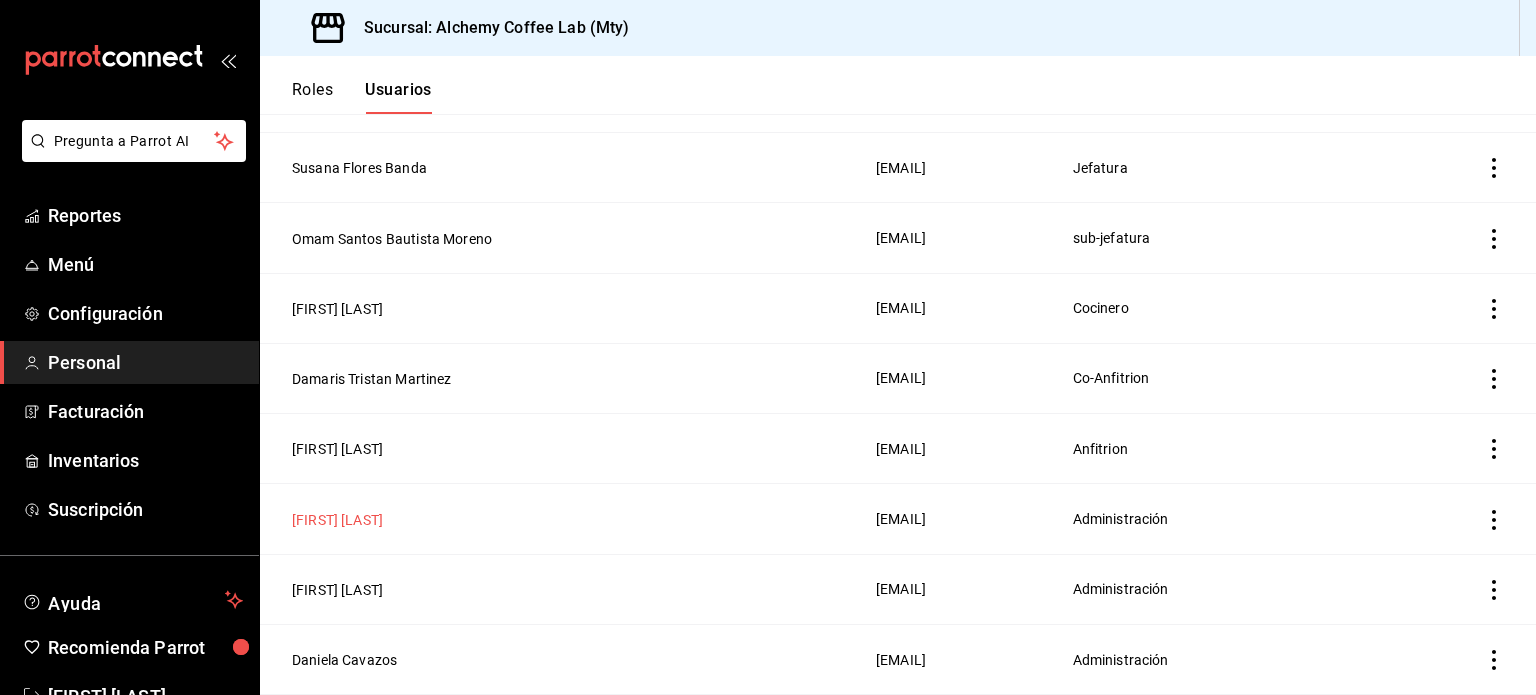 click on "[FIRST] [LAST]" at bounding box center (337, 520) 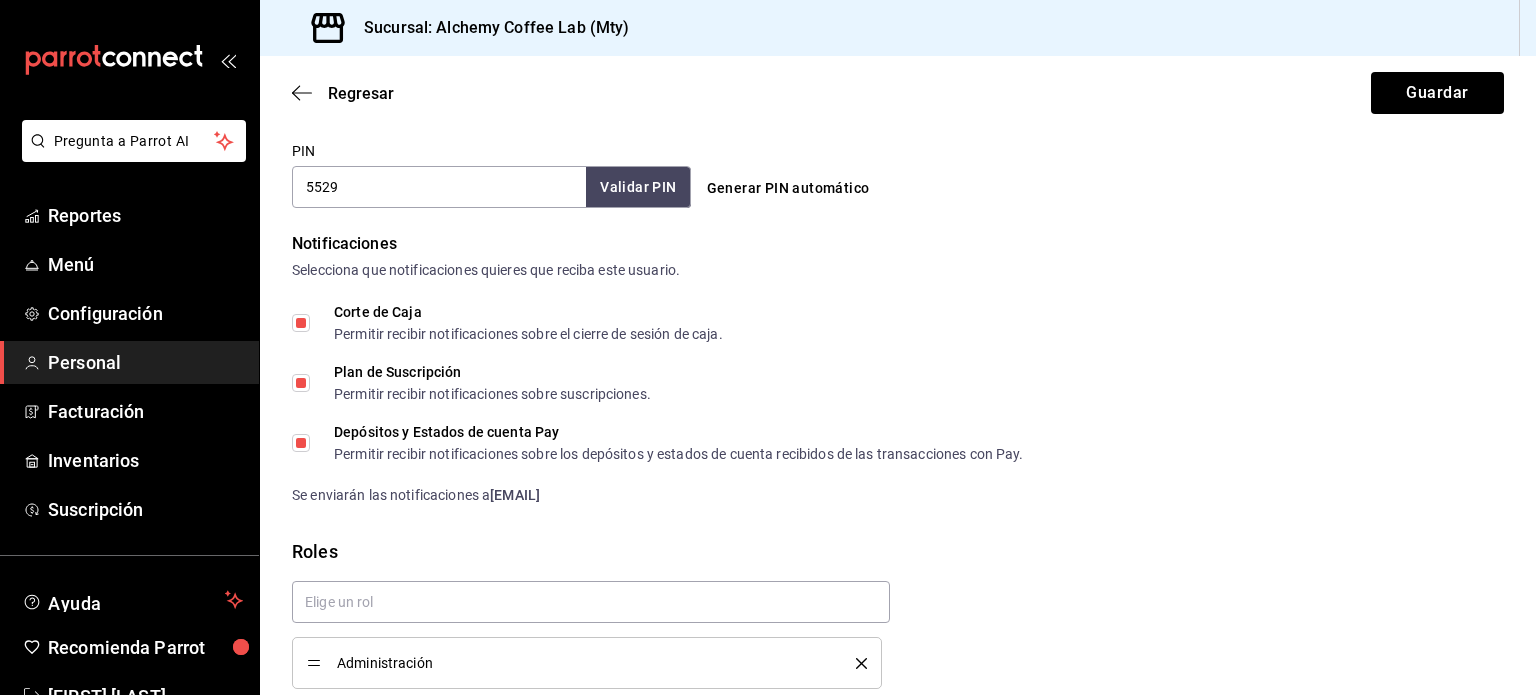 scroll, scrollTop: 934, scrollLeft: 0, axis: vertical 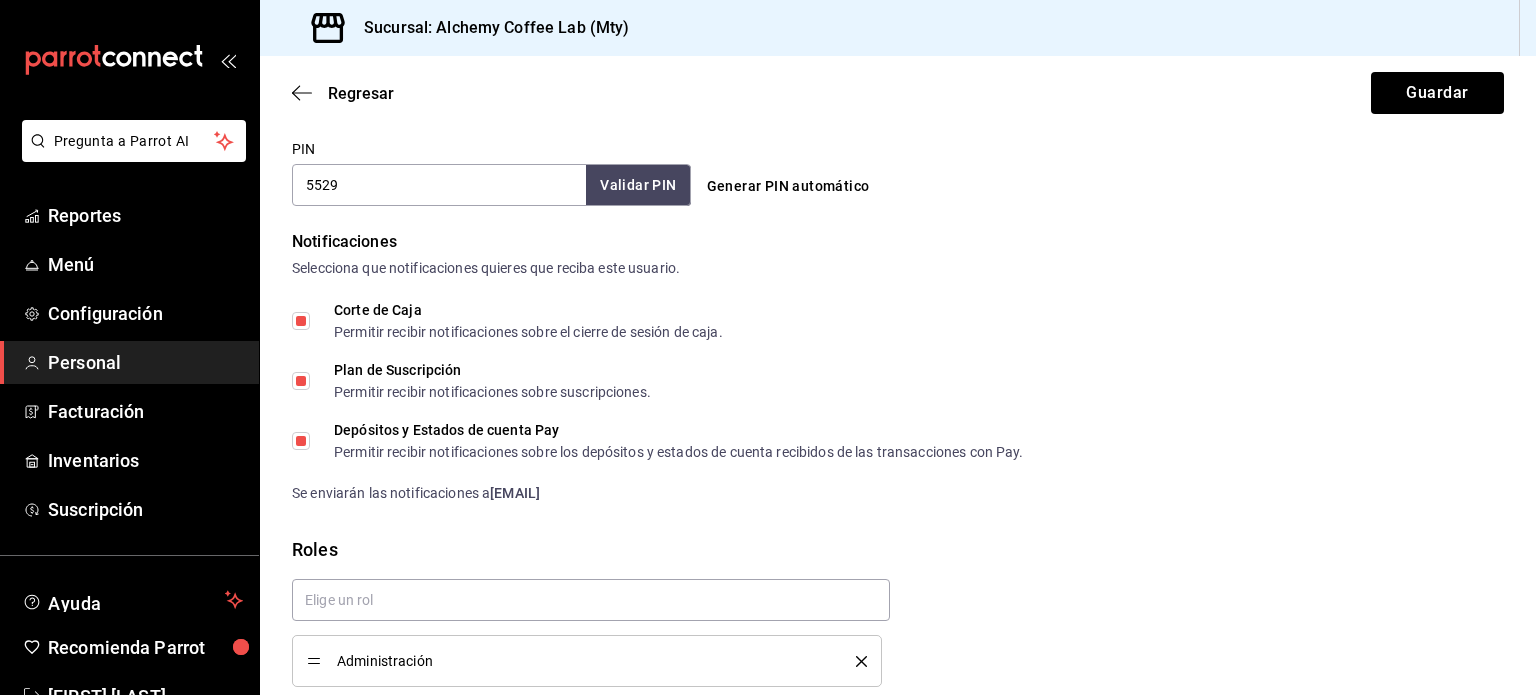 click on "Corte de Caja Permitir recibir notificaciones sobre el cierre de sesión de caja." at bounding box center [507, 321] 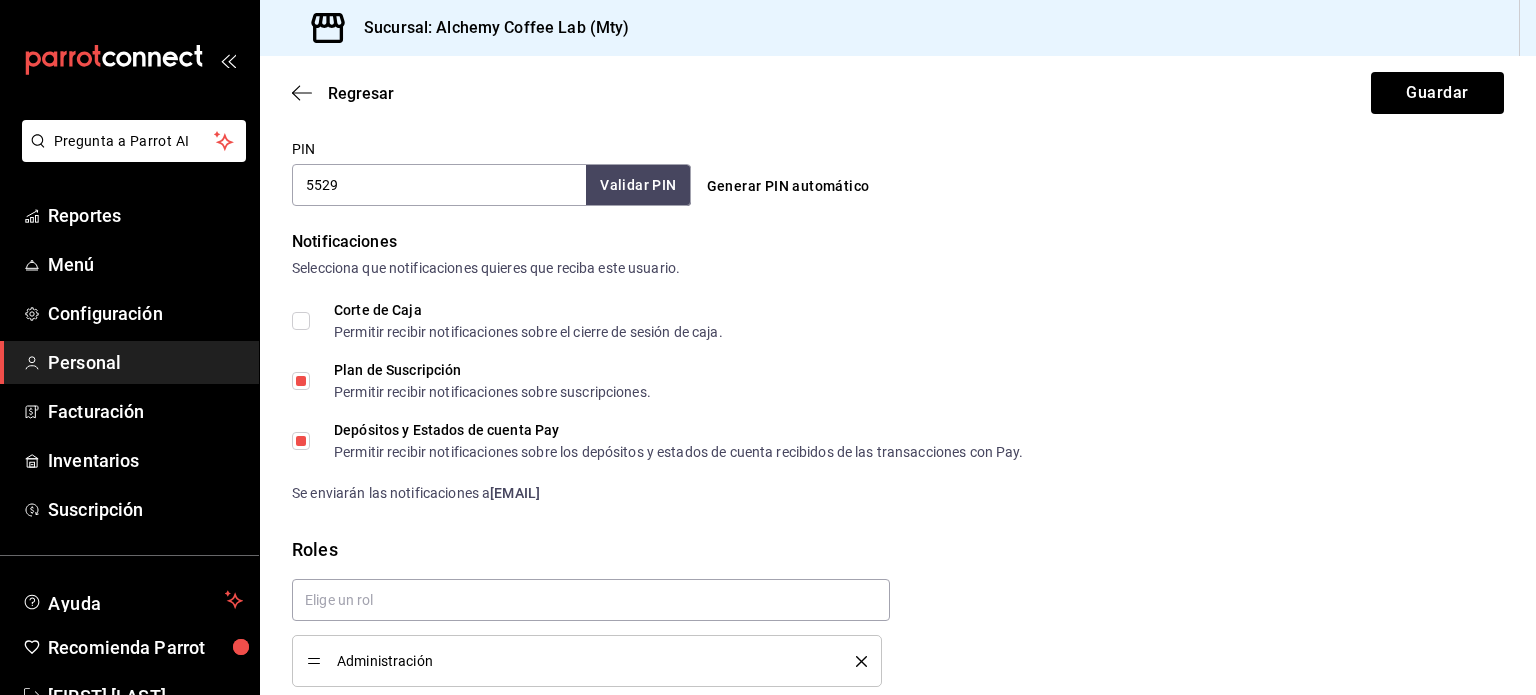 click on "Plan de Suscripción Permitir recibir notificaciones sobre suscripciones." at bounding box center (301, 381) 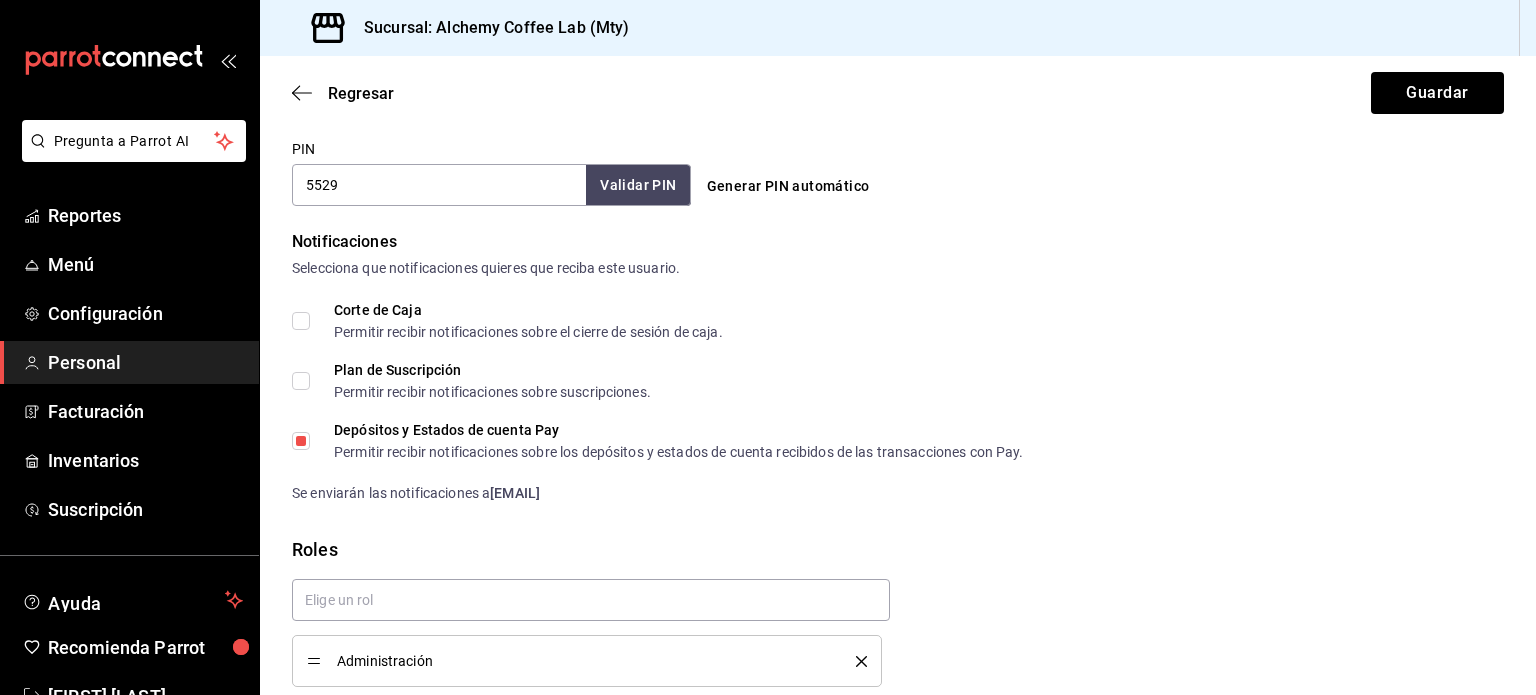 click on "Depósitos y Estados de cuenta Pay Permitir recibir notificaciones sobre los depósitos y estados de cuenta recibidos de las transacciones con Pay." at bounding box center [658, 441] 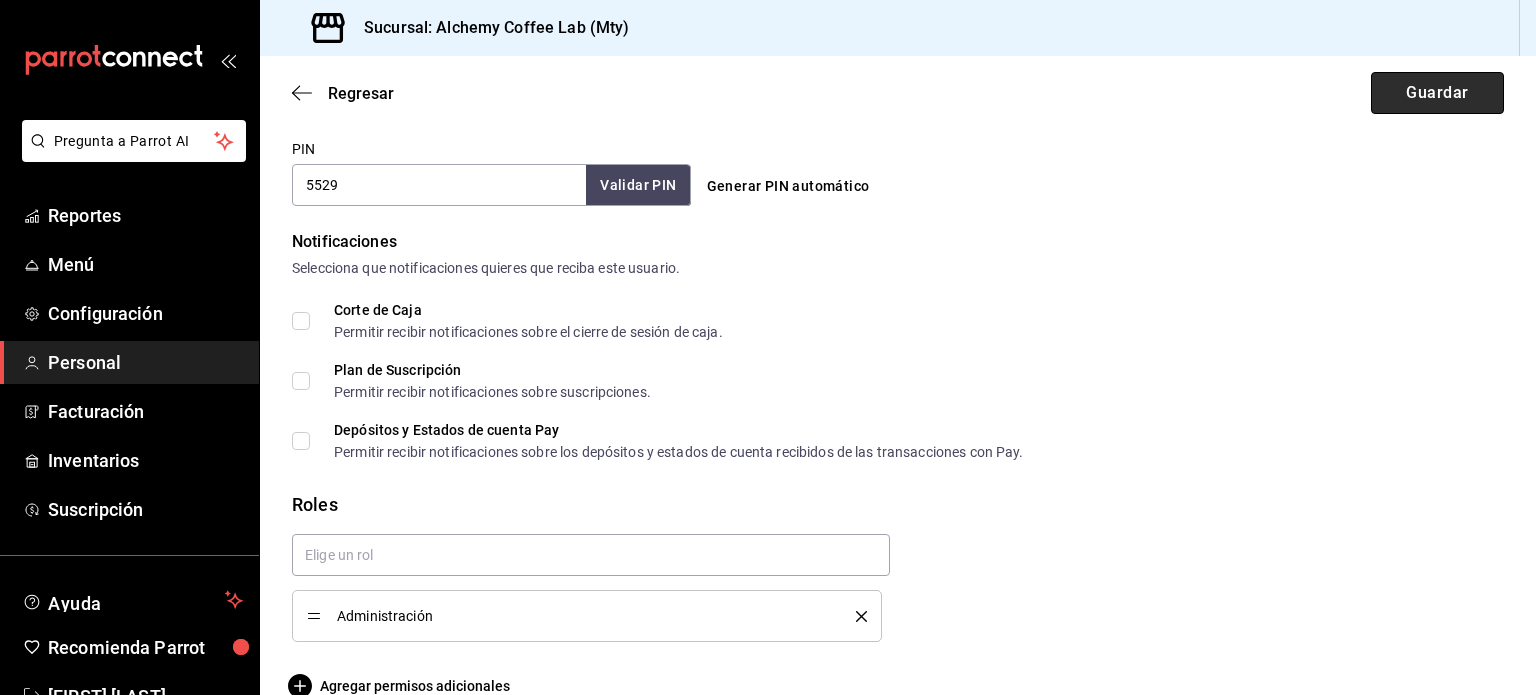 click on "Guardar" at bounding box center [1437, 93] 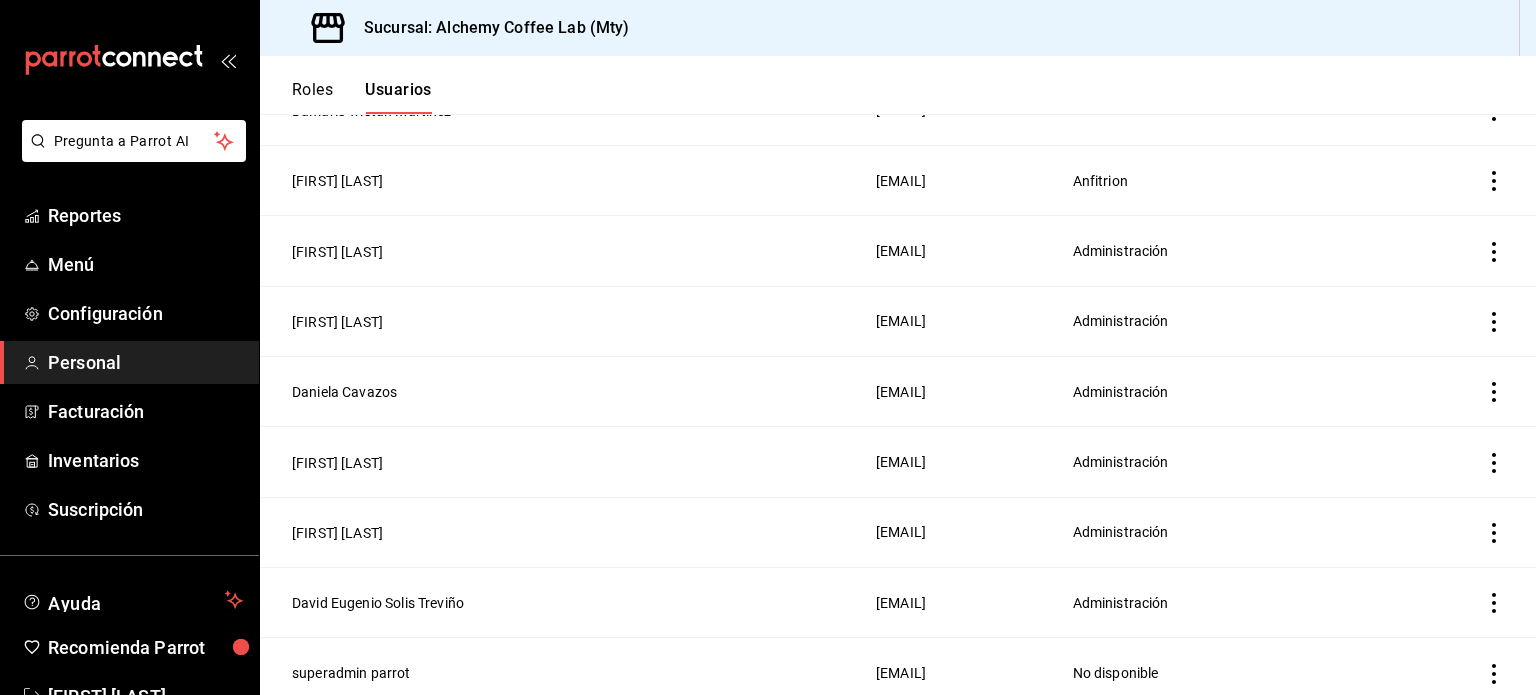 scroll, scrollTop: 1855, scrollLeft: 0, axis: vertical 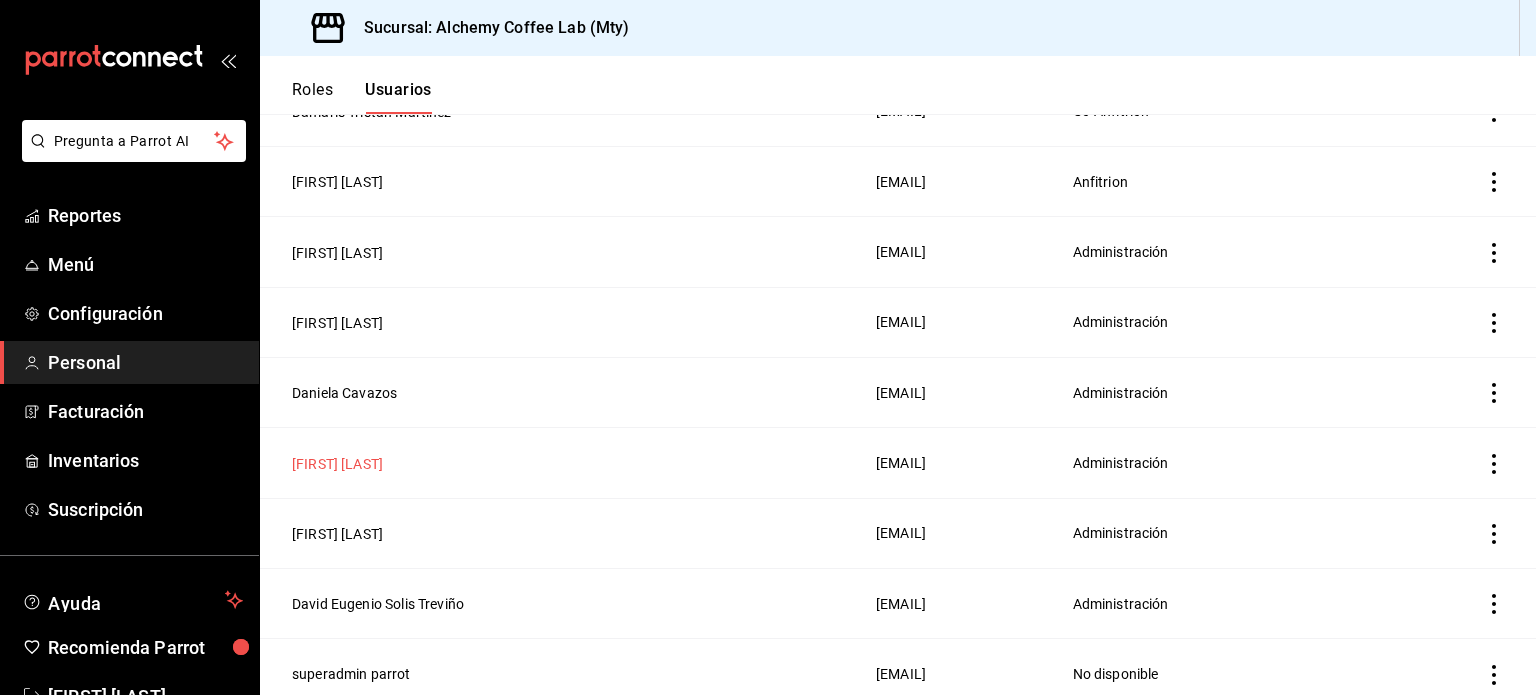 click on "[FIRST] [LAST]" at bounding box center (337, 464) 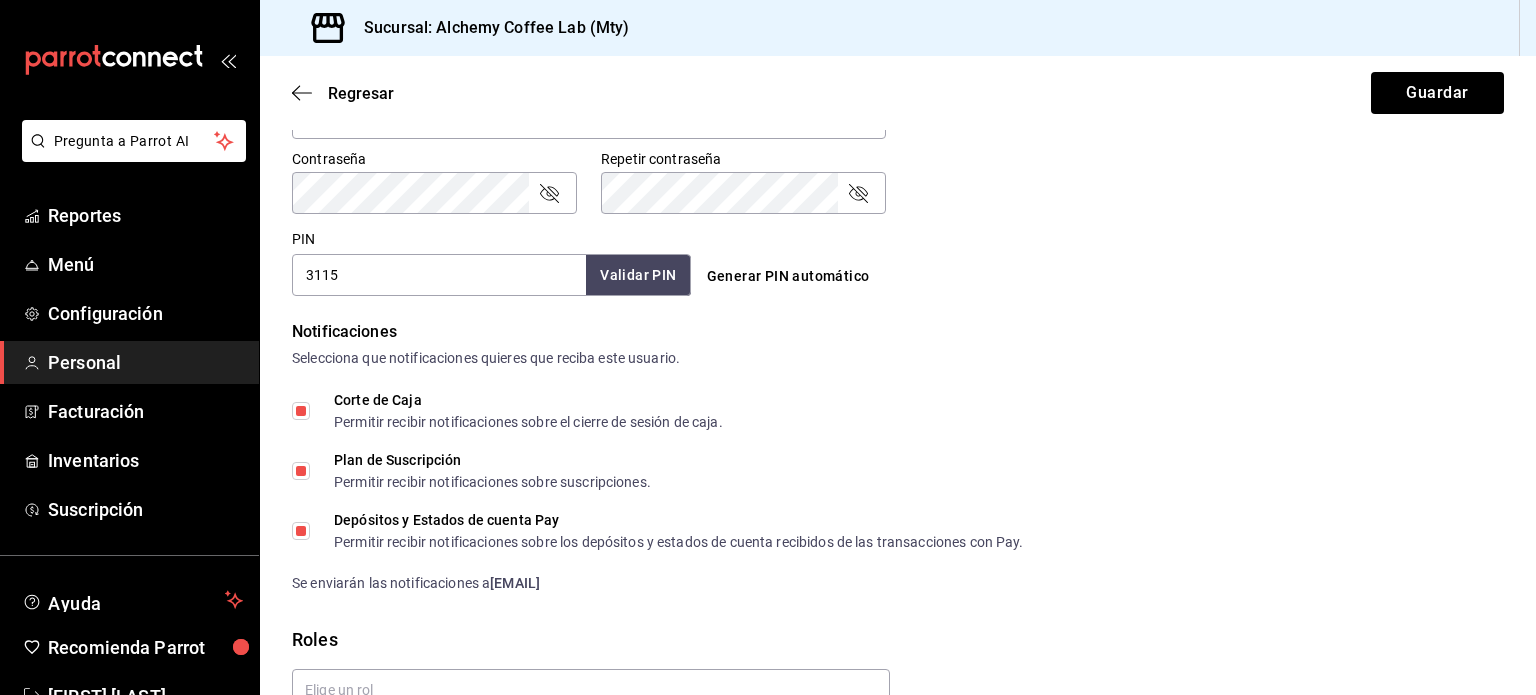 scroll, scrollTop: 844, scrollLeft: 0, axis: vertical 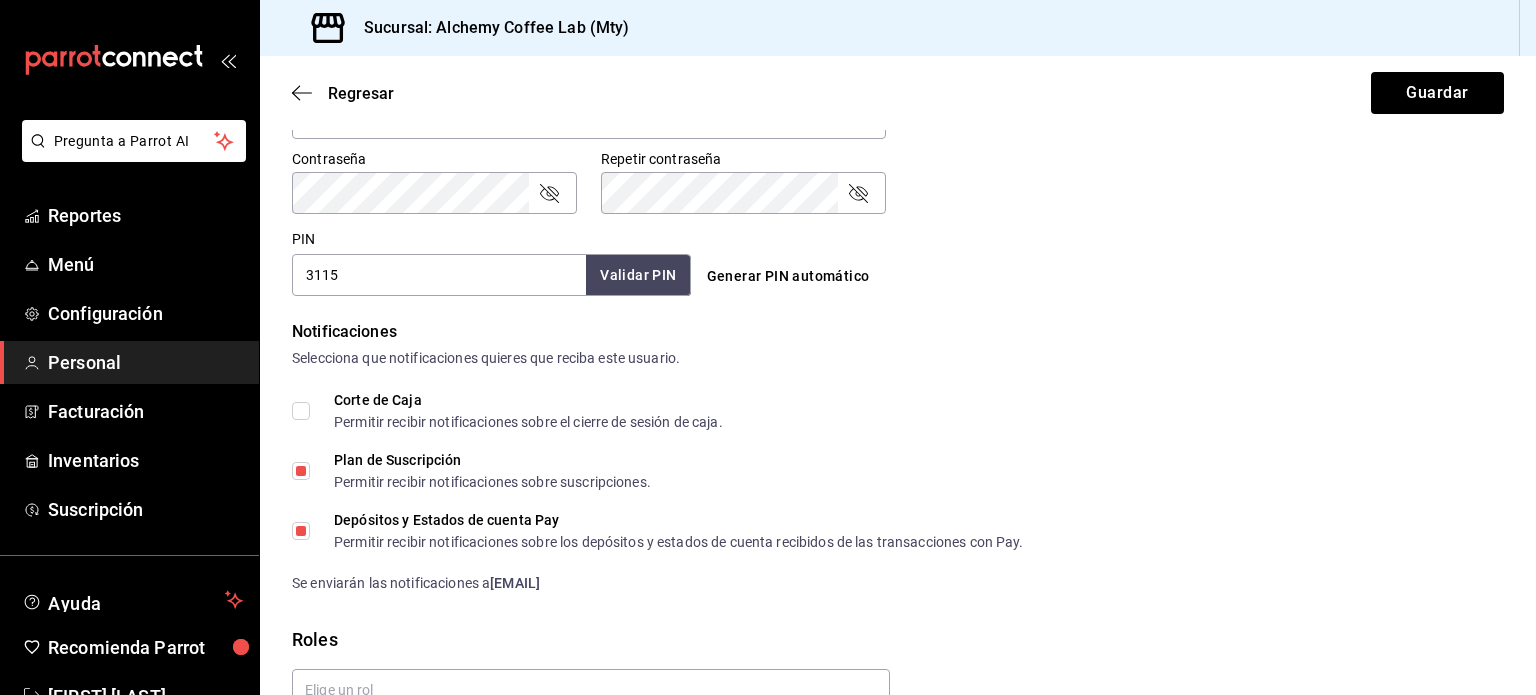 click on "Plan de Suscripción Permitir recibir notificaciones sobre suscripciones." at bounding box center [301, 471] 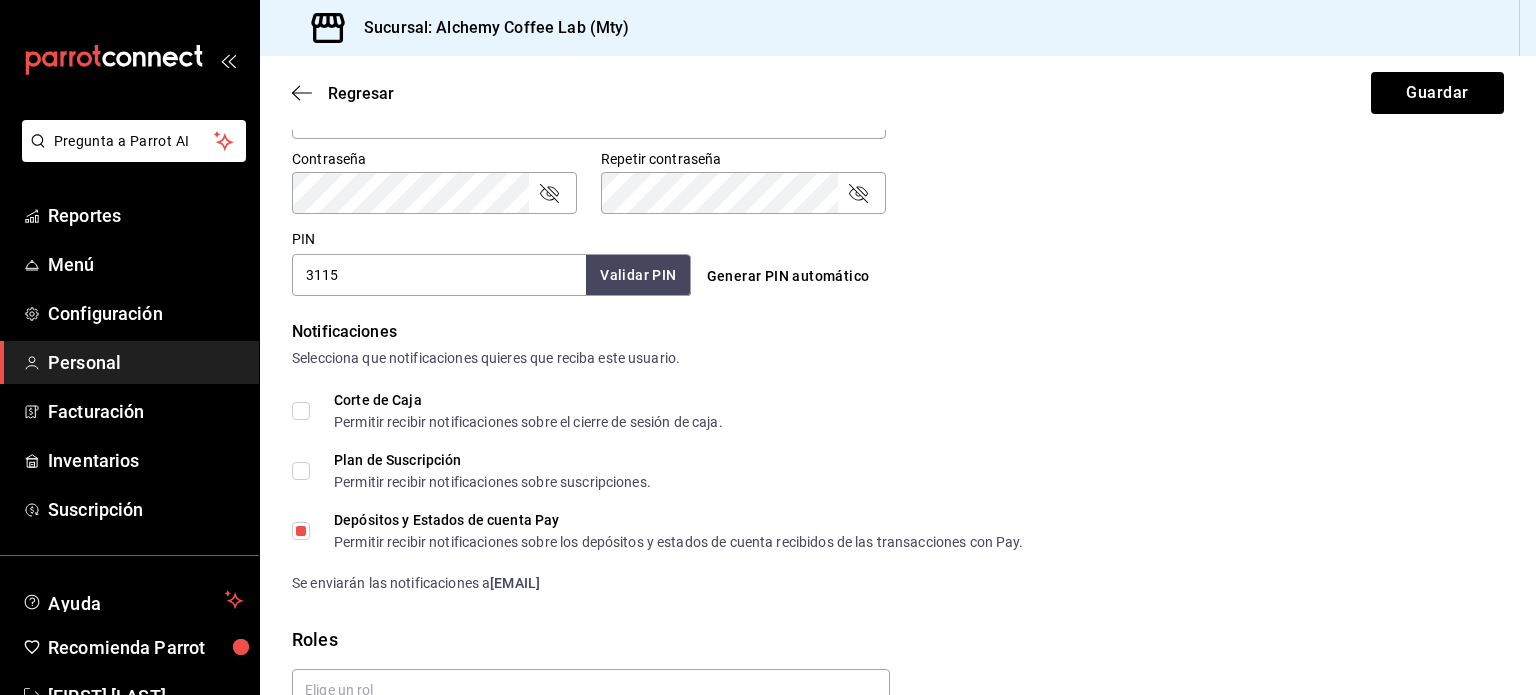 click on "Depósitos y Estados de cuenta Pay Permitir recibir notificaciones sobre los depósitos y estados de cuenta recibidos de las transacciones con Pay." at bounding box center (301, 531) 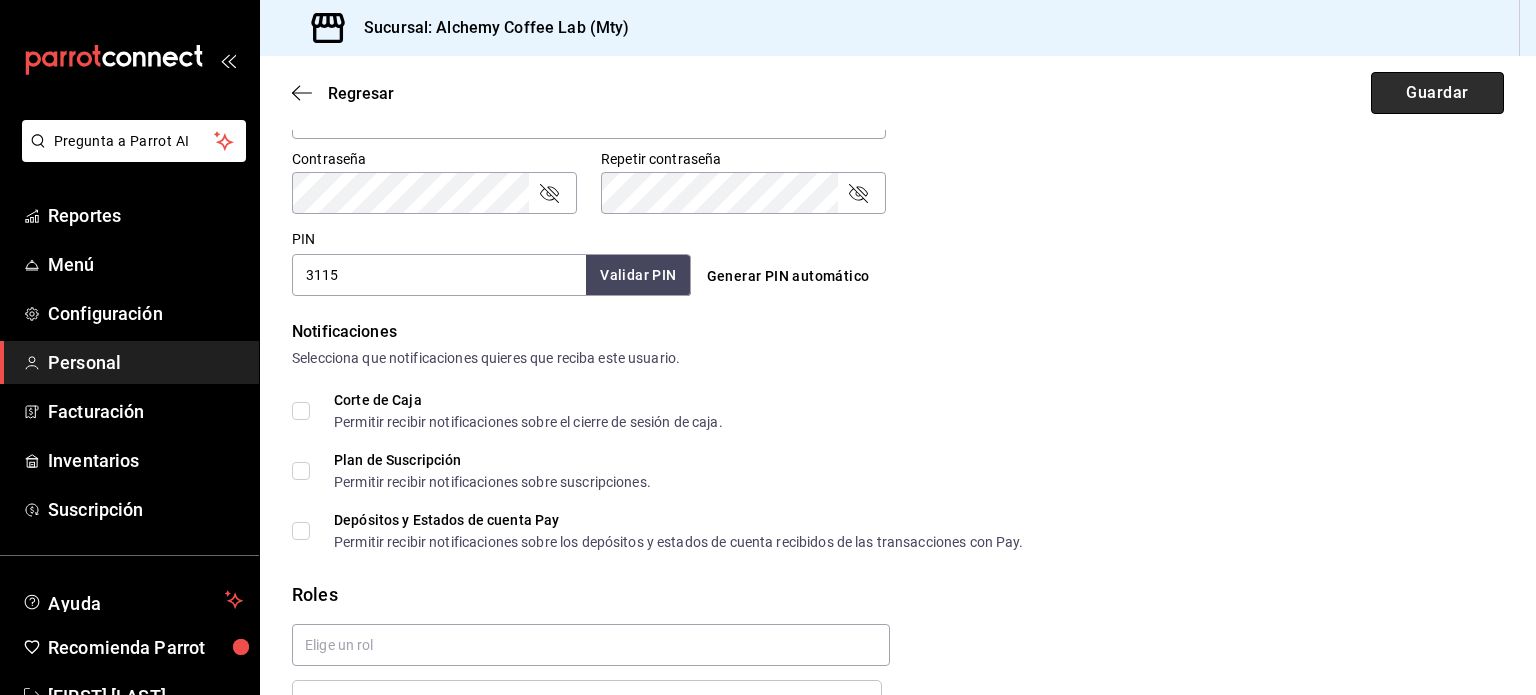 click on "Guardar" at bounding box center [1437, 93] 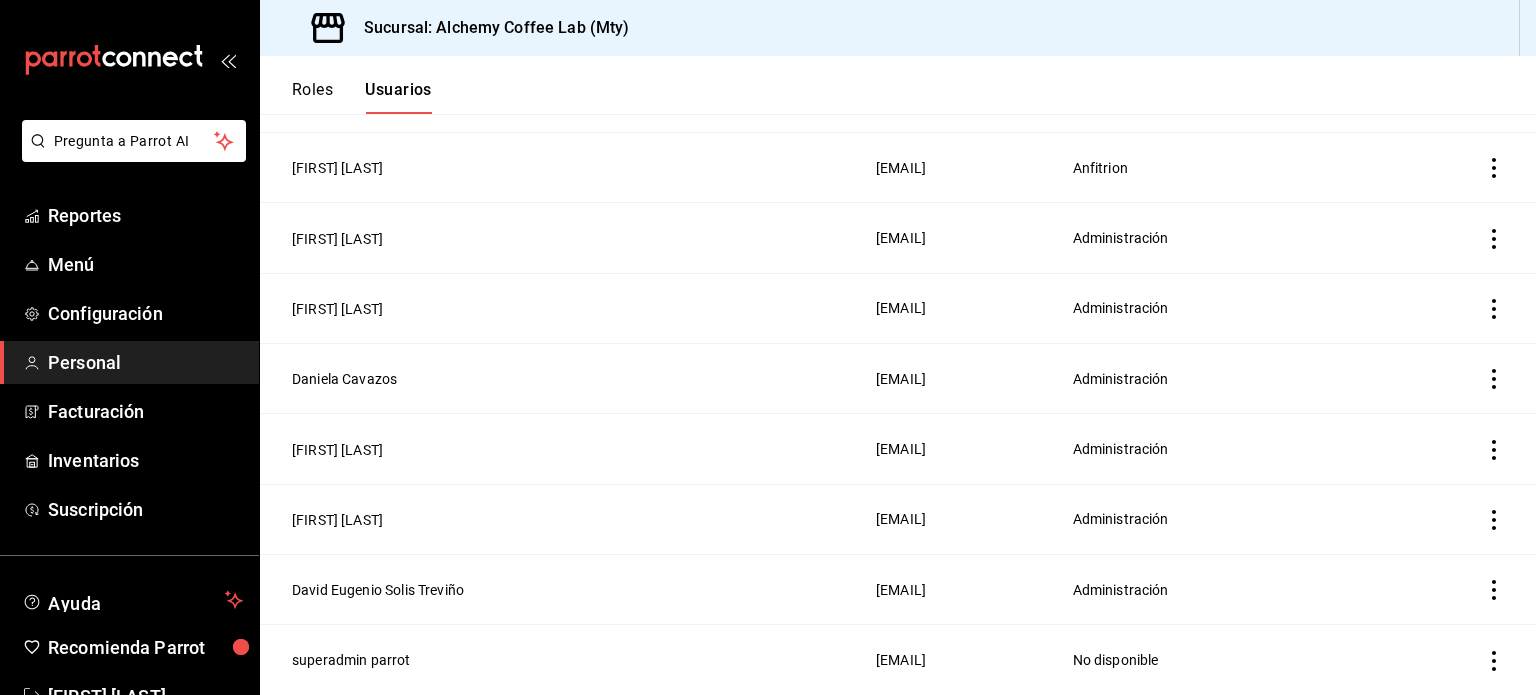 scroll, scrollTop: 1868, scrollLeft: 0, axis: vertical 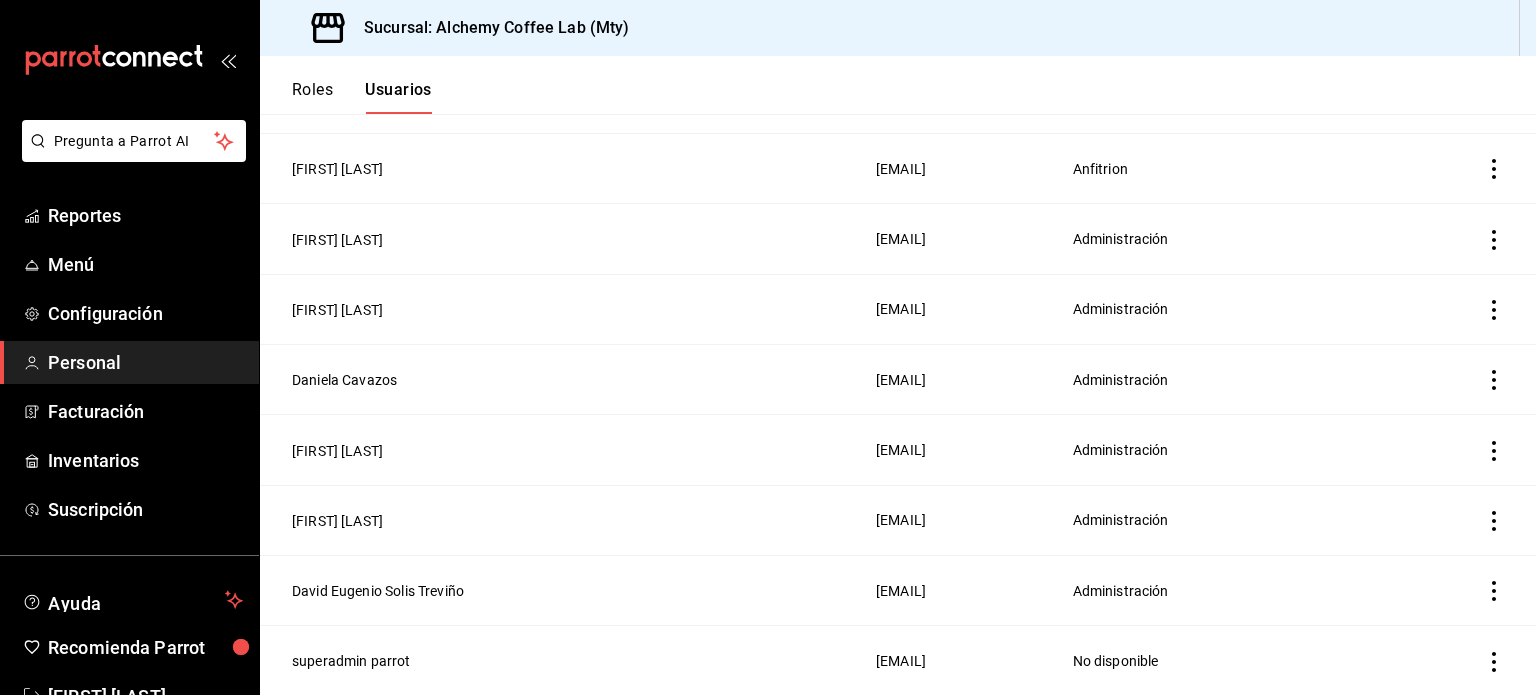 click on "[EMAIL]" at bounding box center (962, 450) 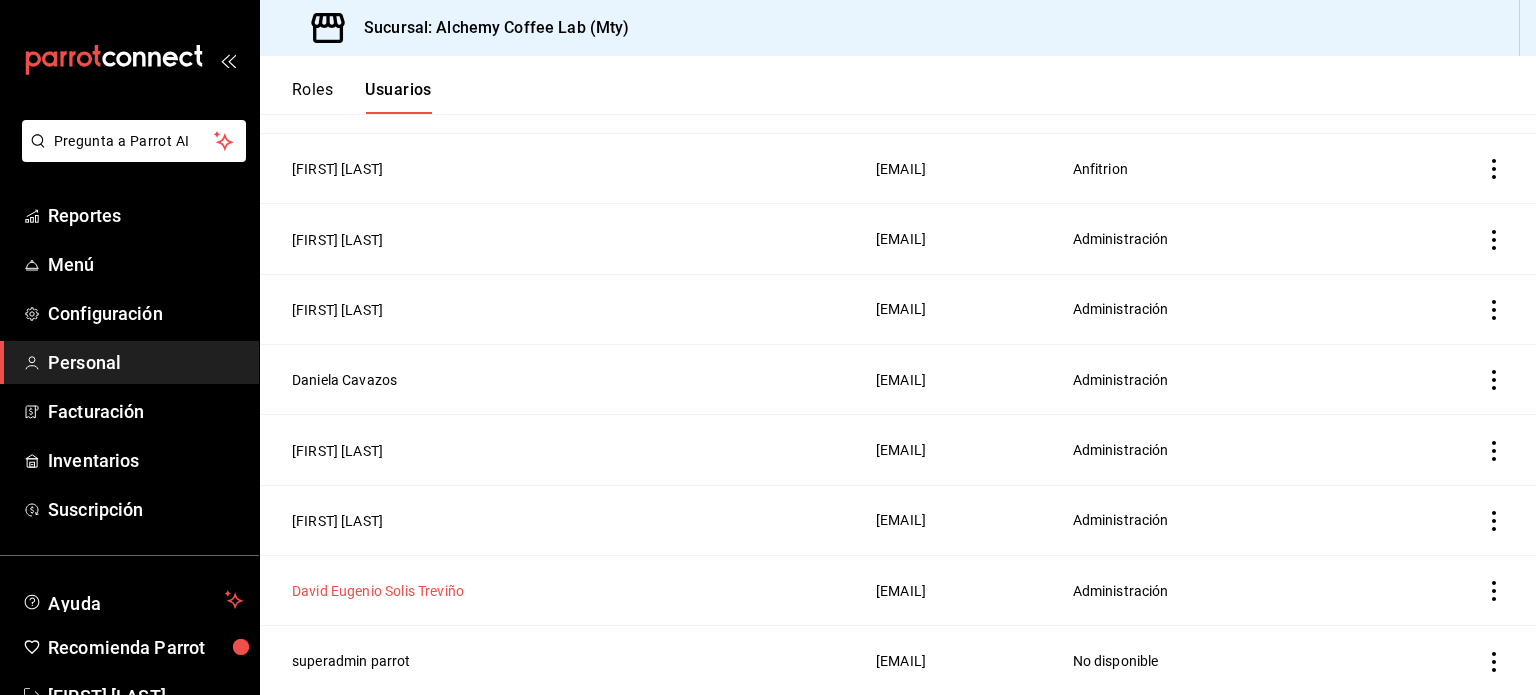drag, startPoint x: 376, startPoint y: 606, endPoint x: 391, endPoint y: 594, distance: 19.209373 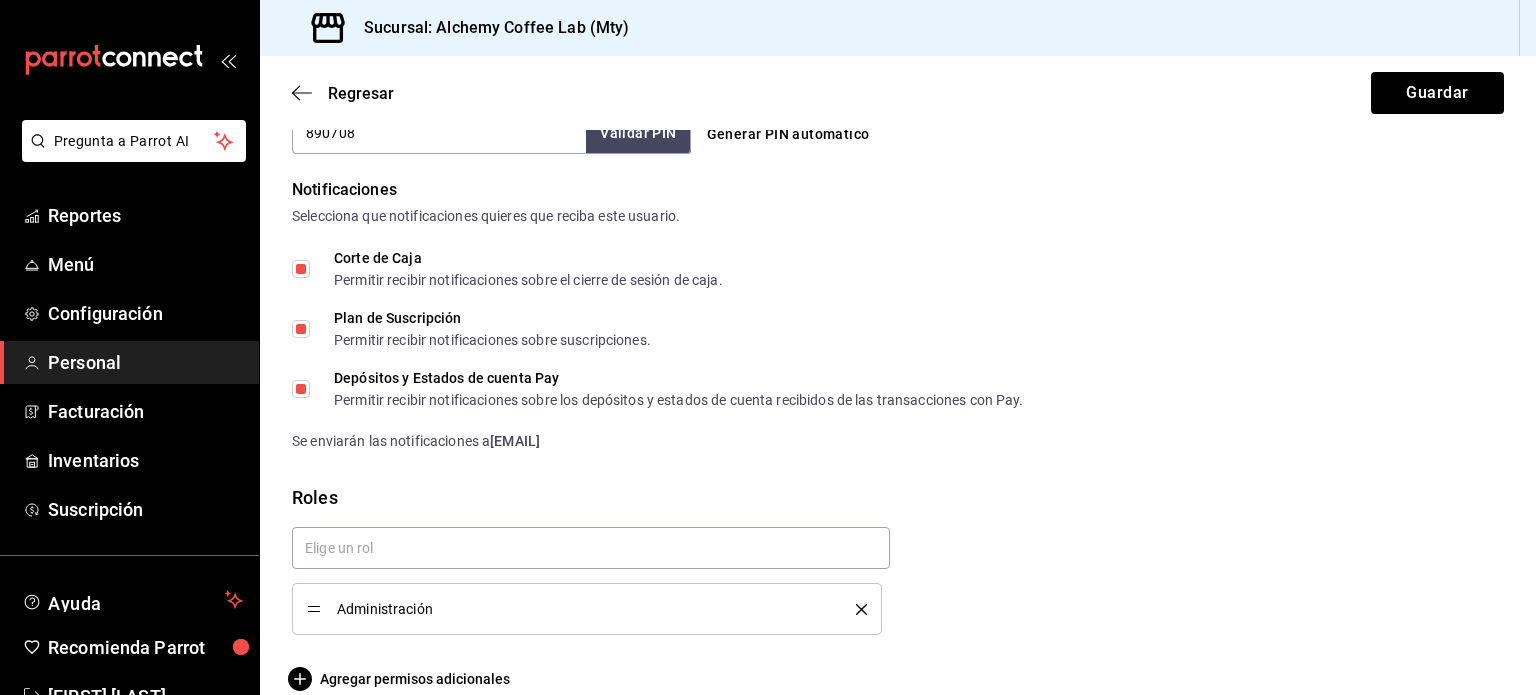 scroll, scrollTop: 996, scrollLeft: 0, axis: vertical 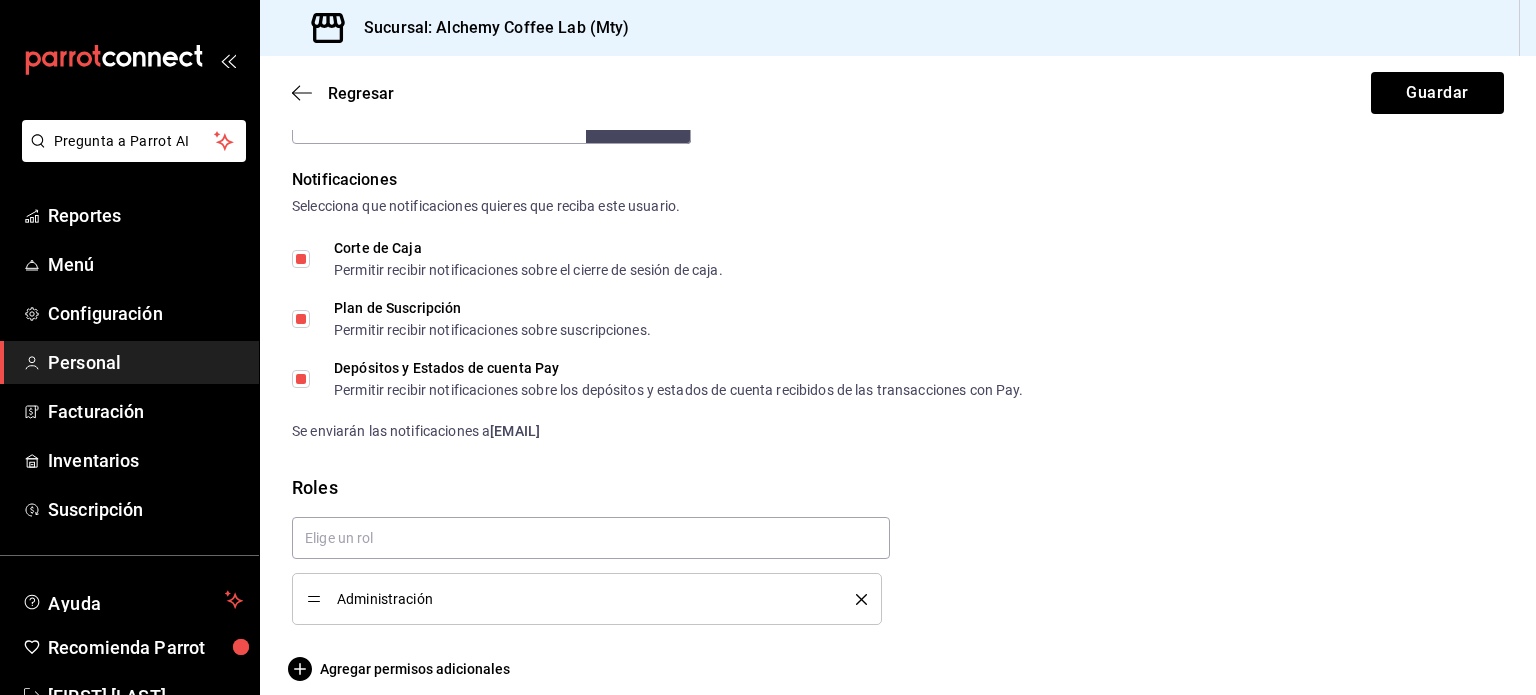 click on "Corte de Caja Permitir recibir notificaciones sobre el cierre de sesión de caja." at bounding box center (516, 259) 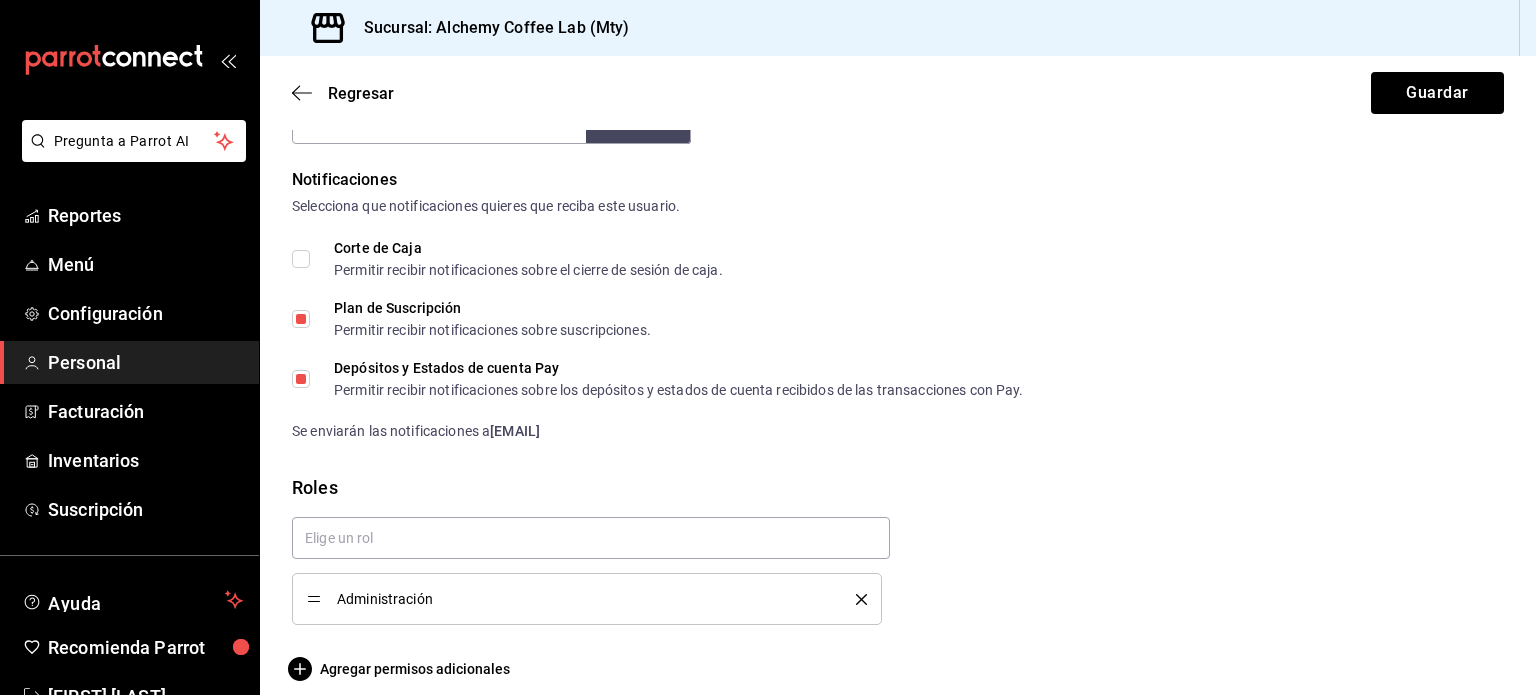 click on "Plan de Suscripción Permitir recibir notificaciones sobre suscripciones." at bounding box center [480, 319] 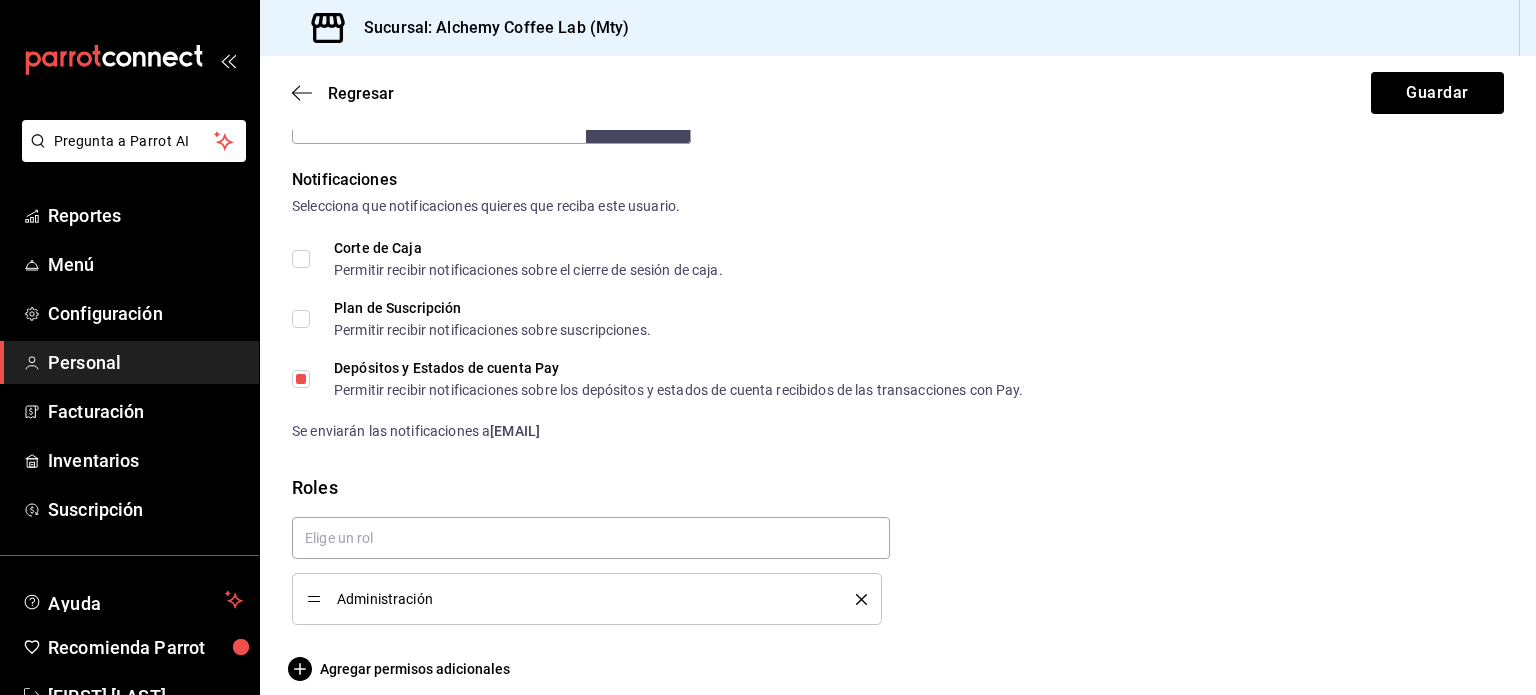 click on "Depósitos y Estados de cuenta Pay Permitir recibir notificaciones sobre los depósitos y estados de cuenta recibidos de las transacciones con Pay." at bounding box center [667, 379] 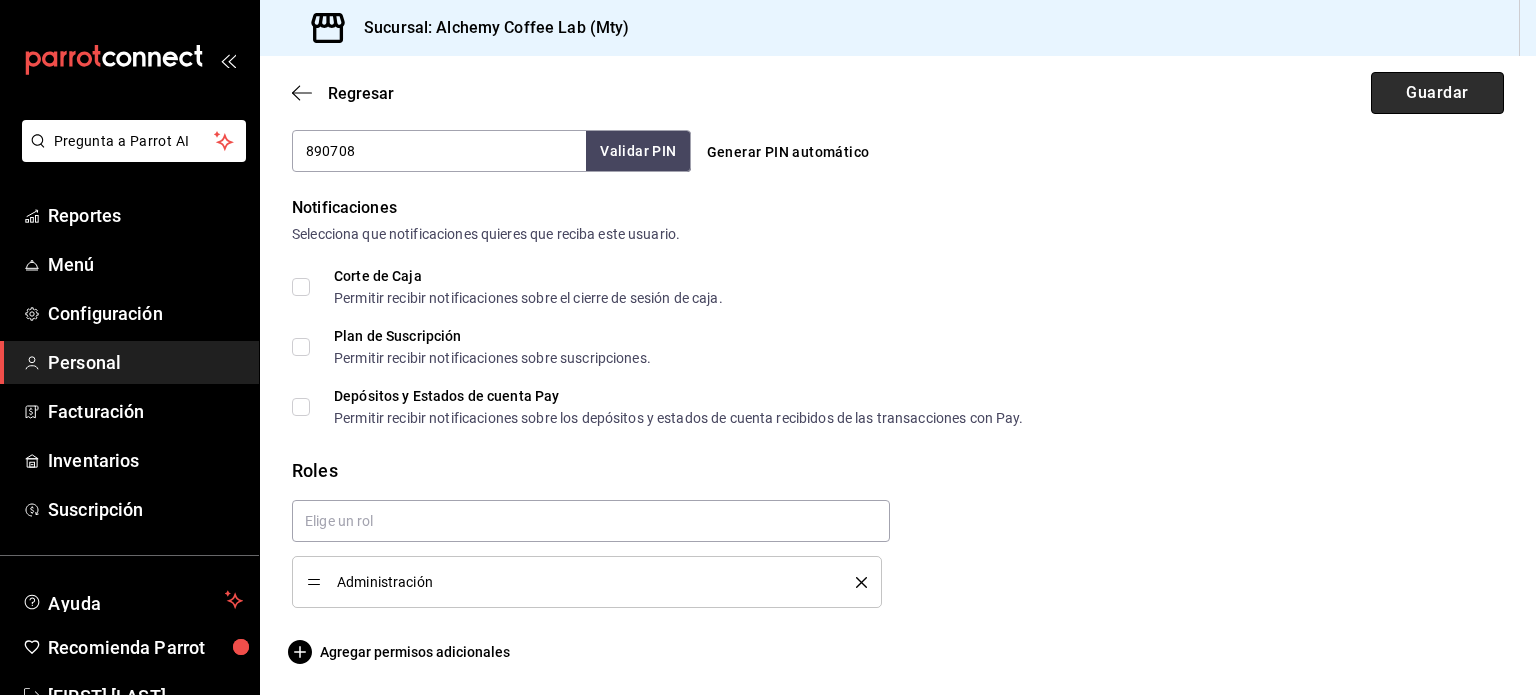 click on "Guardar" at bounding box center (1437, 93) 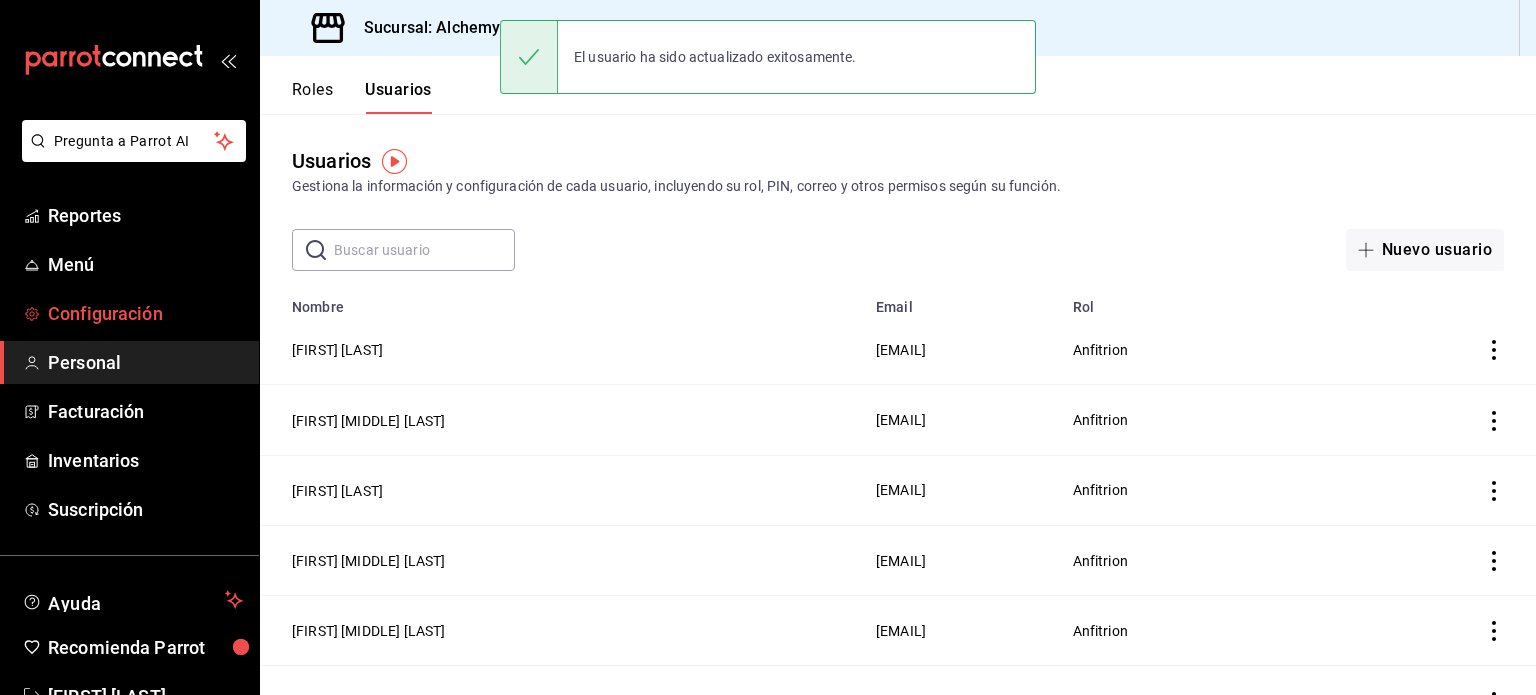 click on "Configuración" at bounding box center (145, 313) 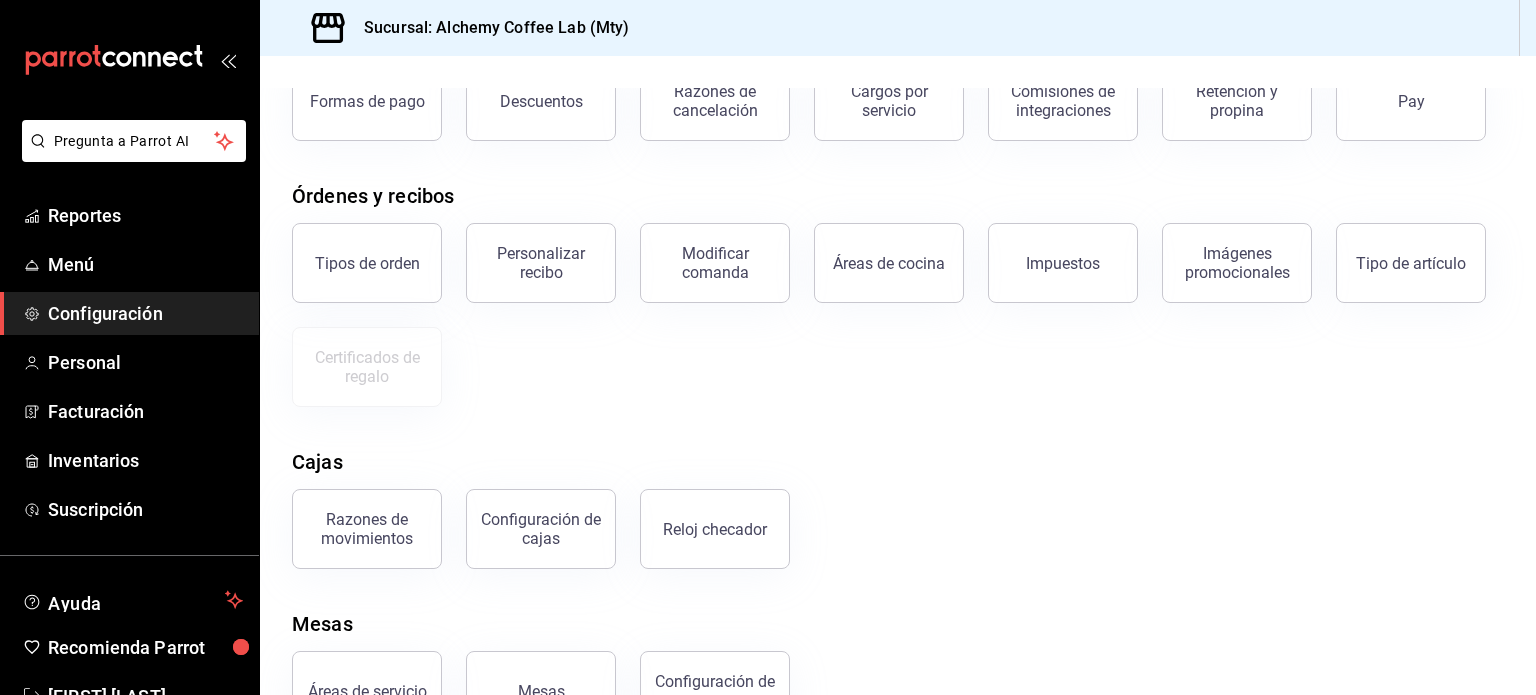 scroll, scrollTop: 215, scrollLeft: 0, axis: vertical 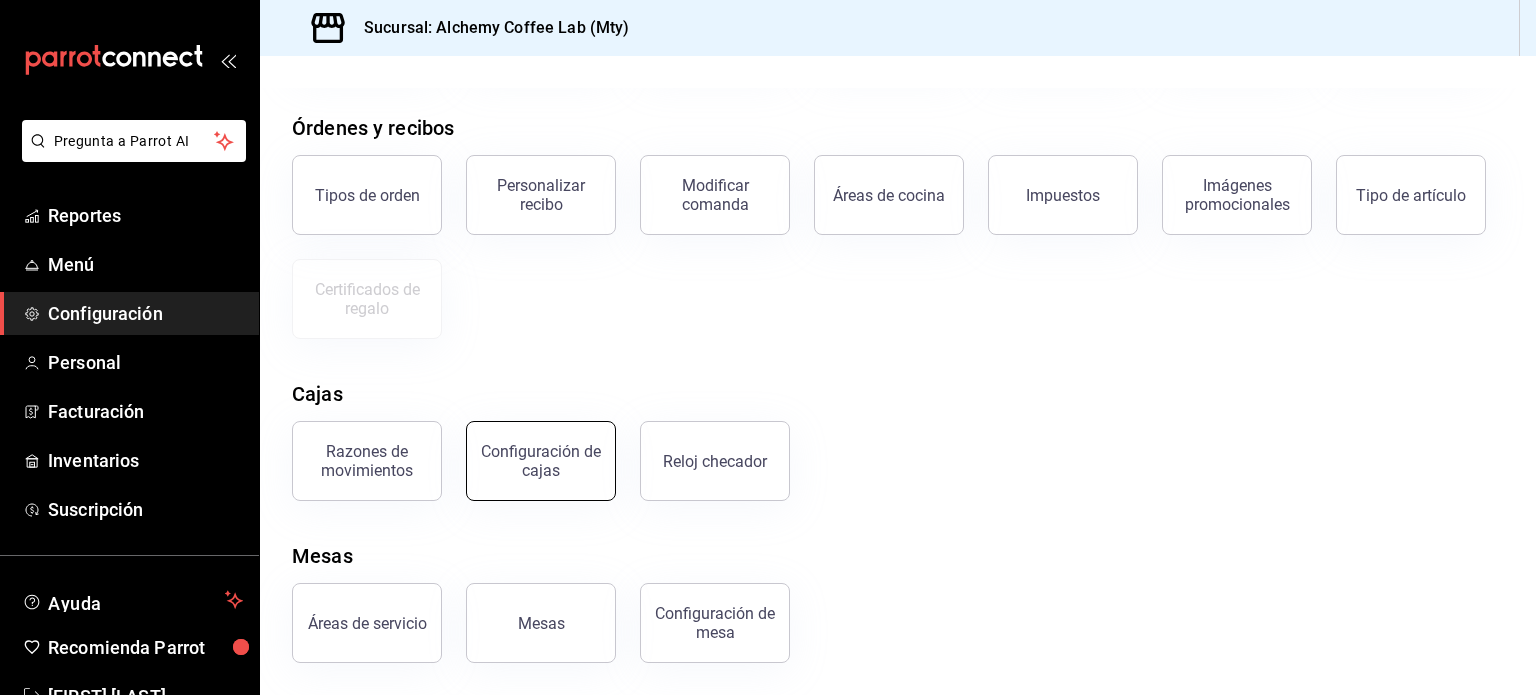 click on "Configuración de cajas" at bounding box center (541, 461) 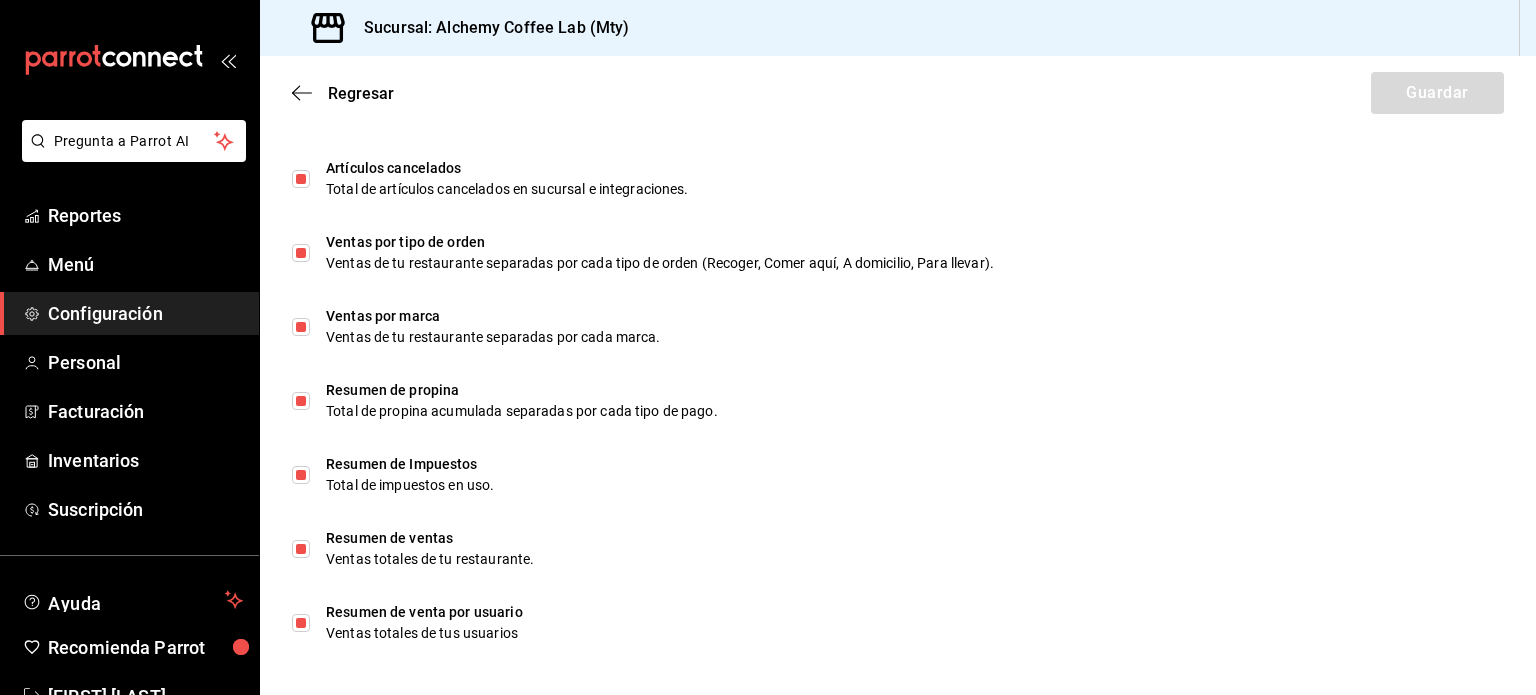 scroll, scrollTop: 1280, scrollLeft: 0, axis: vertical 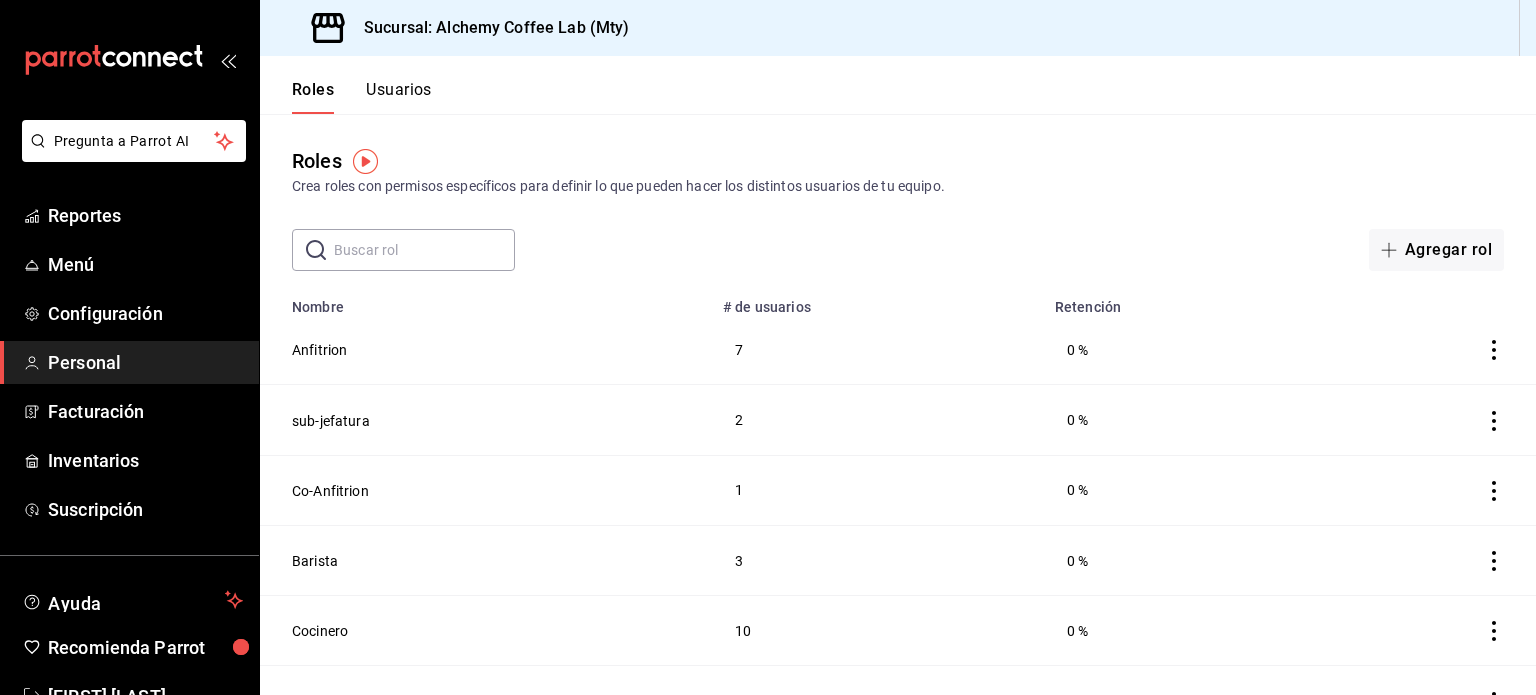 click 